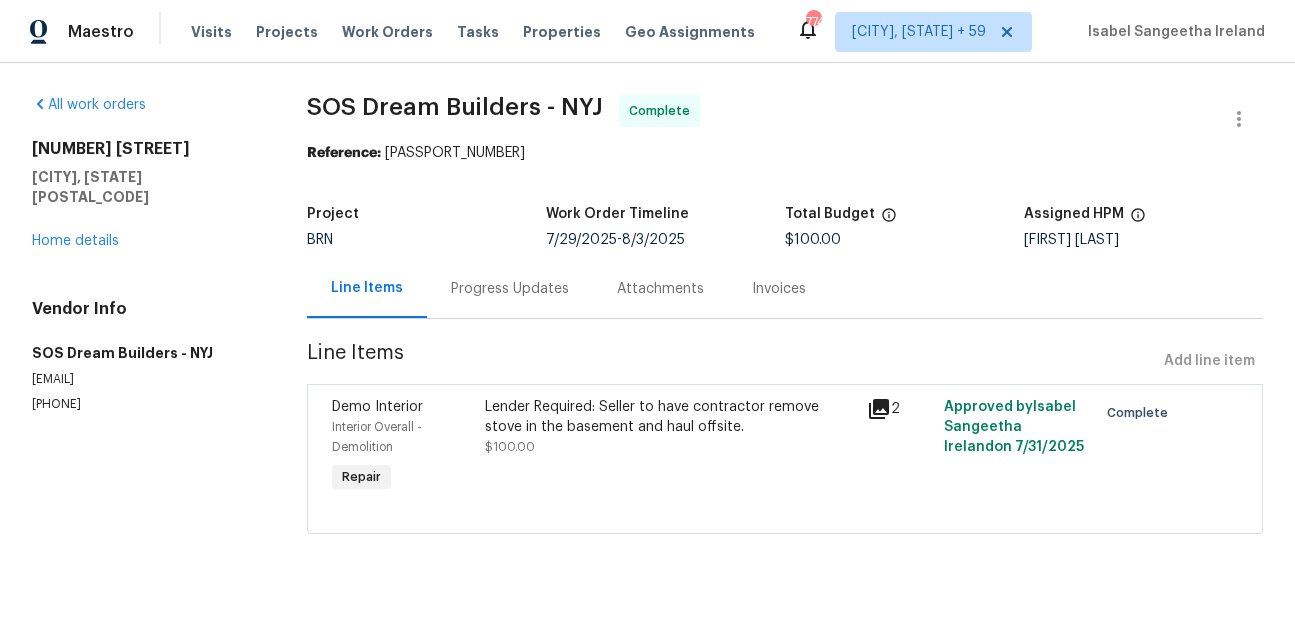 scroll, scrollTop: 0, scrollLeft: 0, axis: both 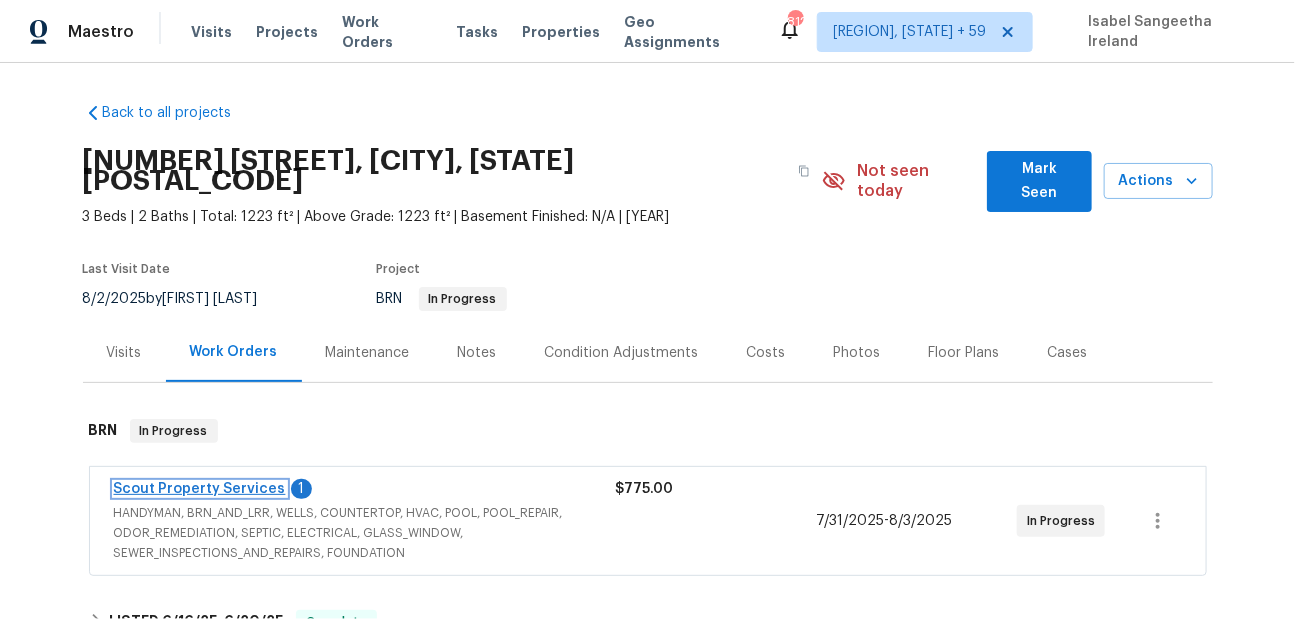 click on "Scout Property Services" at bounding box center (200, 489) 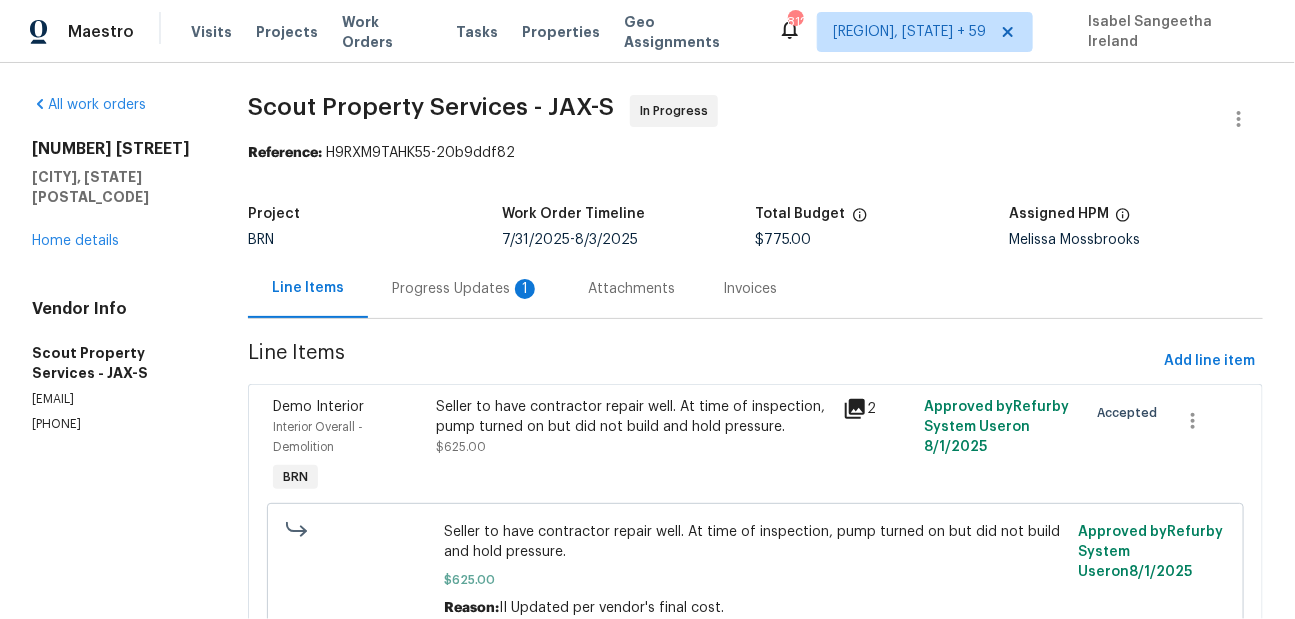 click on "Progress Updates 1" at bounding box center [466, 288] 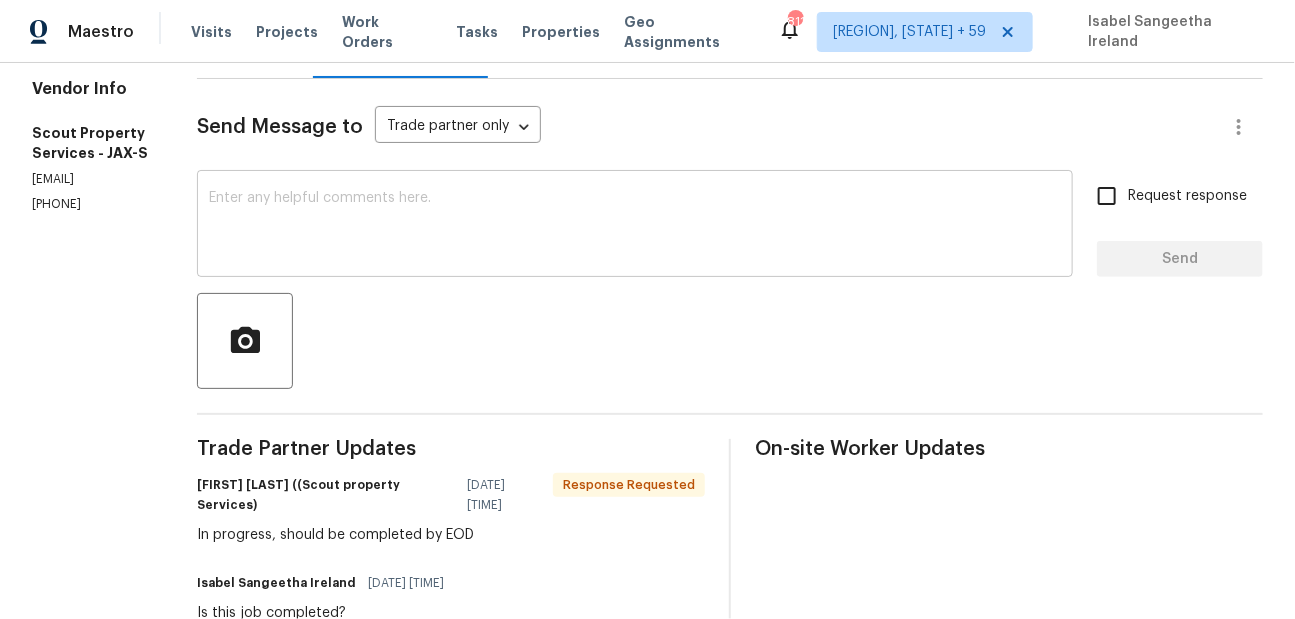 scroll, scrollTop: 328, scrollLeft: 0, axis: vertical 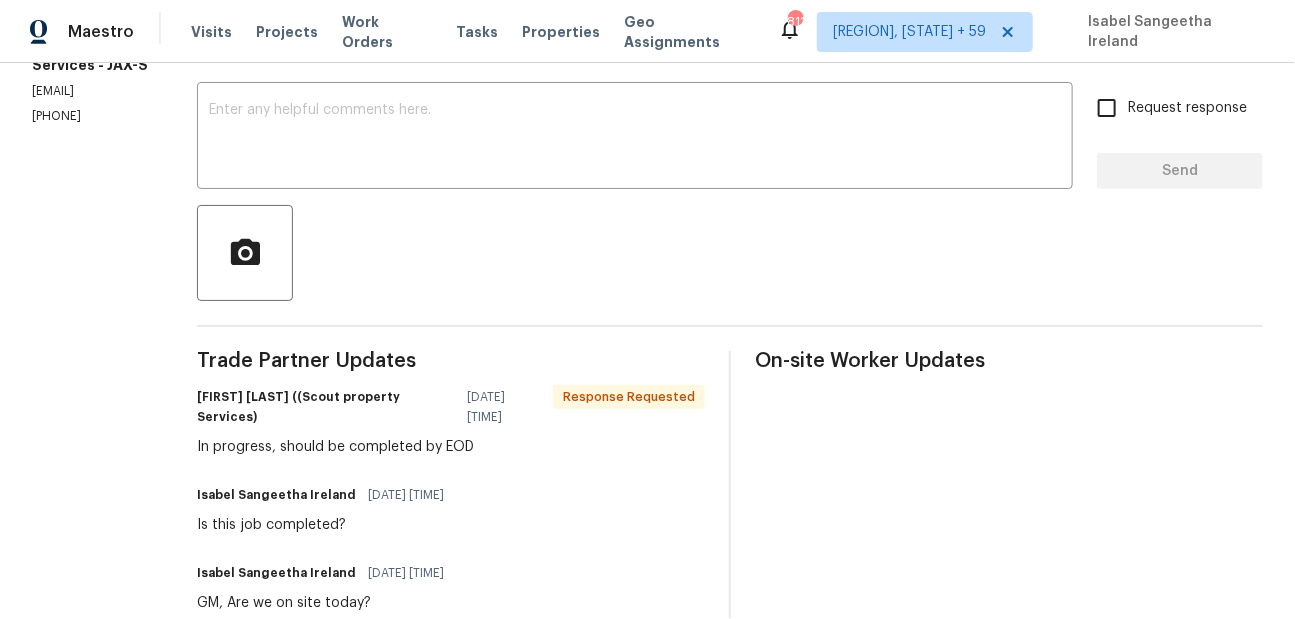 click on "In progress, should be completed by EOD" at bounding box center [451, 447] 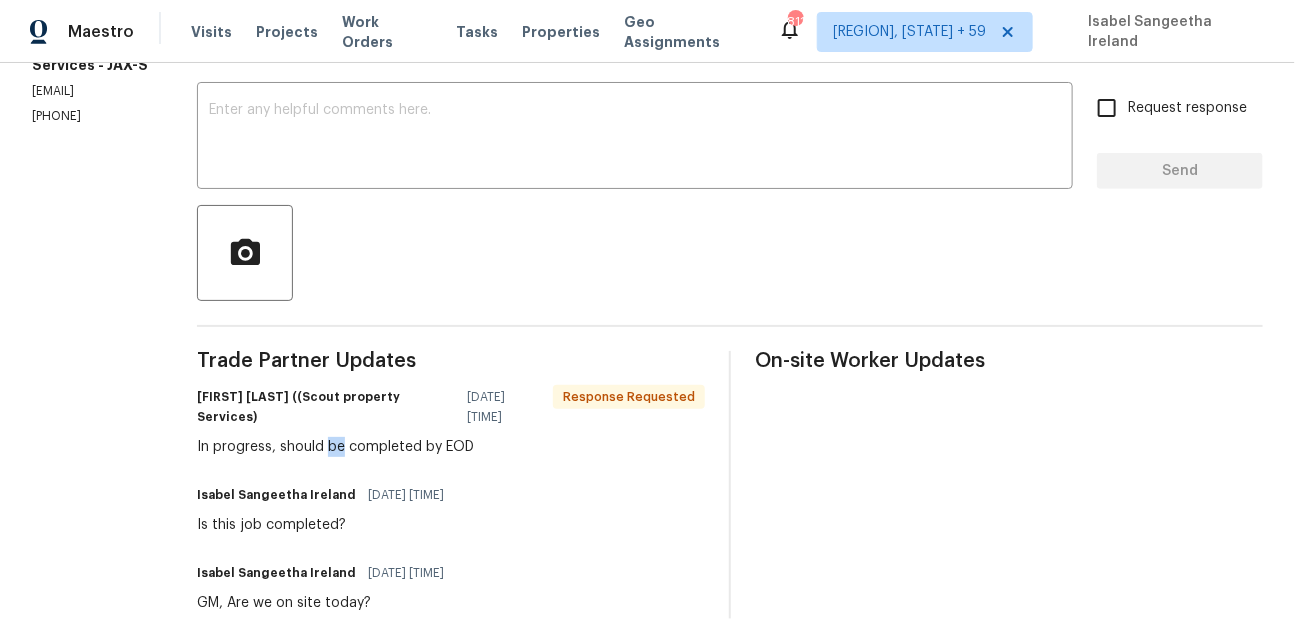 click on "In progress, should be completed by EOD" at bounding box center [451, 447] 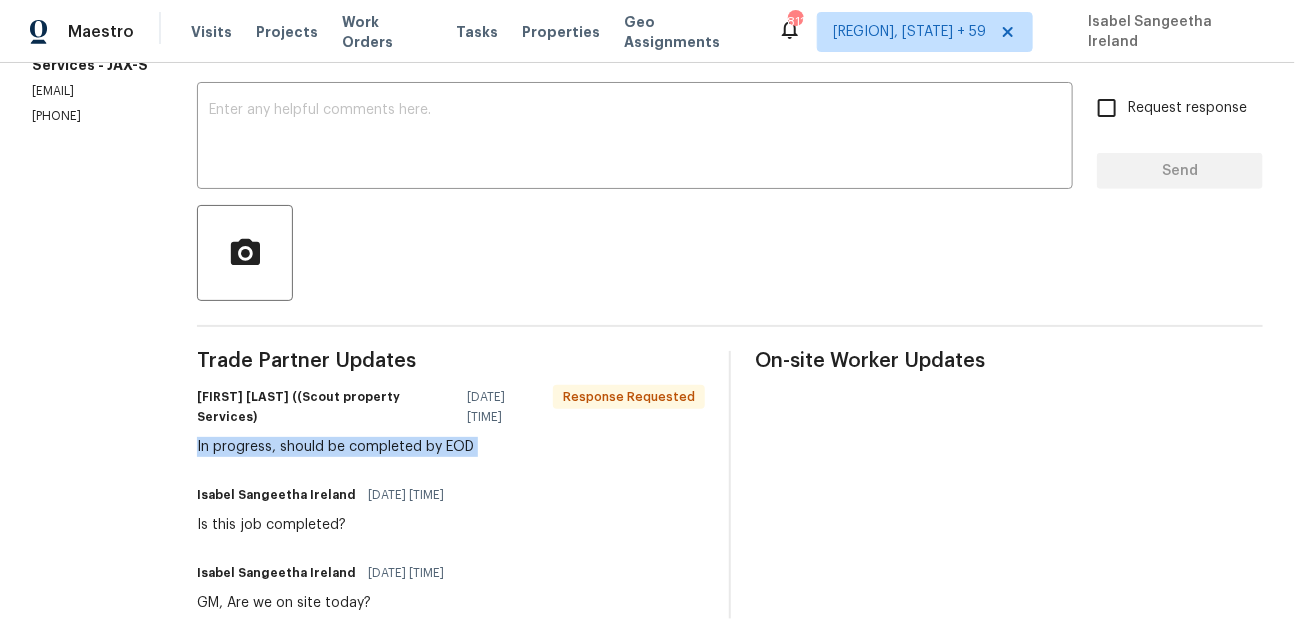 click on "In progress, should be completed by EOD" at bounding box center [451, 447] 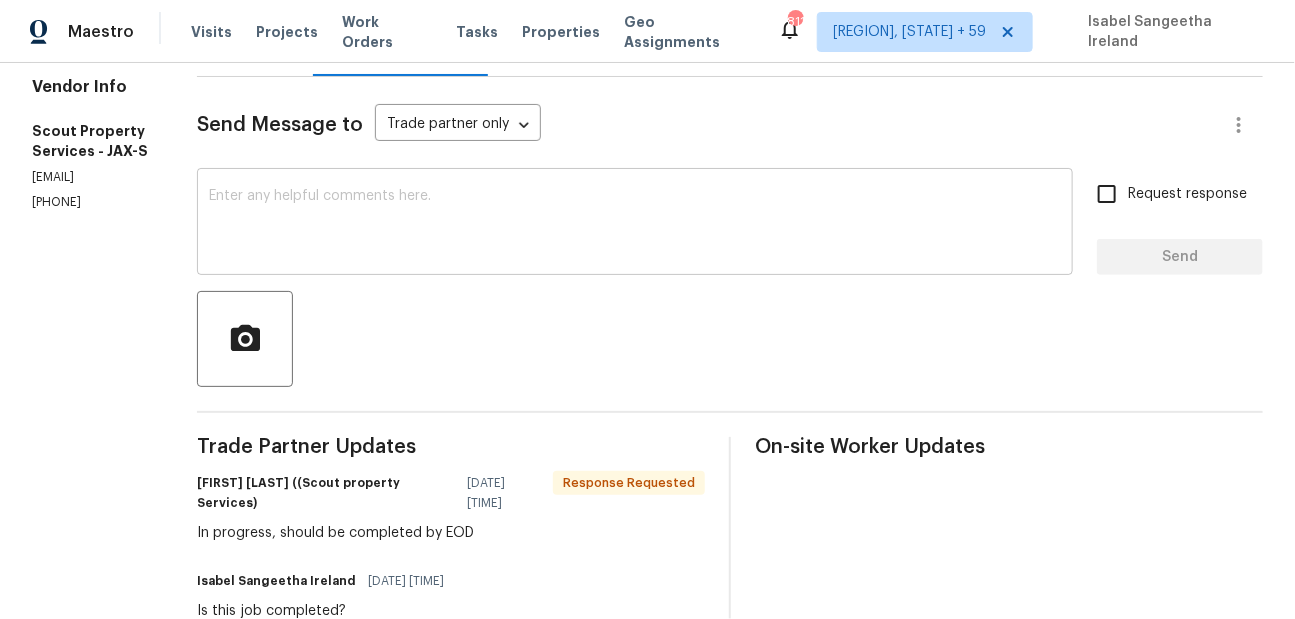 click at bounding box center [635, 224] 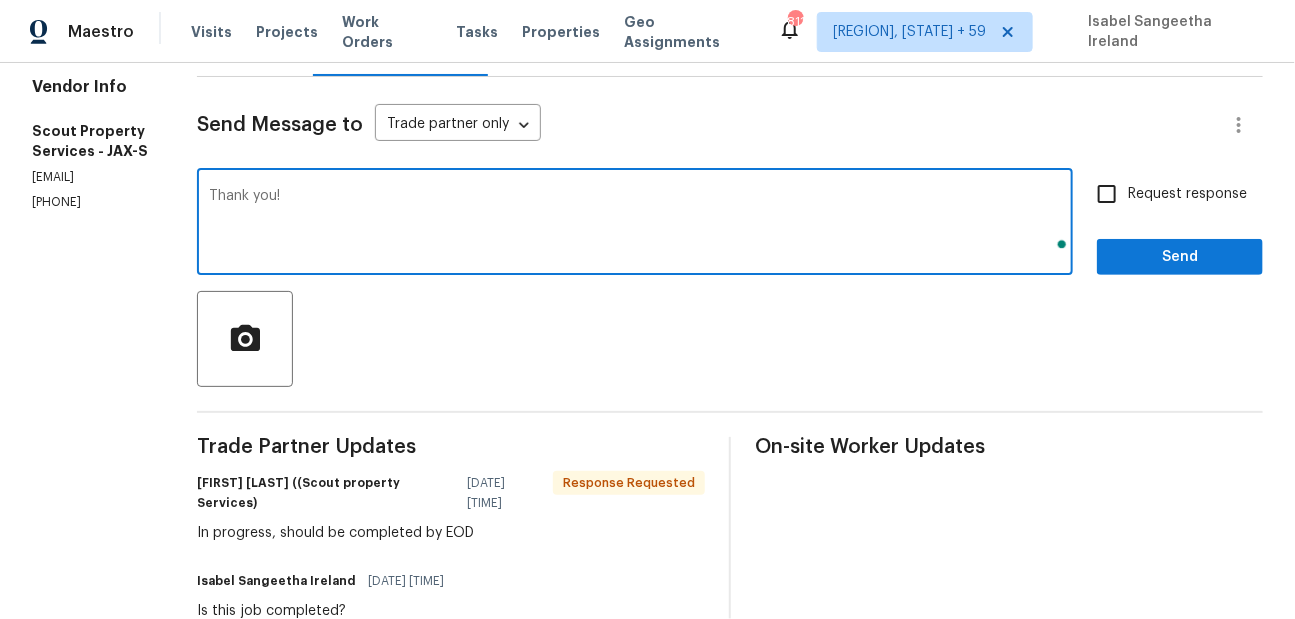 scroll, scrollTop: 242, scrollLeft: 0, axis: vertical 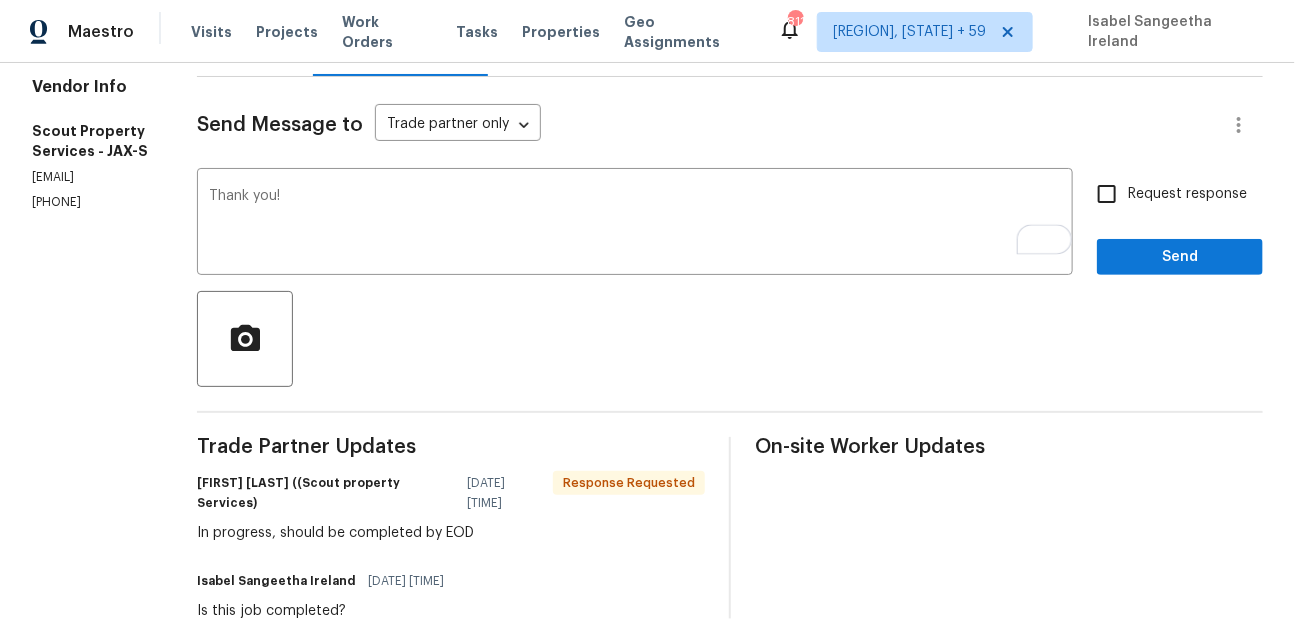 click on "Request response" at bounding box center [1187, 194] 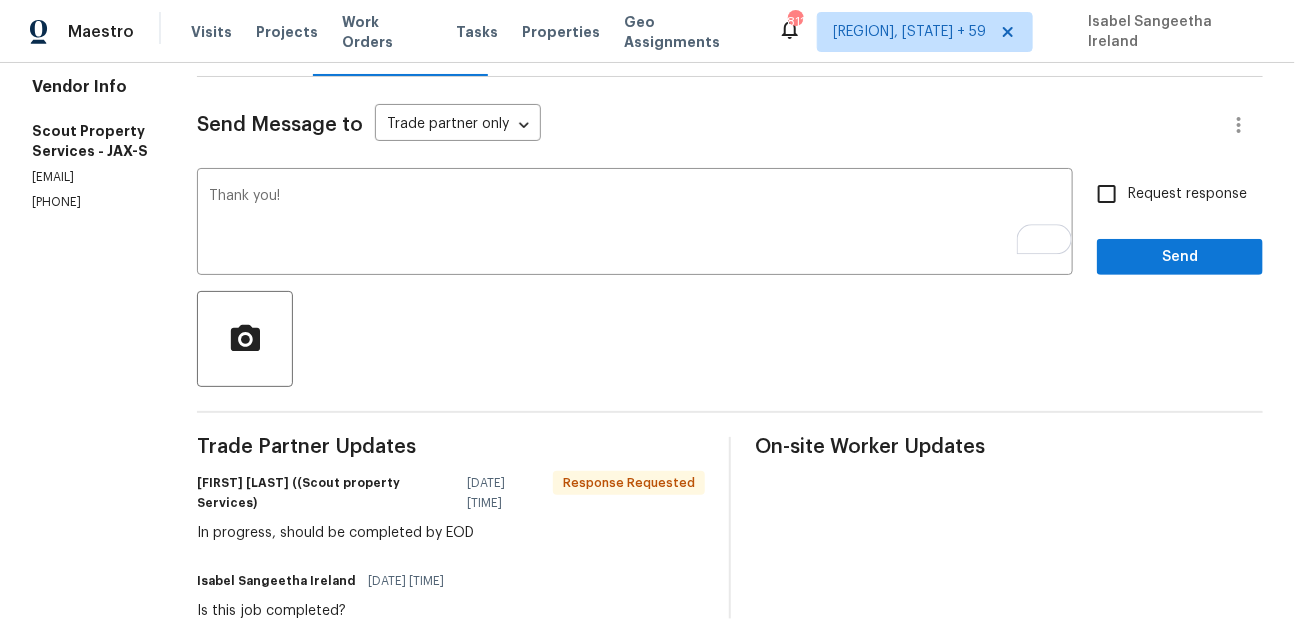 click on "Request response" at bounding box center (1107, 194) 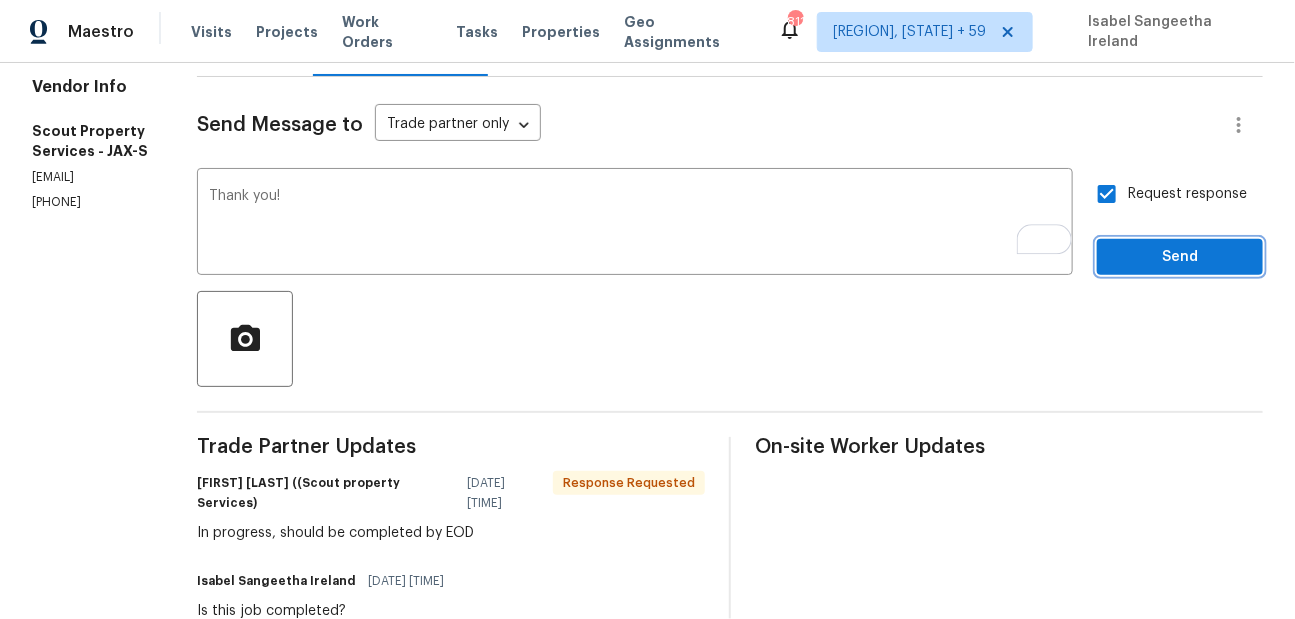 click on "Send" at bounding box center (1180, 257) 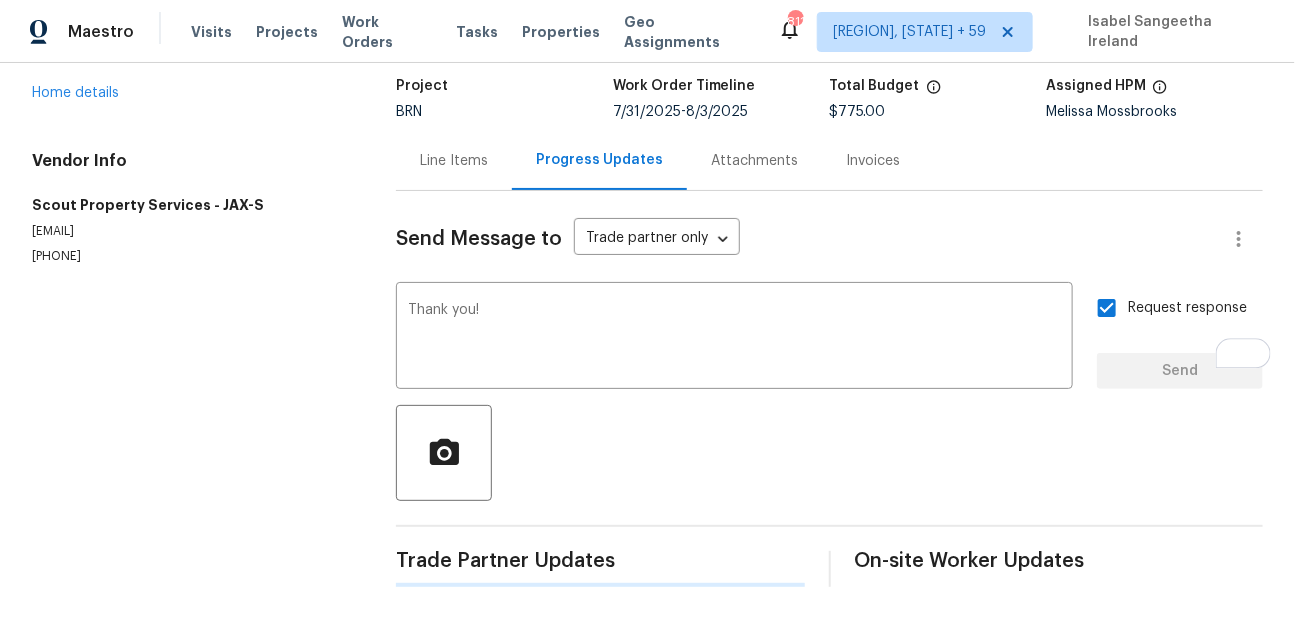 scroll, scrollTop: 128, scrollLeft: 0, axis: vertical 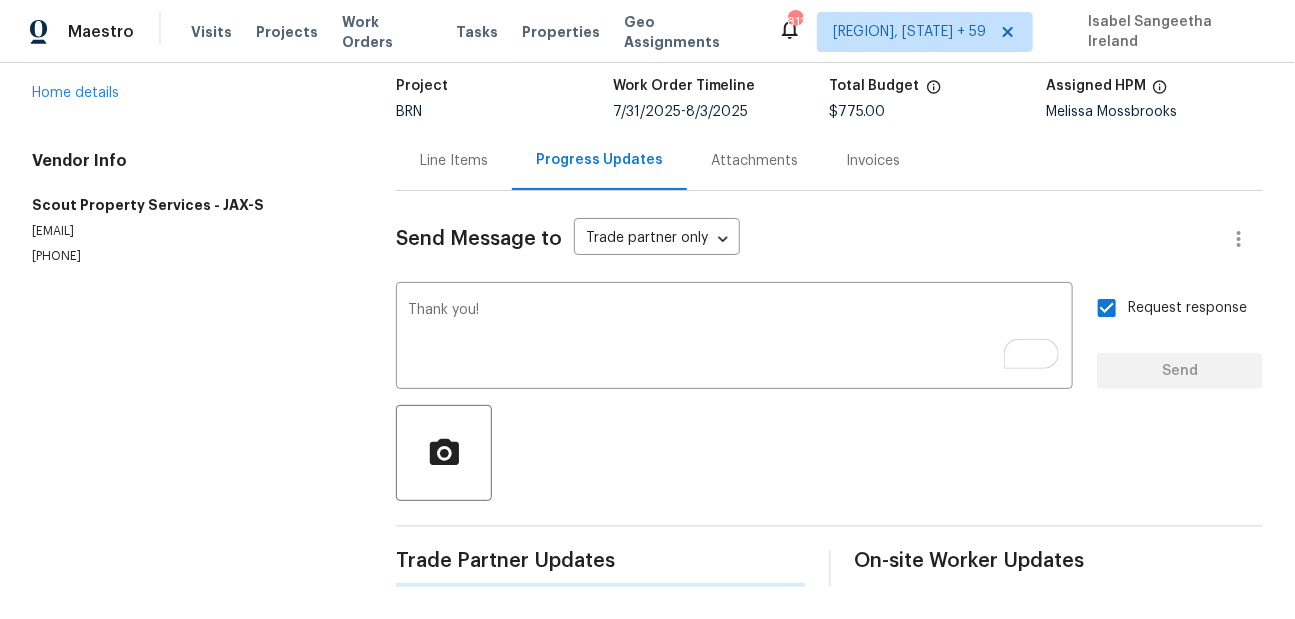 type 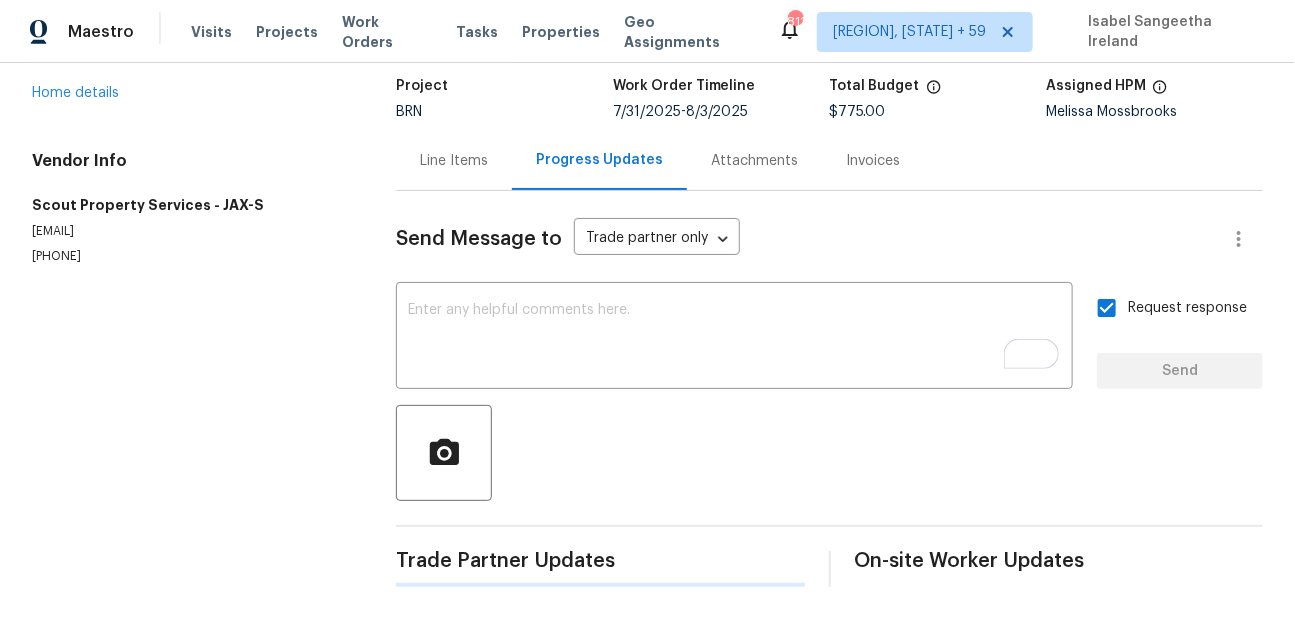 scroll, scrollTop: 242, scrollLeft: 0, axis: vertical 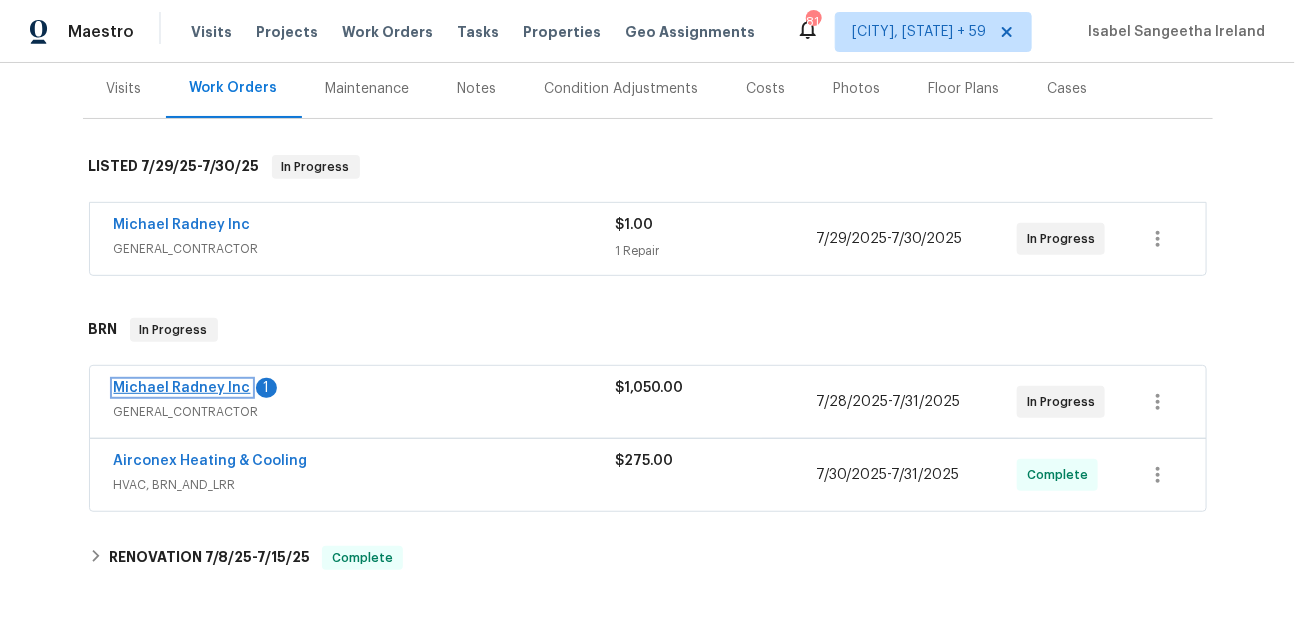 click on "Michael Radney Inc" at bounding box center [182, 388] 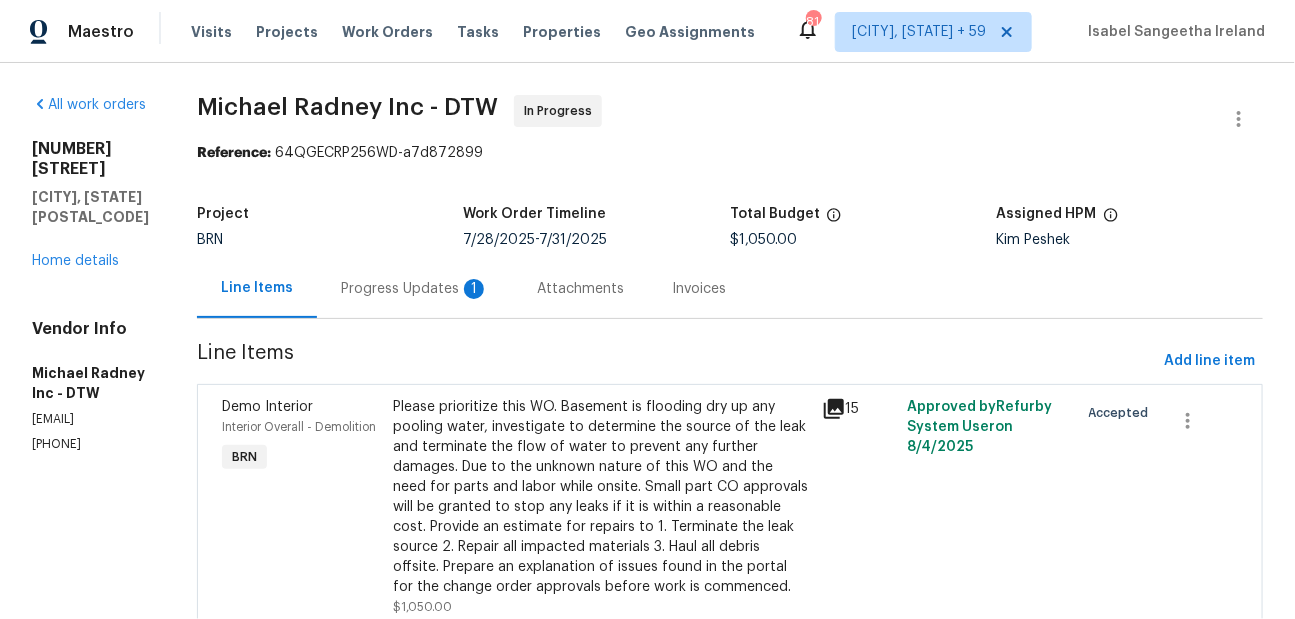 click on "Attachments" at bounding box center (580, 288) 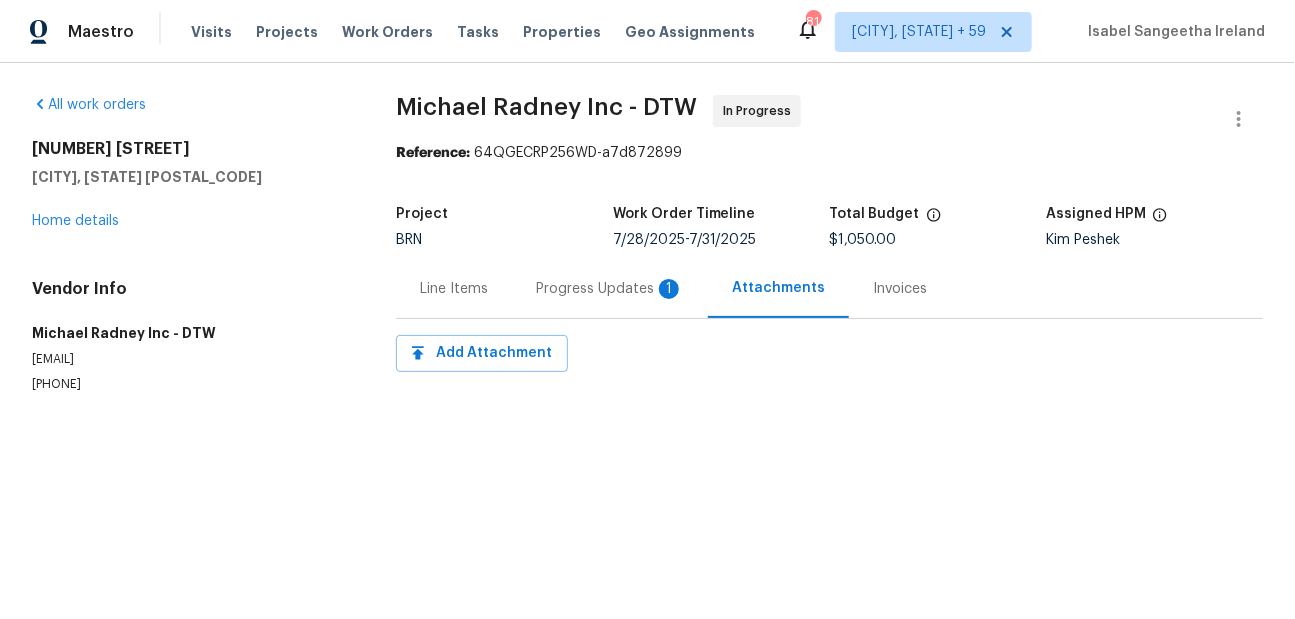click on "Progress Updates 1" at bounding box center (610, 289) 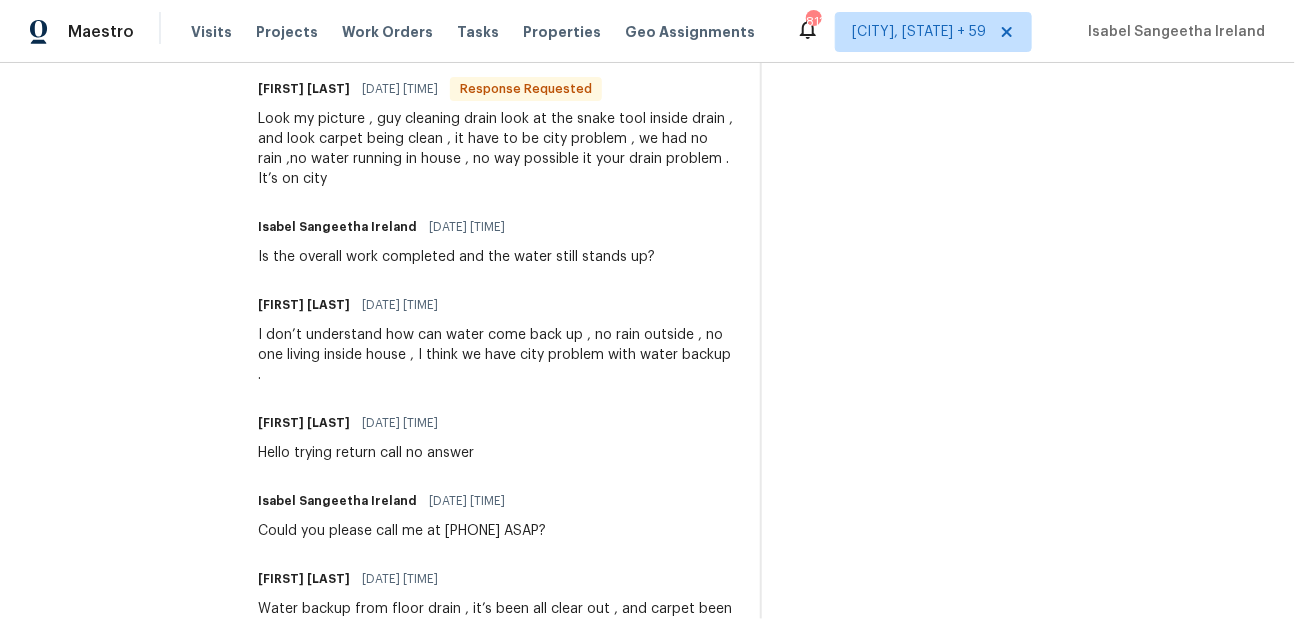 scroll, scrollTop: 653, scrollLeft: 0, axis: vertical 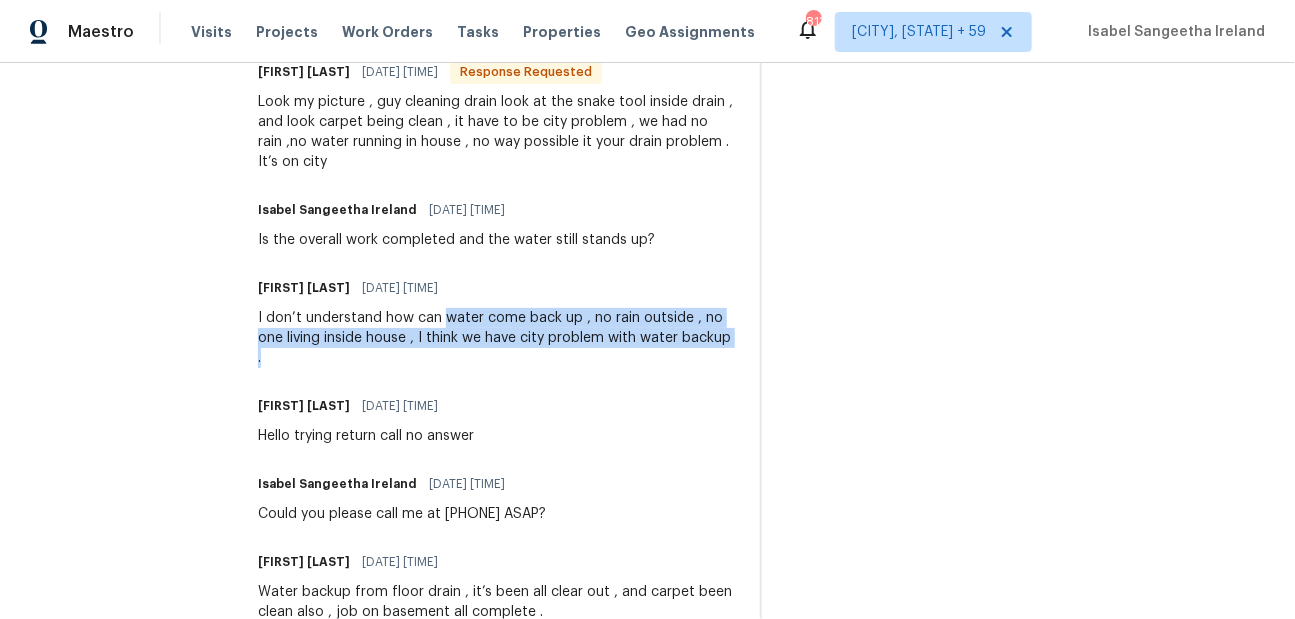 drag, startPoint x: 439, startPoint y: 319, endPoint x: 741, endPoint y: 342, distance: 302.87457 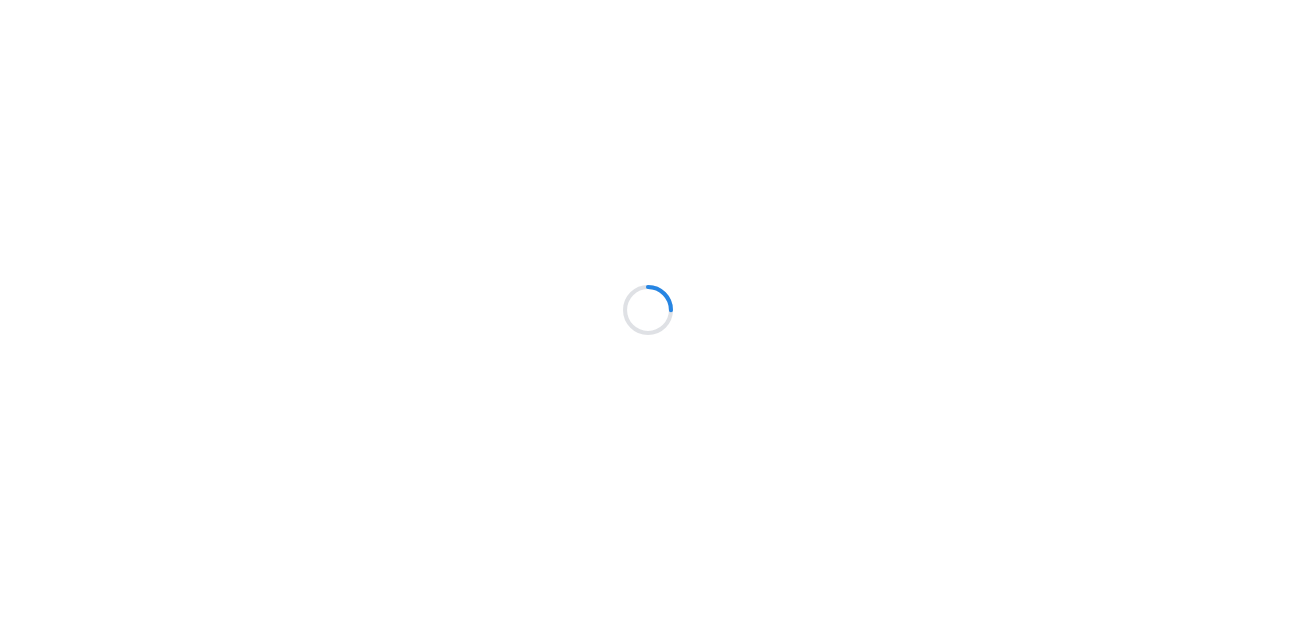 scroll, scrollTop: 0, scrollLeft: 0, axis: both 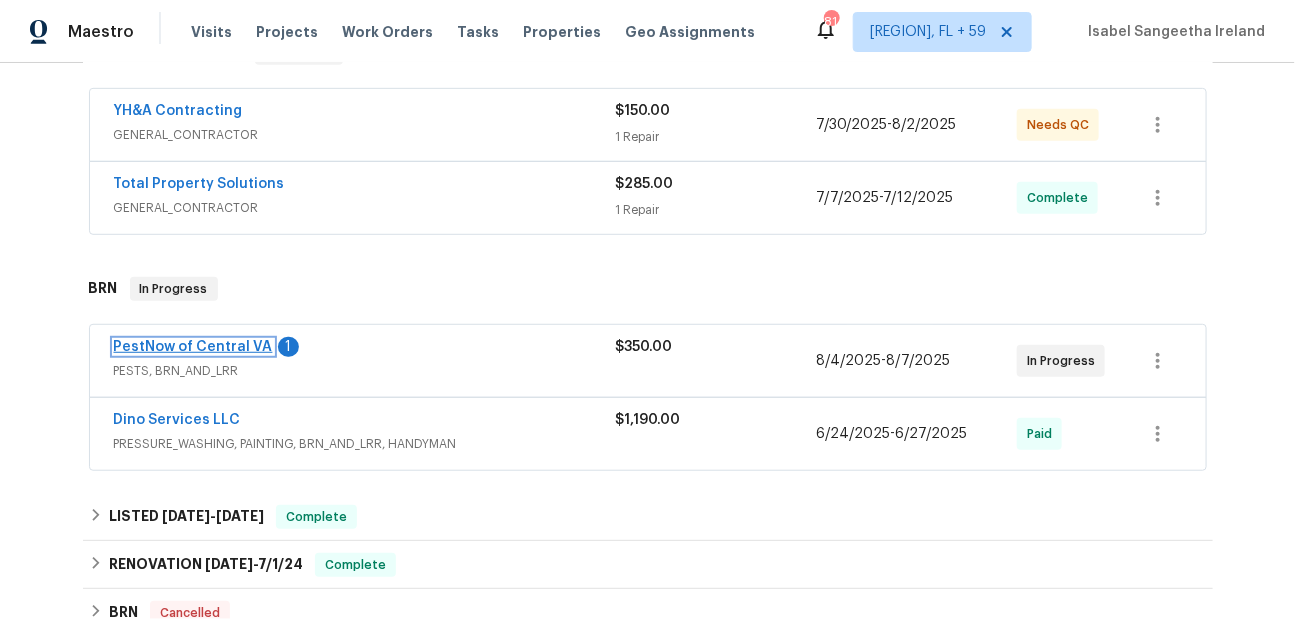 click on "PestNow of Central VA" at bounding box center (193, 347) 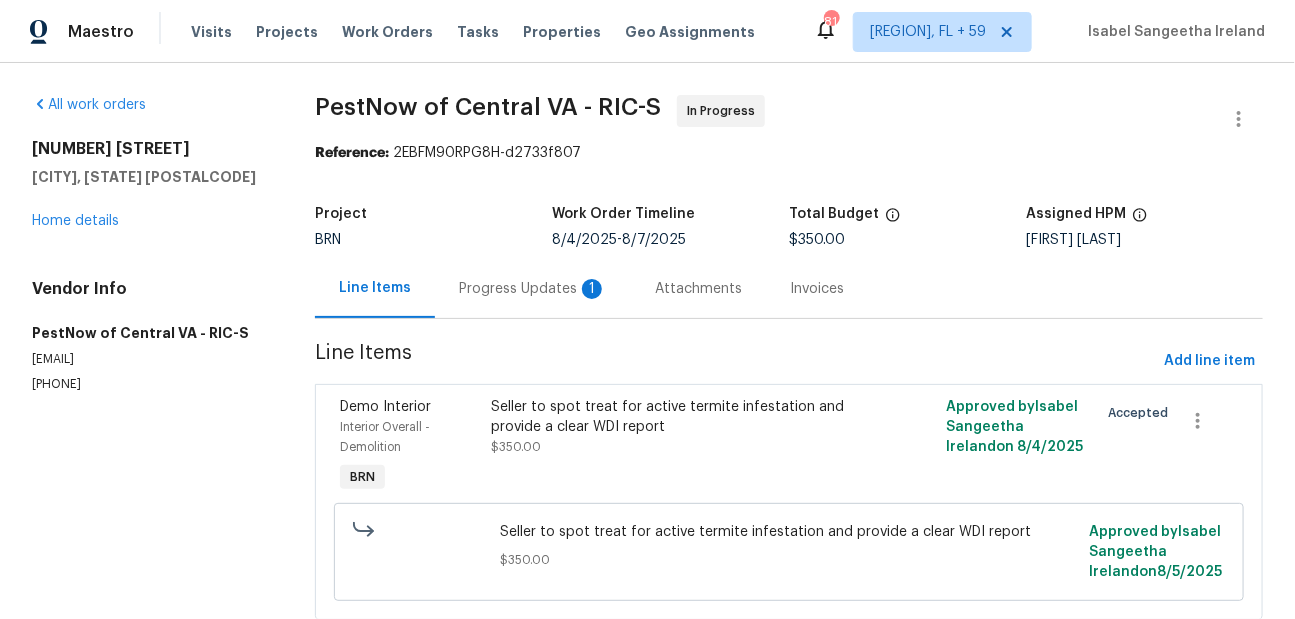 click on "Progress Updates 1" at bounding box center (533, 288) 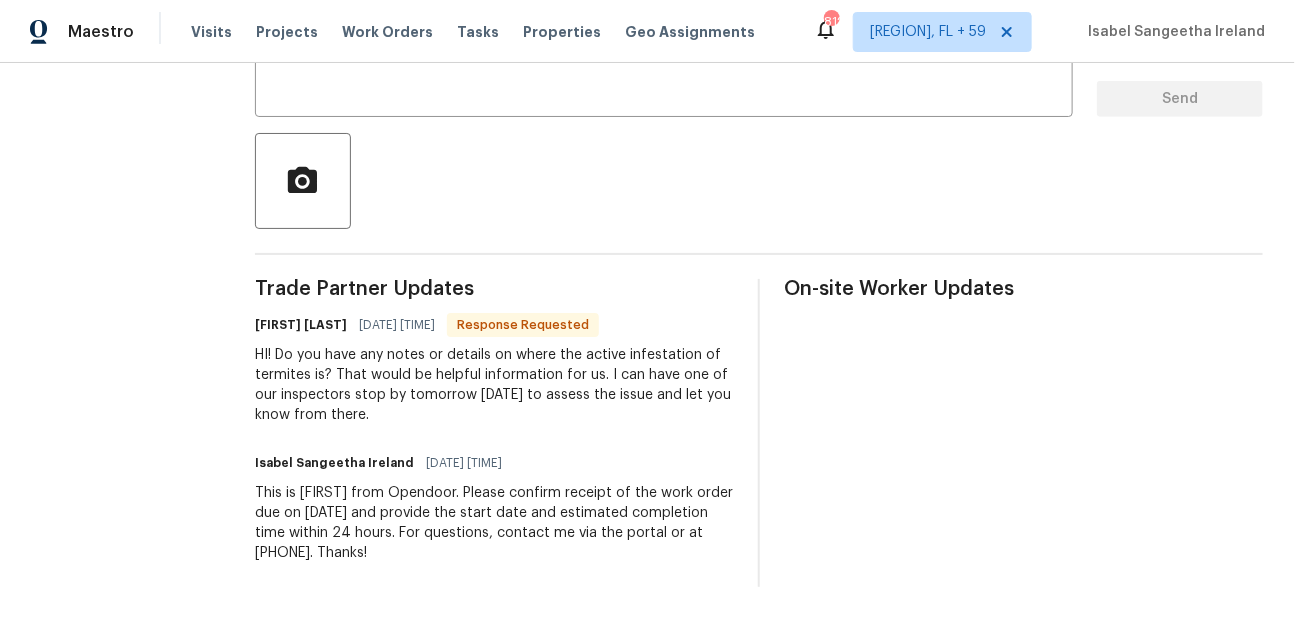 scroll, scrollTop: 272, scrollLeft: 0, axis: vertical 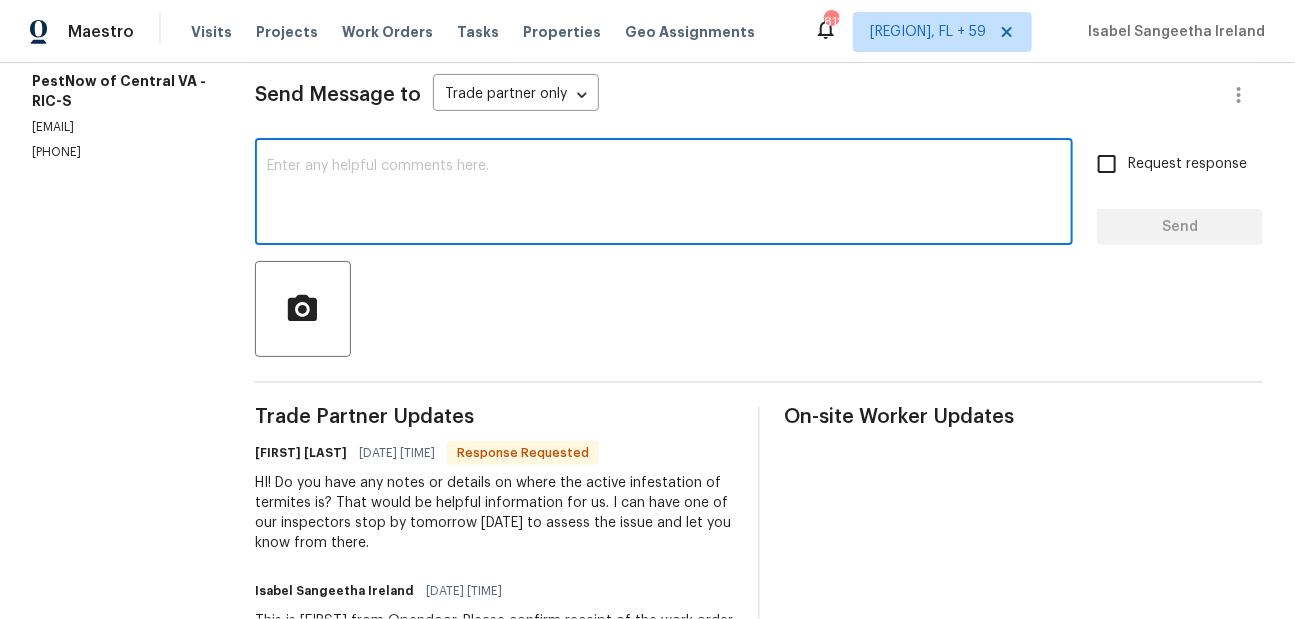 click at bounding box center (664, 194) 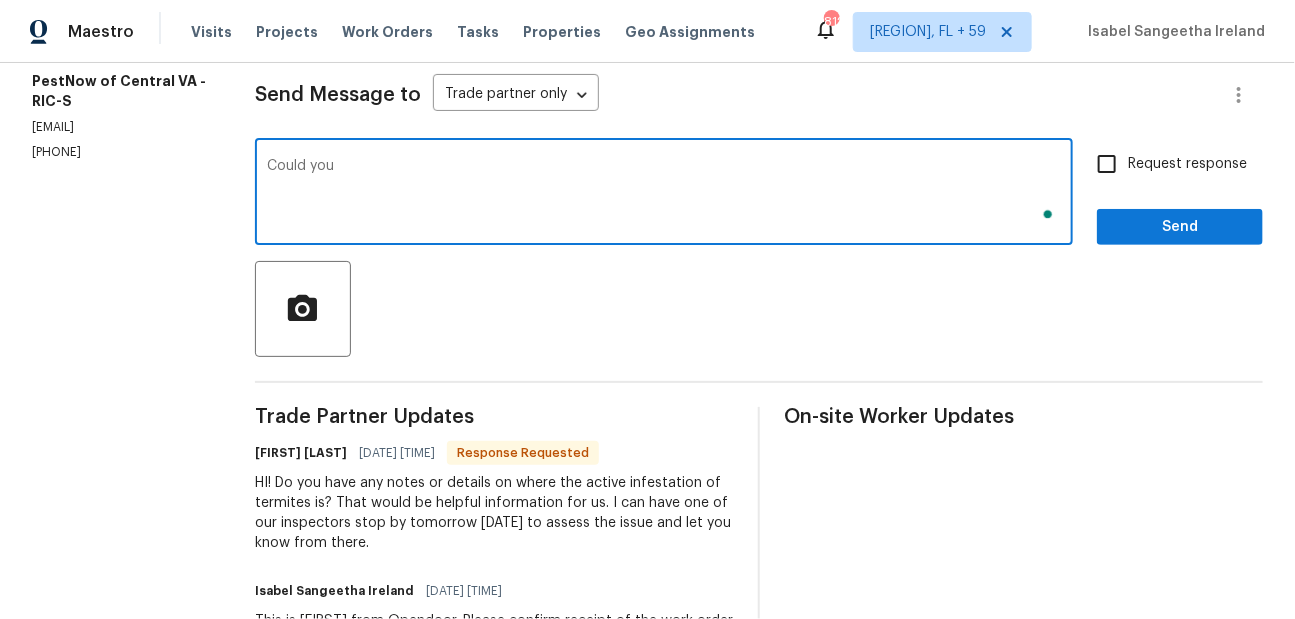 scroll, scrollTop: 272, scrollLeft: 0, axis: vertical 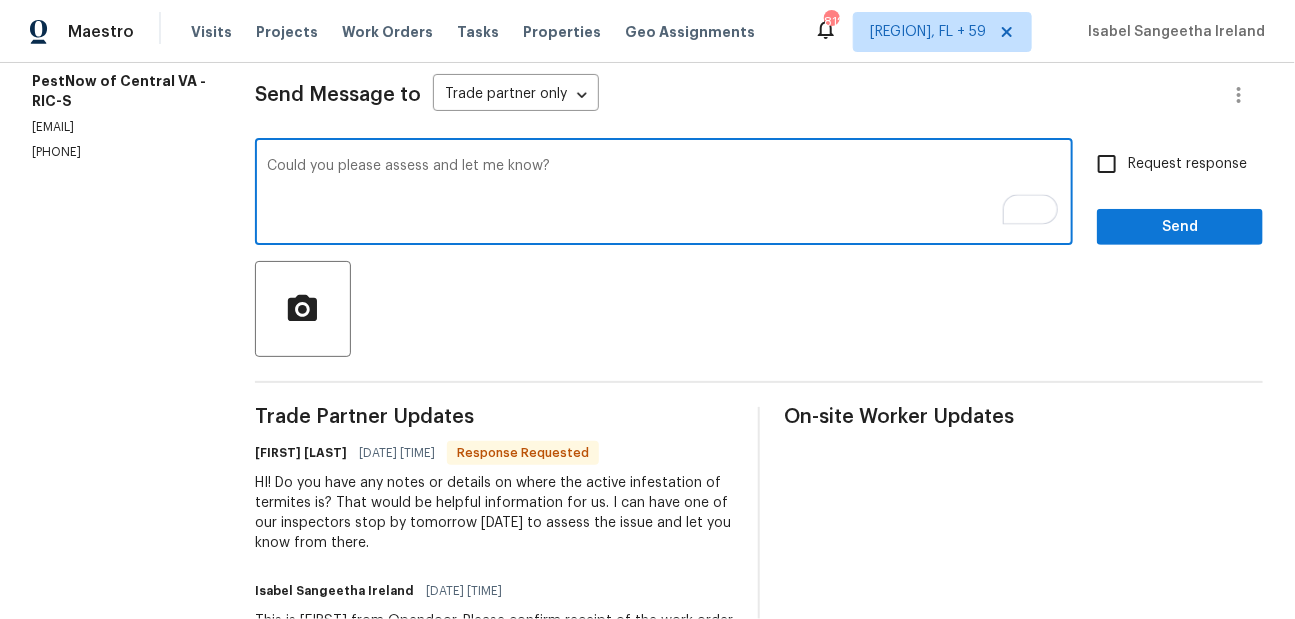 type on "Could you please assess and let me know?" 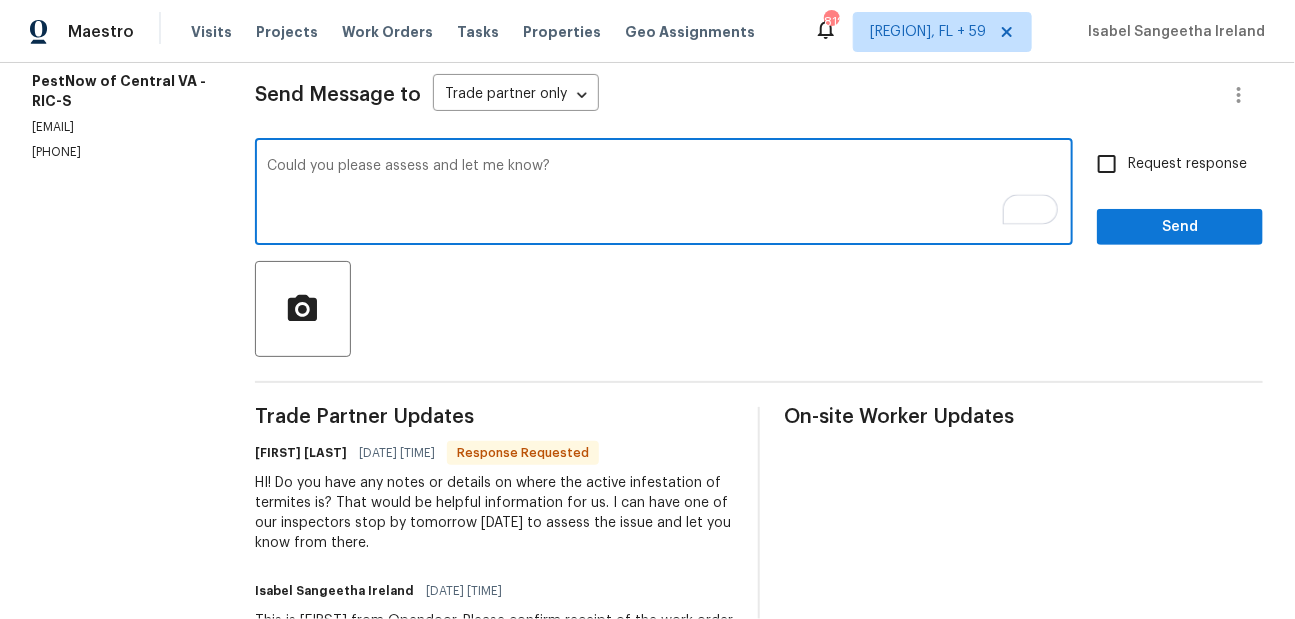 click on "Request response" at bounding box center (1107, 164) 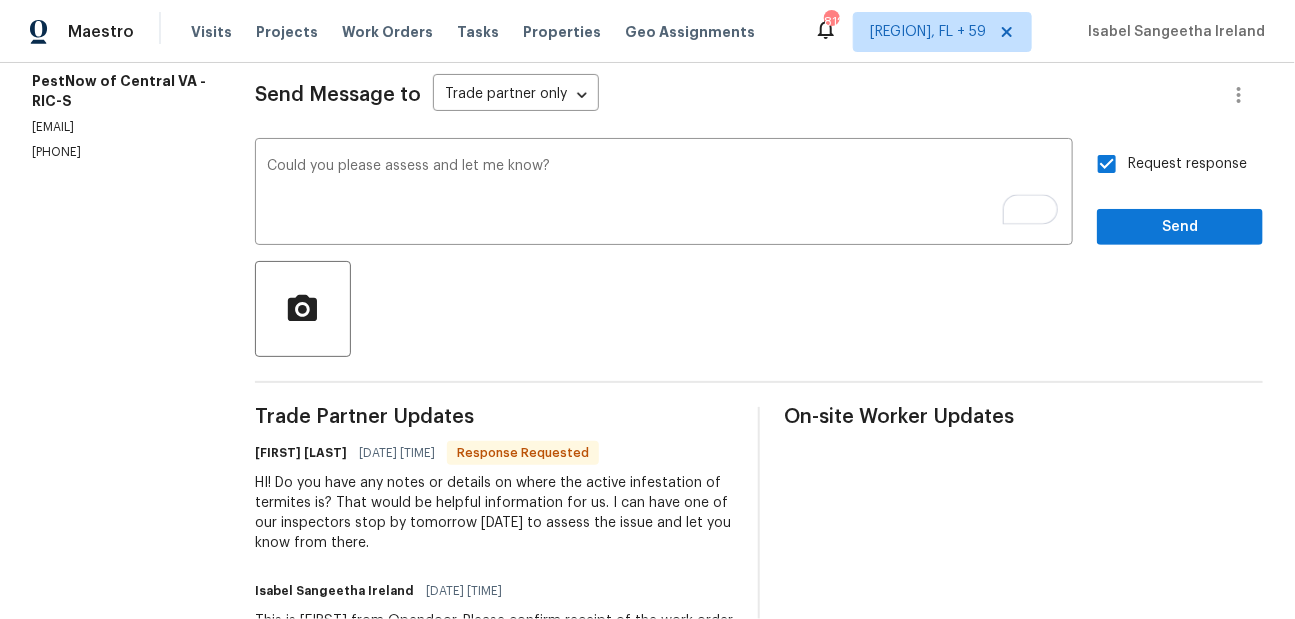 click on "Request response Send" at bounding box center (1180, 194) 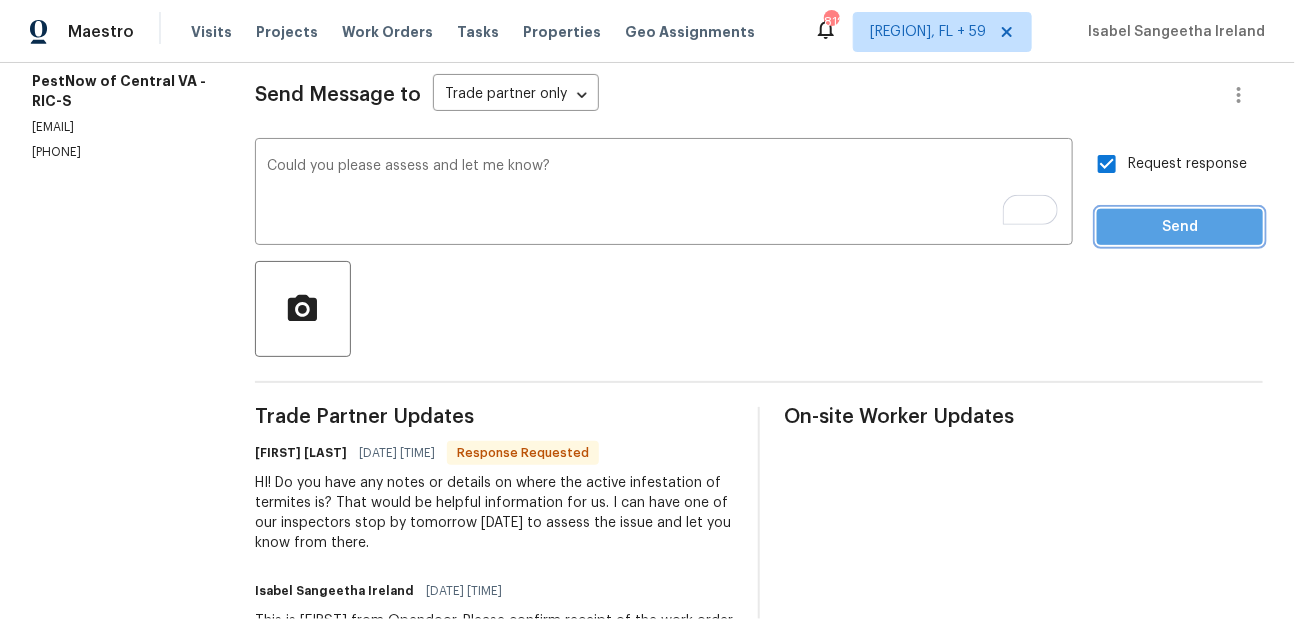 click on "Send" at bounding box center (1180, 227) 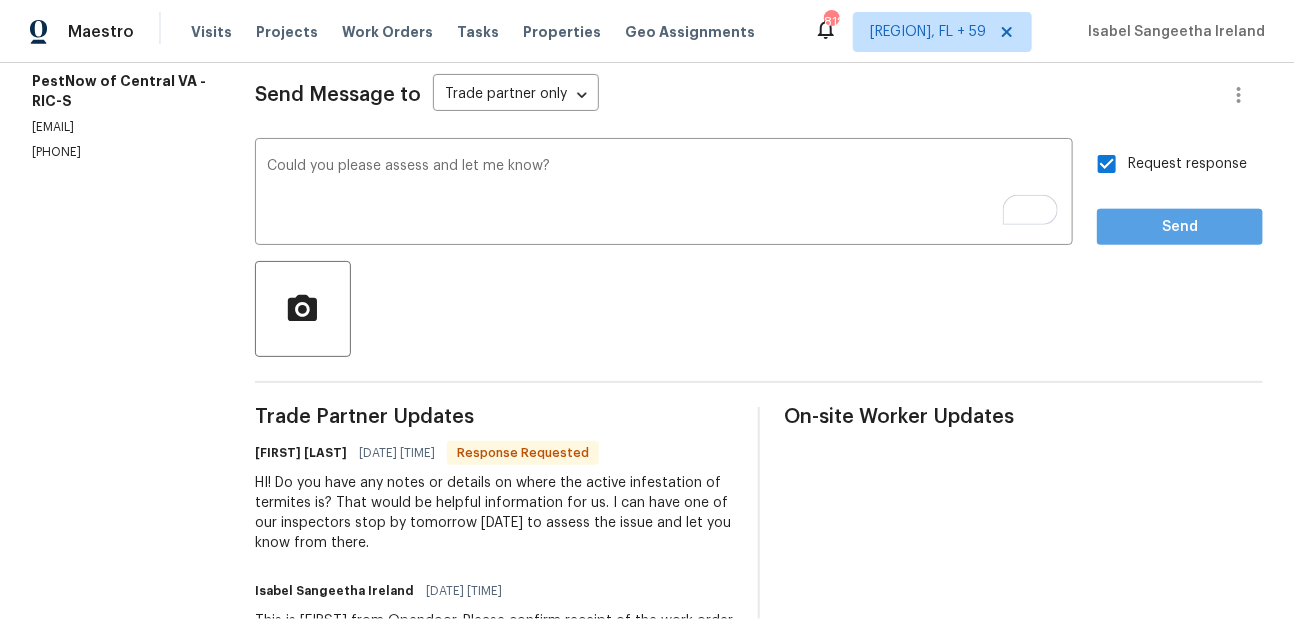 scroll, scrollTop: 128, scrollLeft: 0, axis: vertical 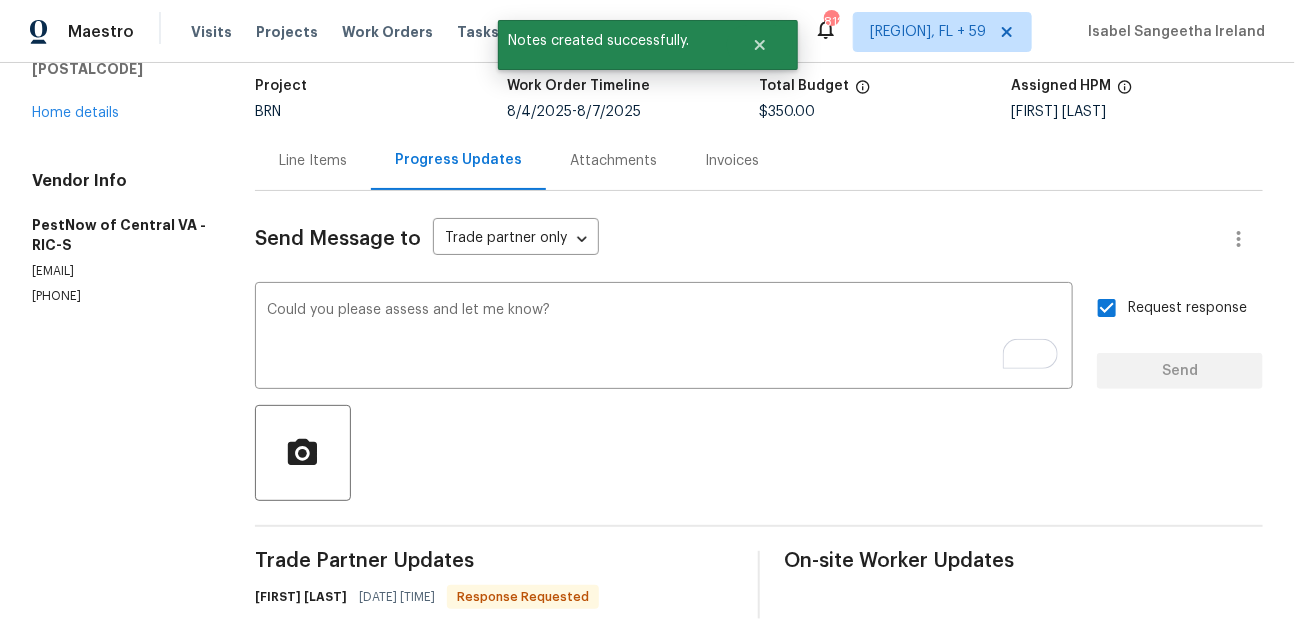 type 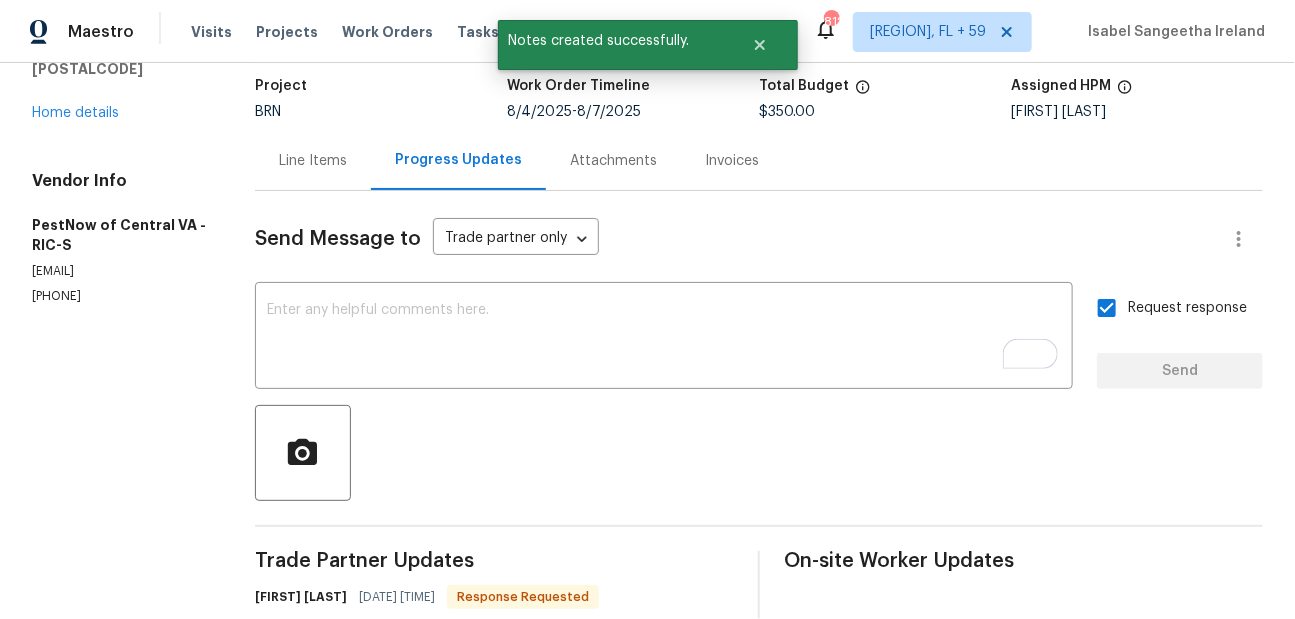 scroll, scrollTop: 272, scrollLeft: 0, axis: vertical 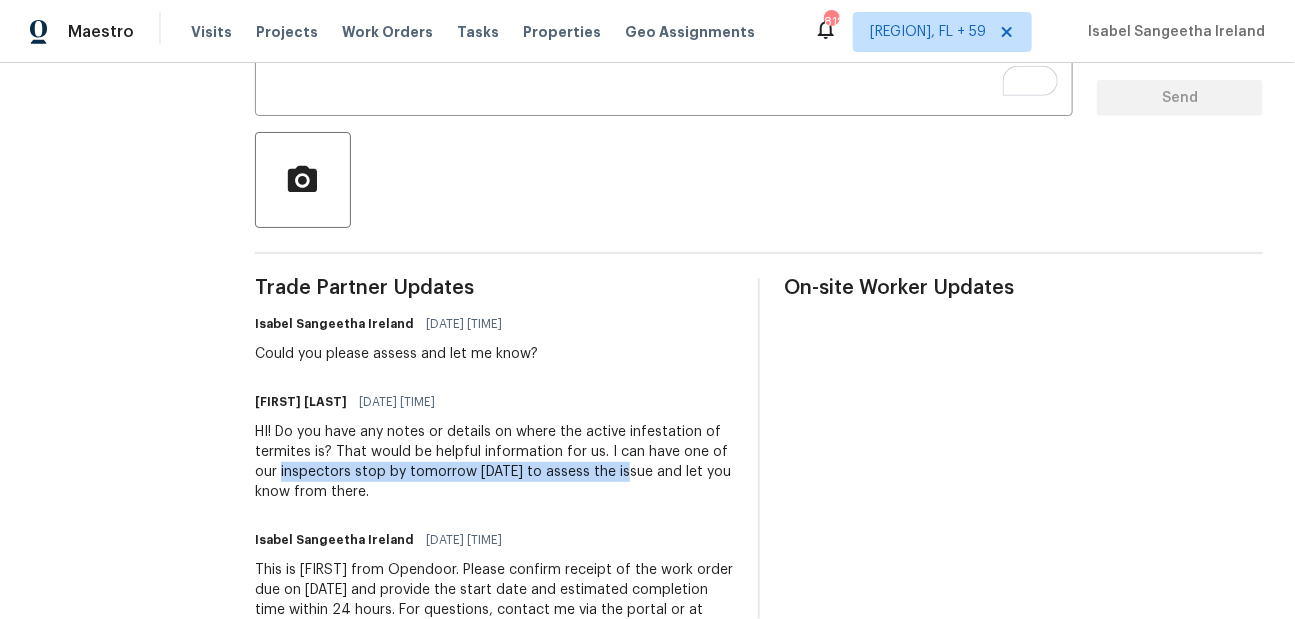 drag, startPoint x: 282, startPoint y: 472, endPoint x: 619, endPoint y: 469, distance: 337.01337 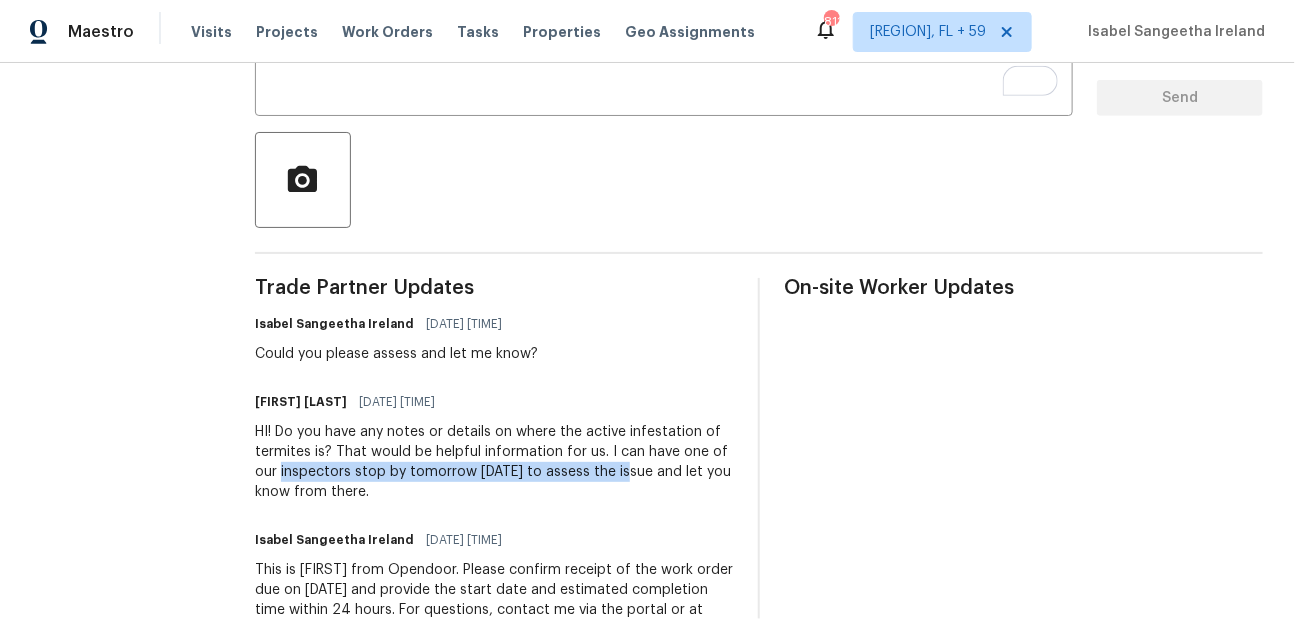 scroll, scrollTop: 401, scrollLeft: 0, axis: vertical 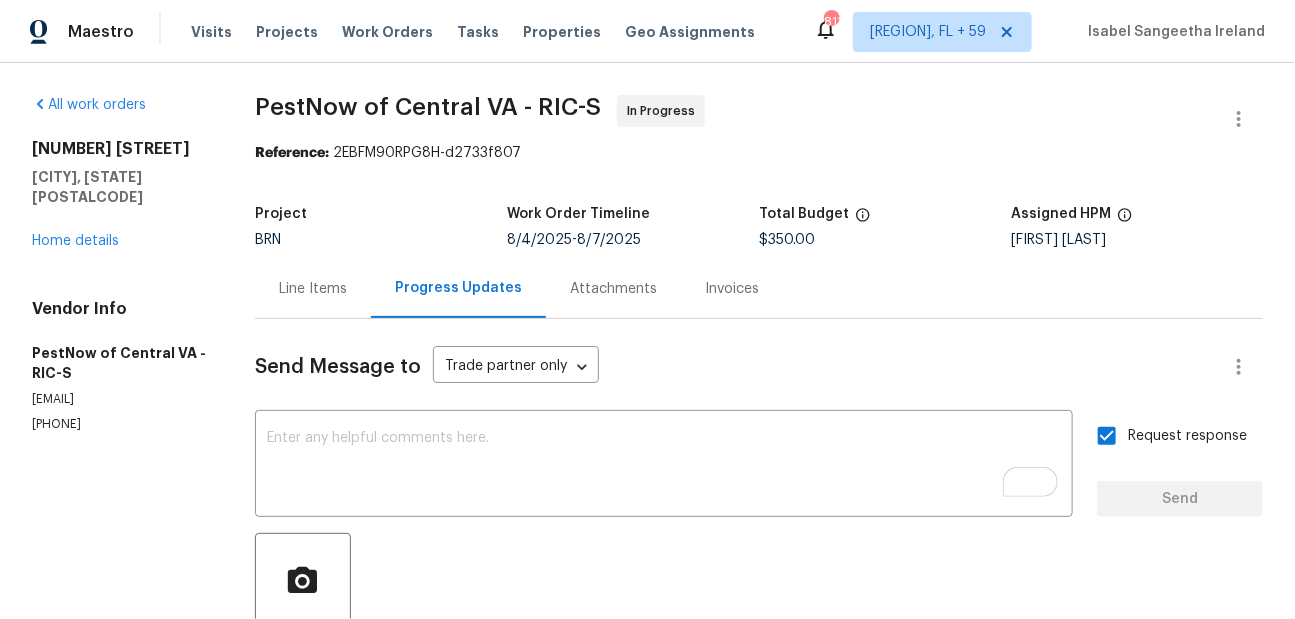 click on "3238 Hunters Mill Ct Richmond, VA 23223 Home details" at bounding box center [119, 195] 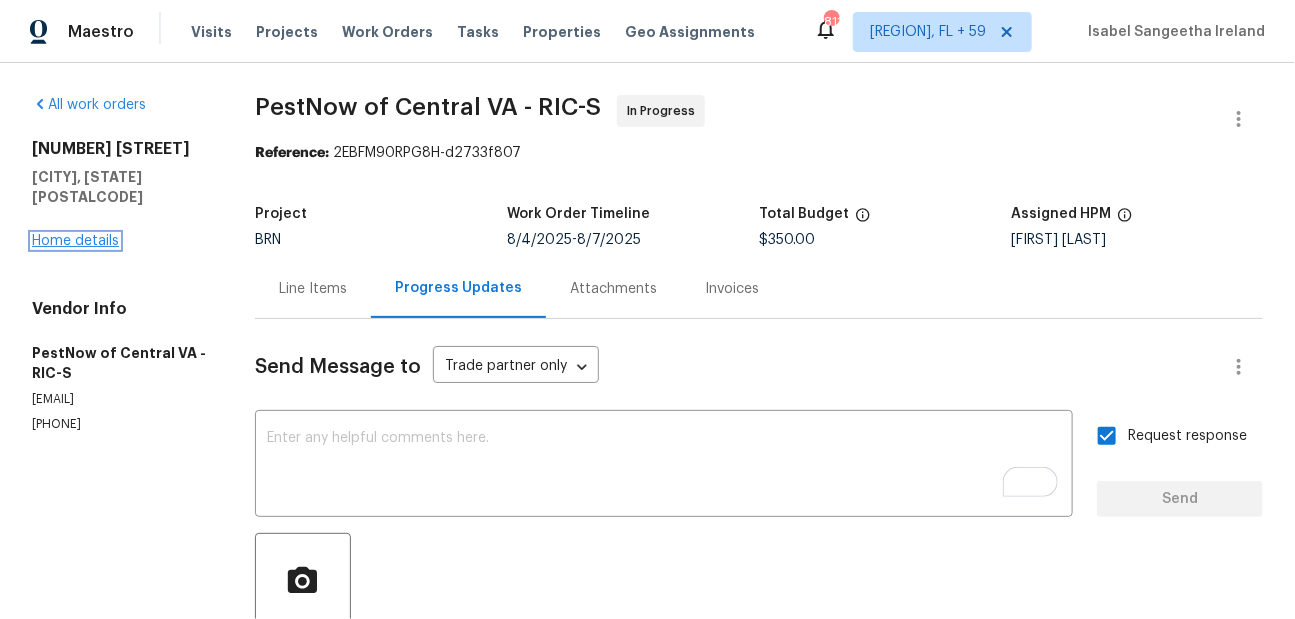 click on "Home details" at bounding box center [75, 241] 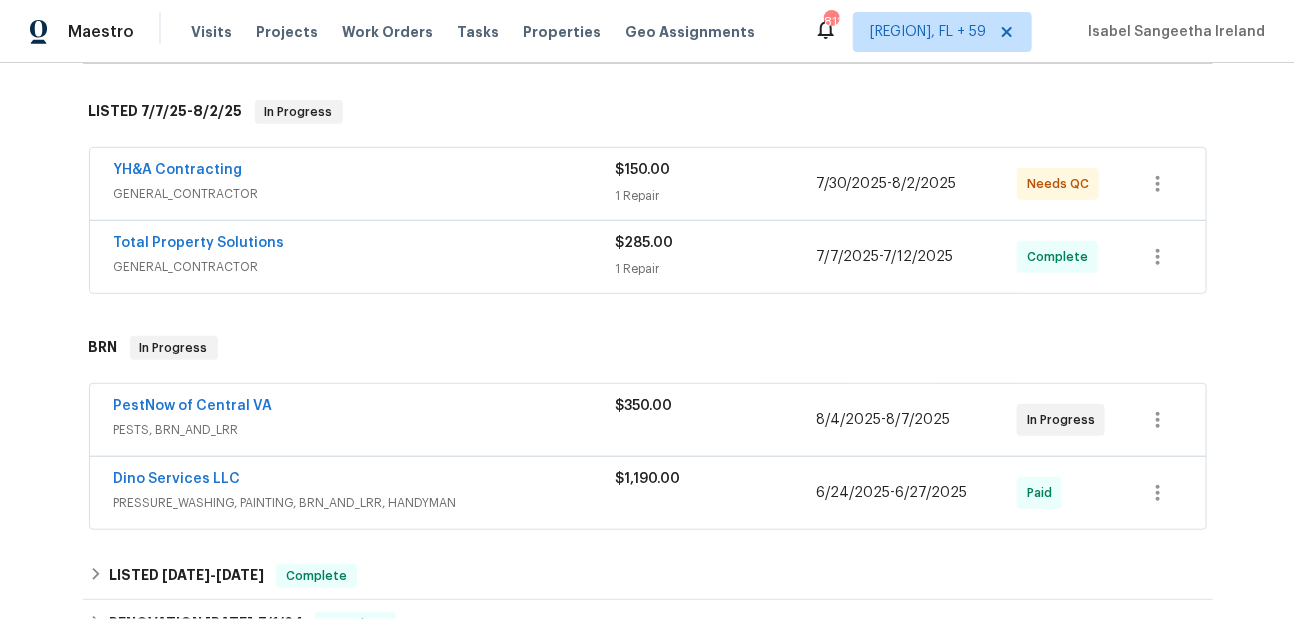 scroll, scrollTop: 419, scrollLeft: 0, axis: vertical 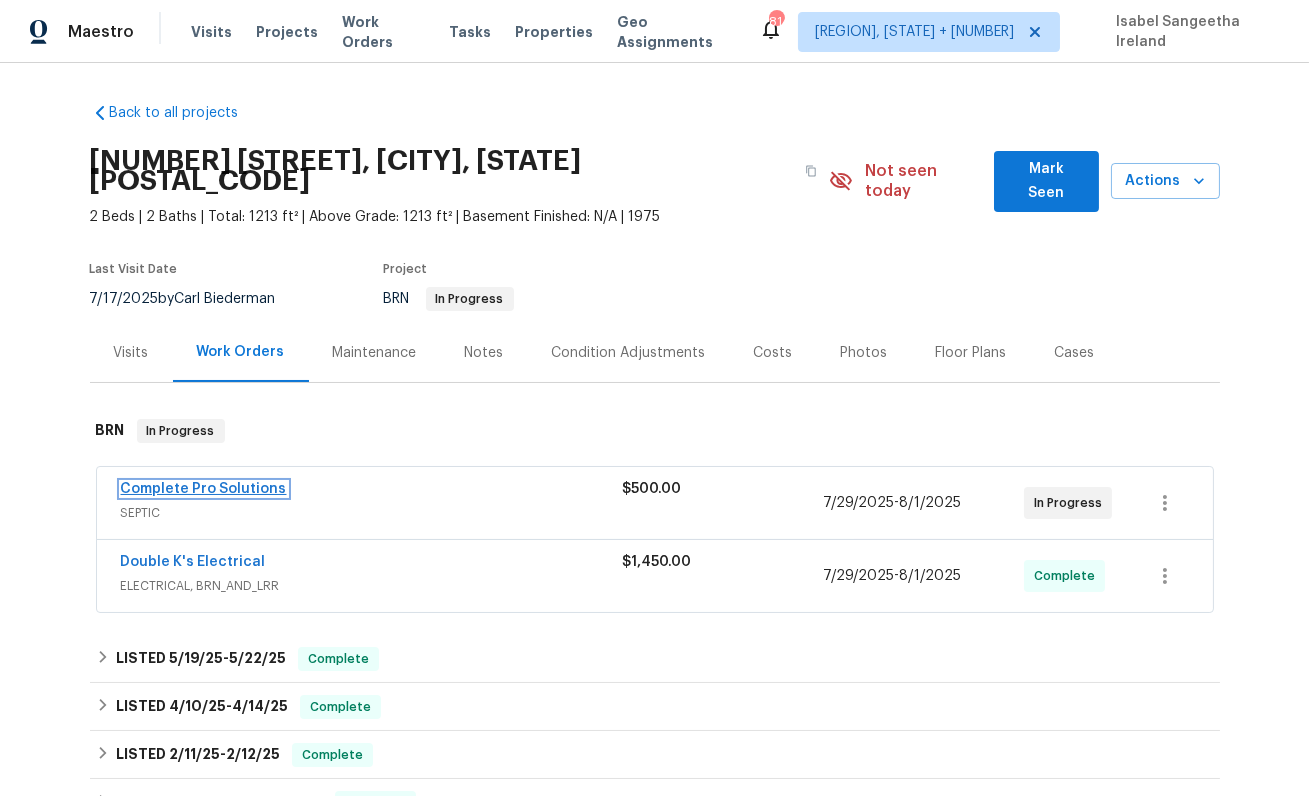 click on "Complete Pro Solutions" at bounding box center [204, 489] 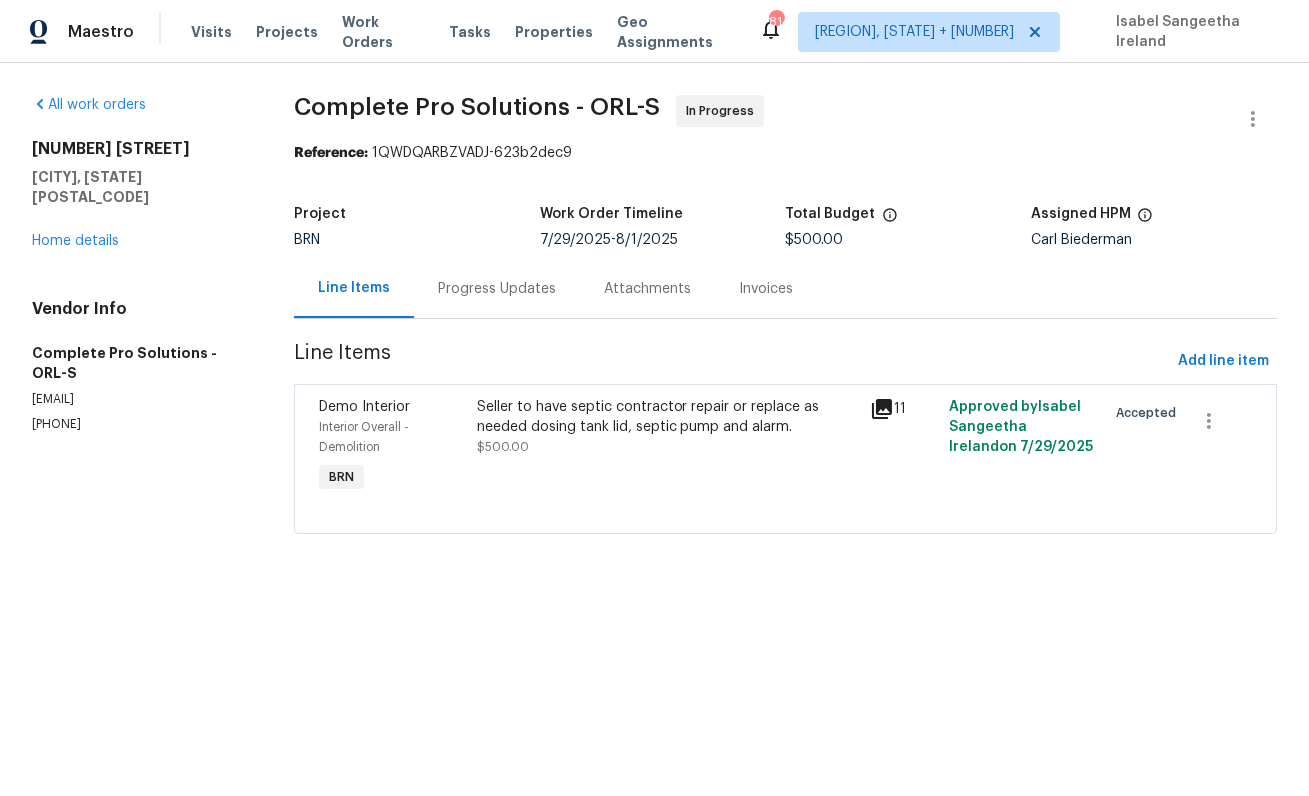 click on "Progress Updates" at bounding box center [497, 288] 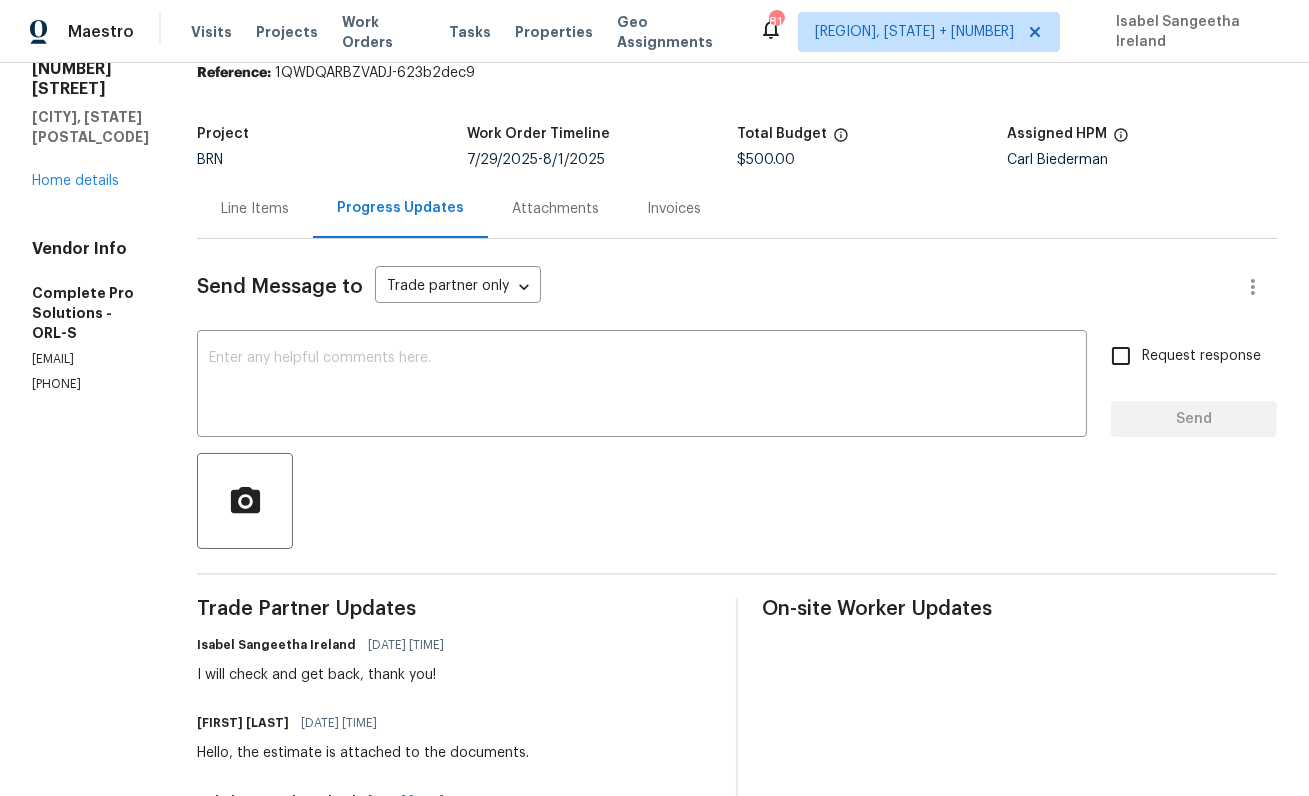 scroll, scrollTop: 200, scrollLeft: 0, axis: vertical 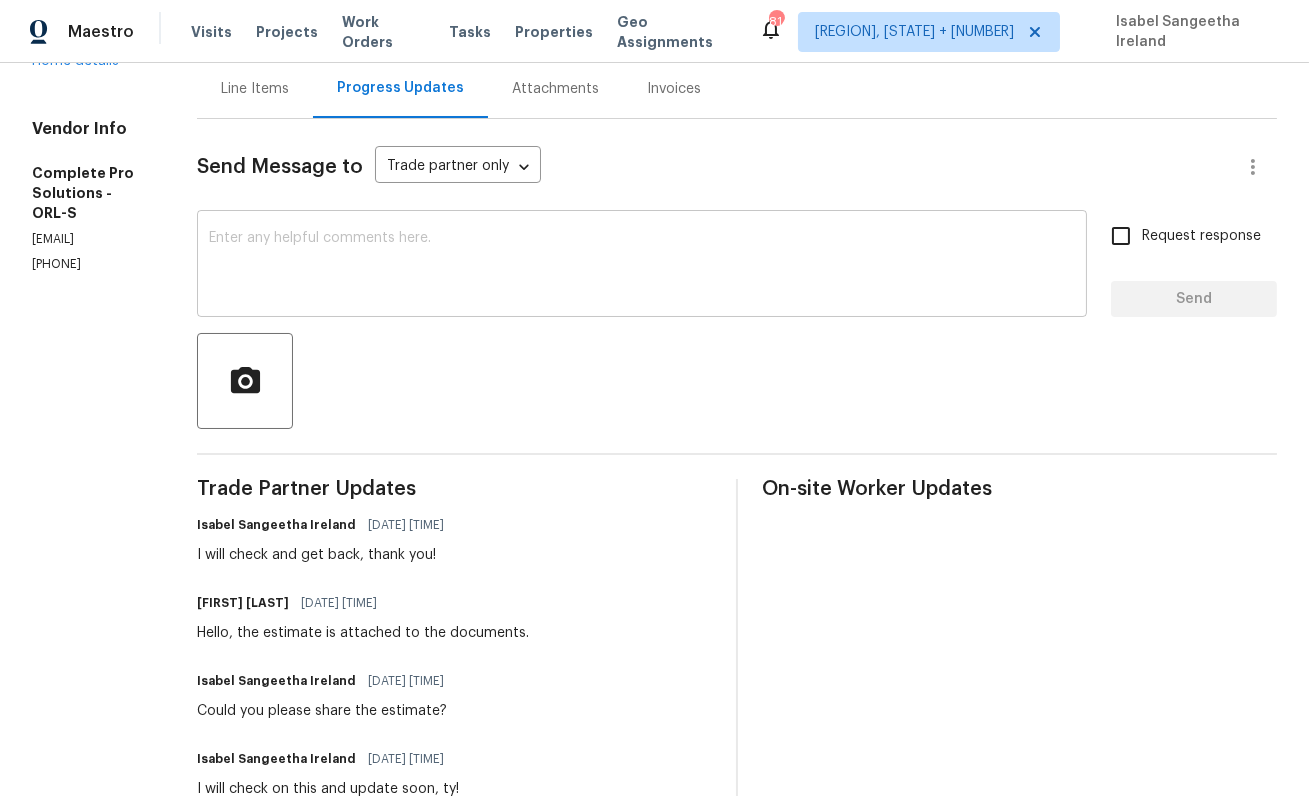 click at bounding box center [642, 266] 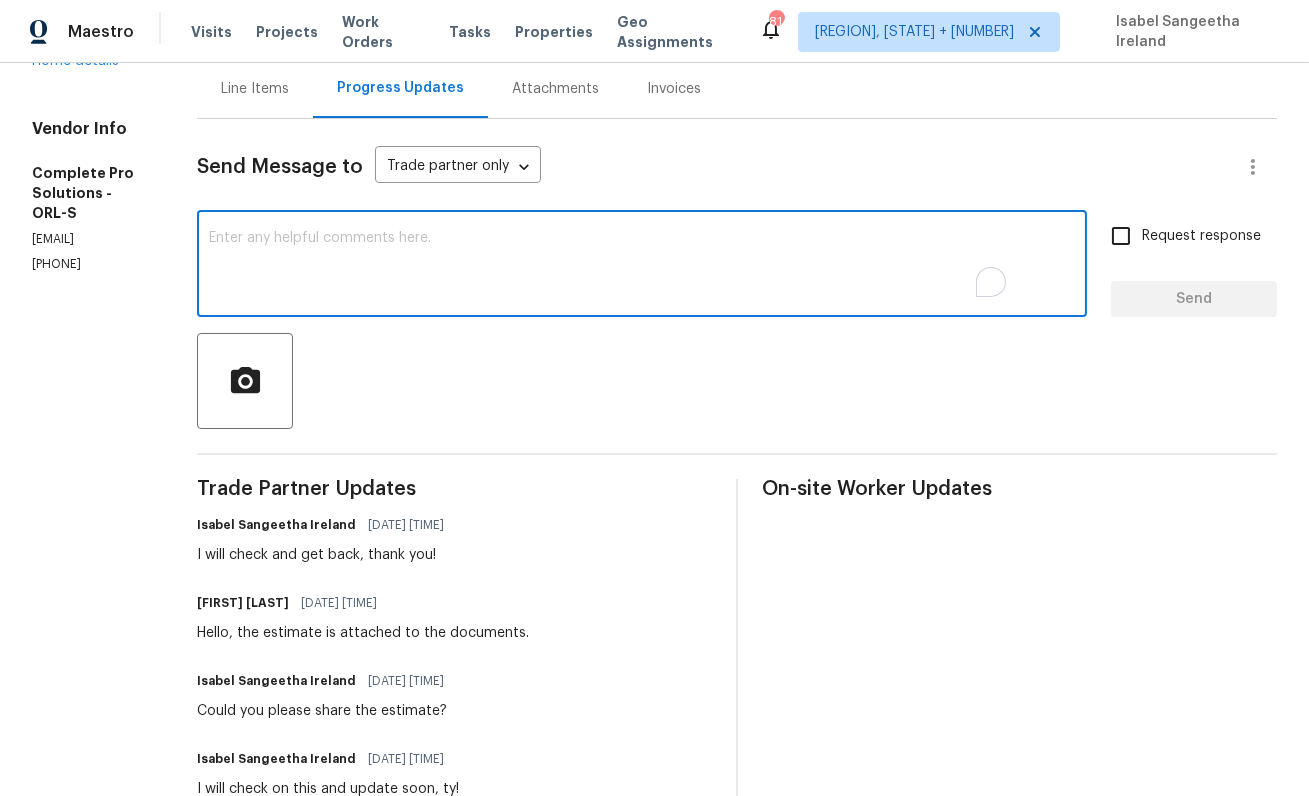 paste on "The electrician found and repaired the issue with the electrical to the pump and the pump seemed to be operational. Can you have TP remove new pump from the CO assuming that it's now functional please?" 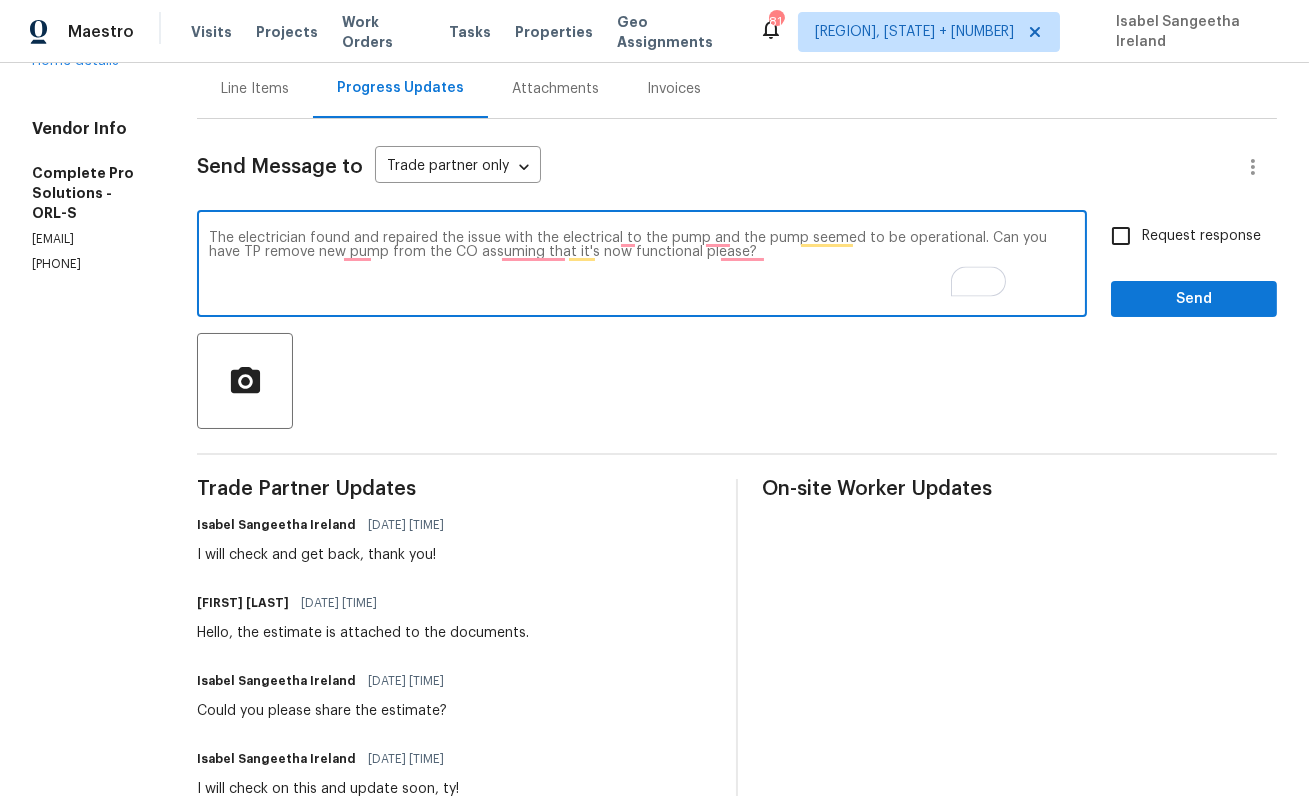 scroll, scrollTop: 200, scrollLeft: 0, axis: vertical 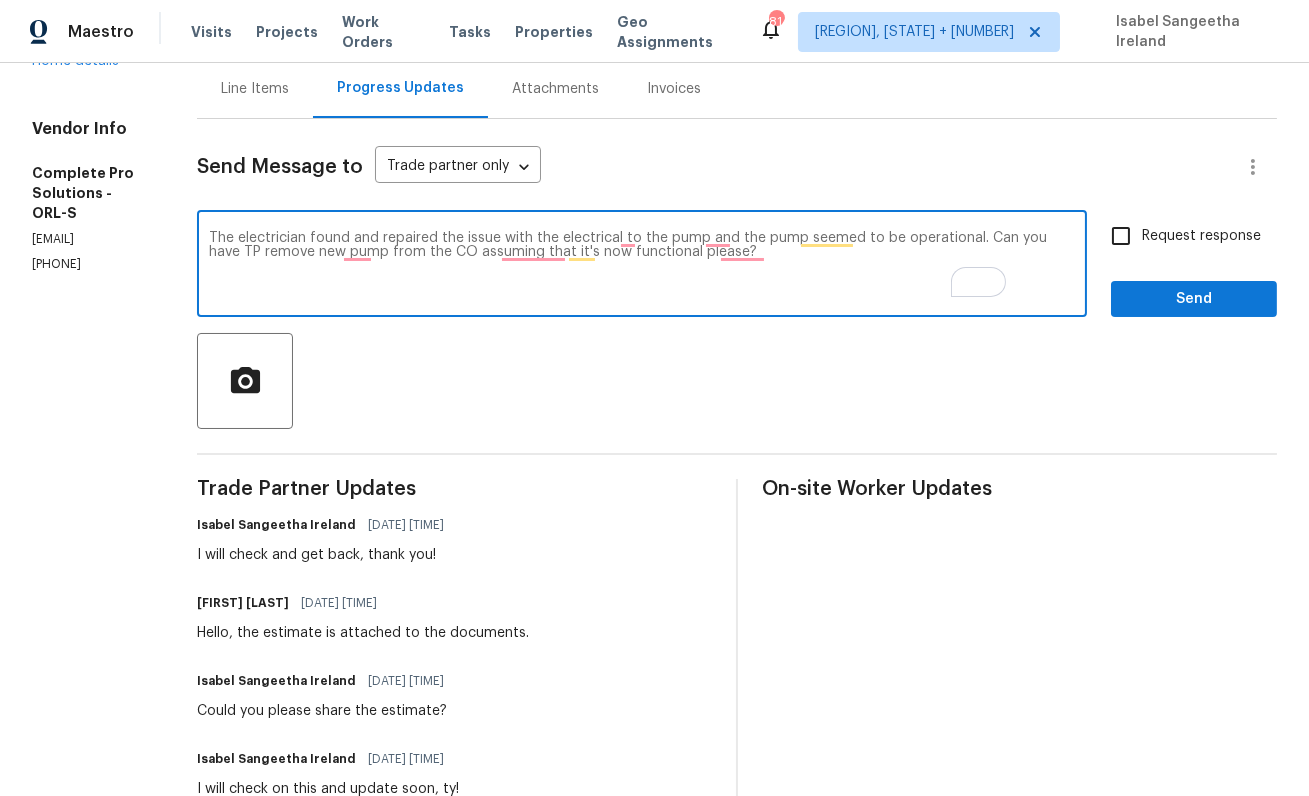 click on "The electrician found and repaired the issue with the electrical to the pump and the pump seemed to be operational. Can you have TP remove new pump from the CO assuming that it's now functional please?" at bounding box center [642, 266] 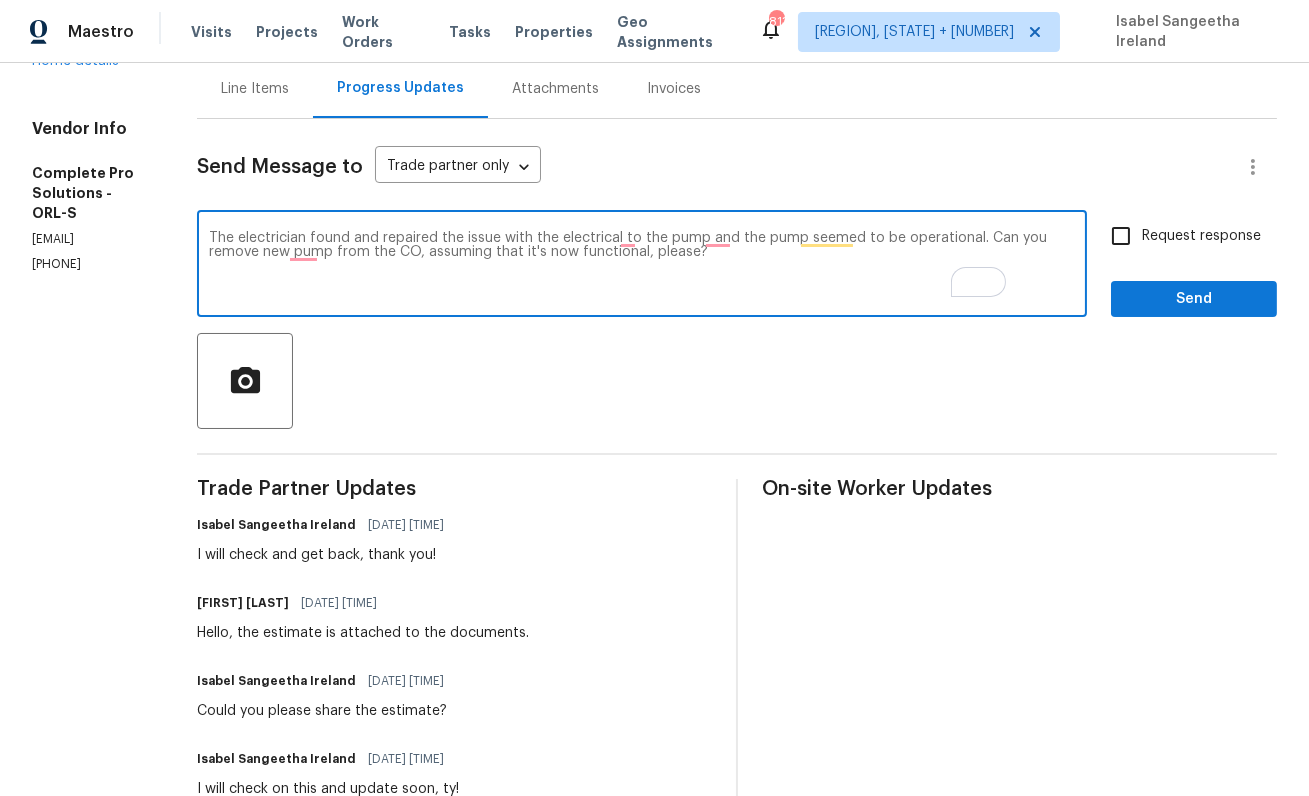 scroll, scrollTop: 200, scrollLeft: 0, axis: vertical 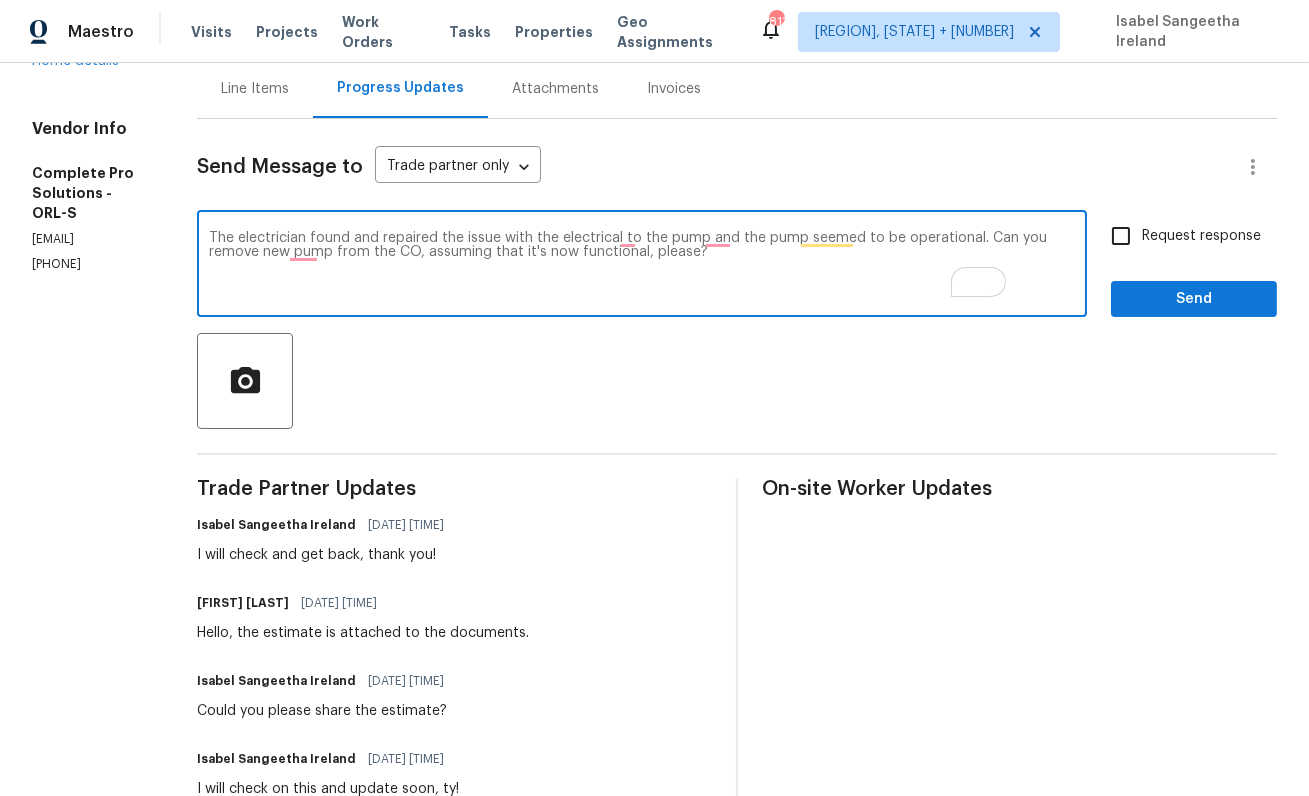click on "The electrician found and repaired the issue with the electrical to the pump and the pump seemed to be operational. Can you remove new pump from the CO, assuming that it's now functional, please?" at bounding box center (642, 266) 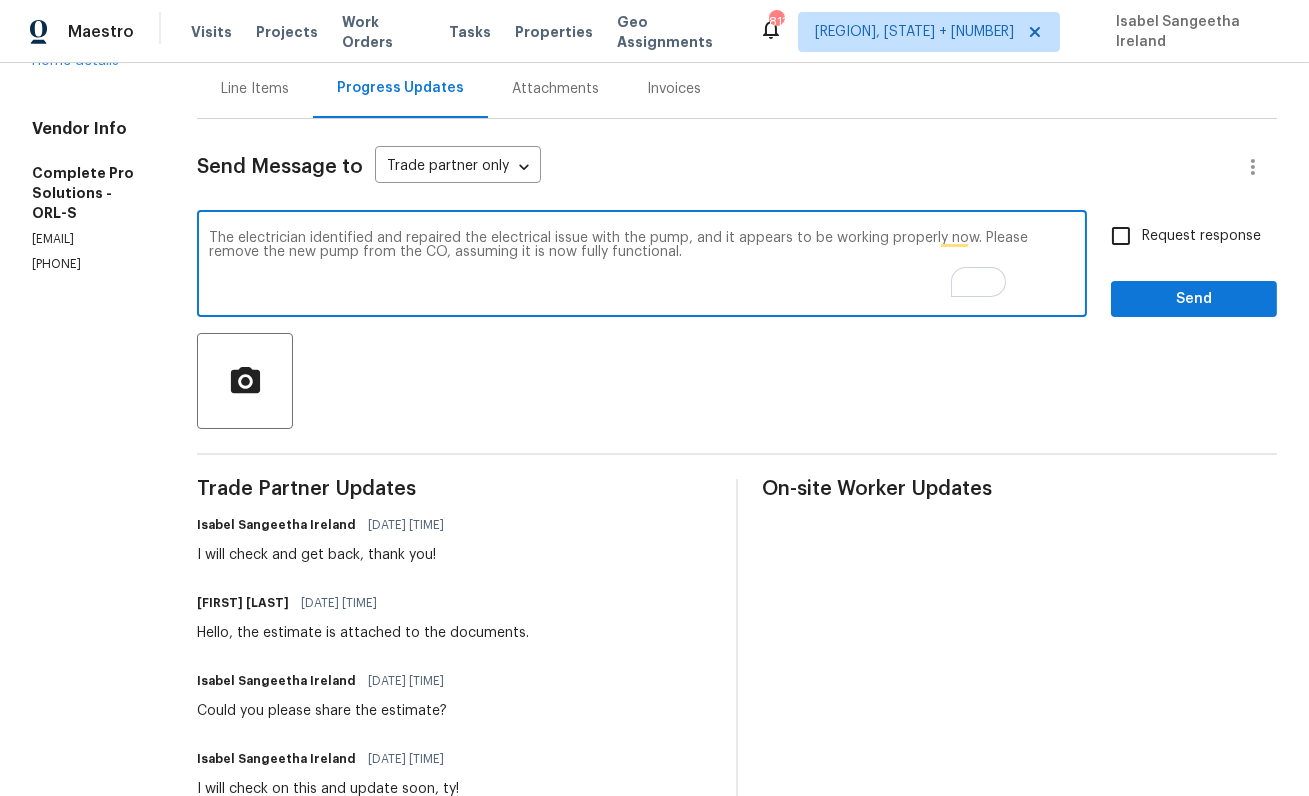 type on "The electrician identified and repaired the electrical issue with the pump, and it appears to be working properly now. Please remove the new pump from the CO, assuming it is now fully functional." 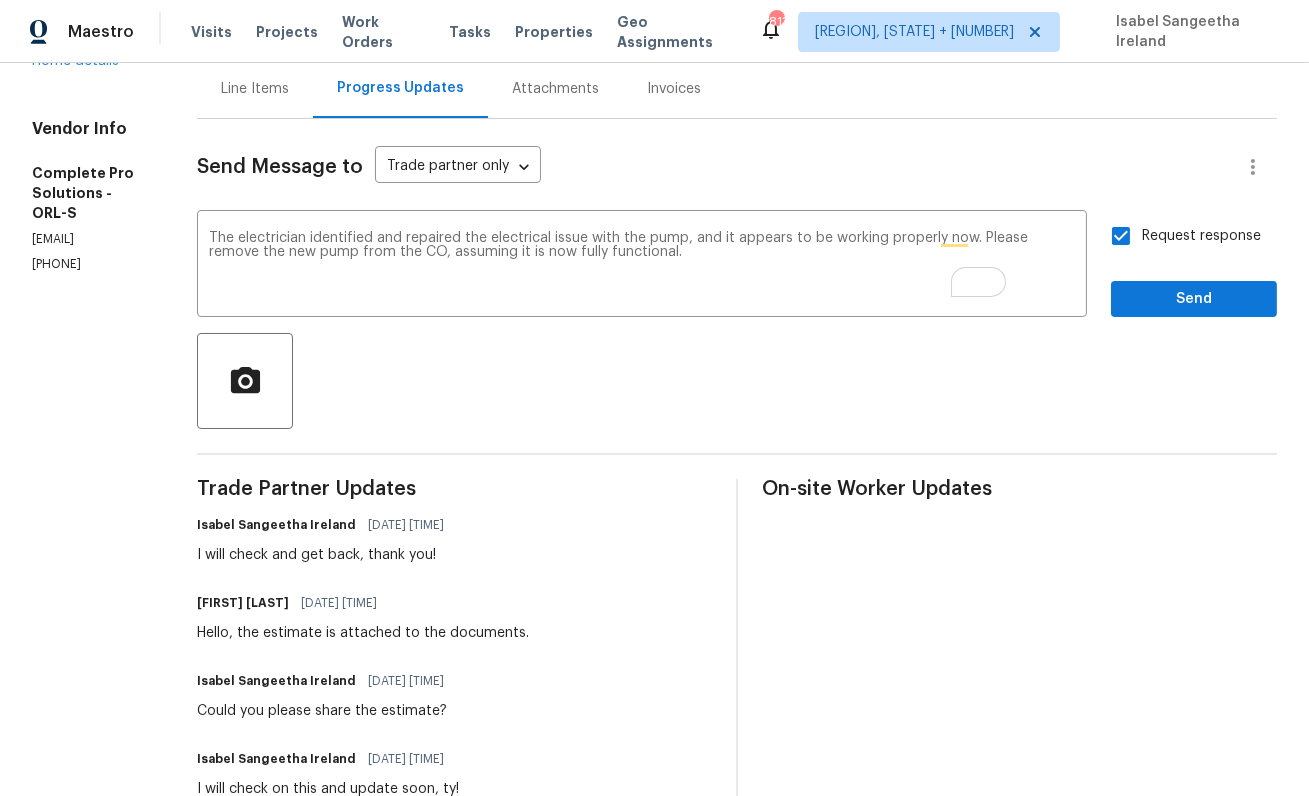 click on "Request response Send" at bounding box center (1194, 266) 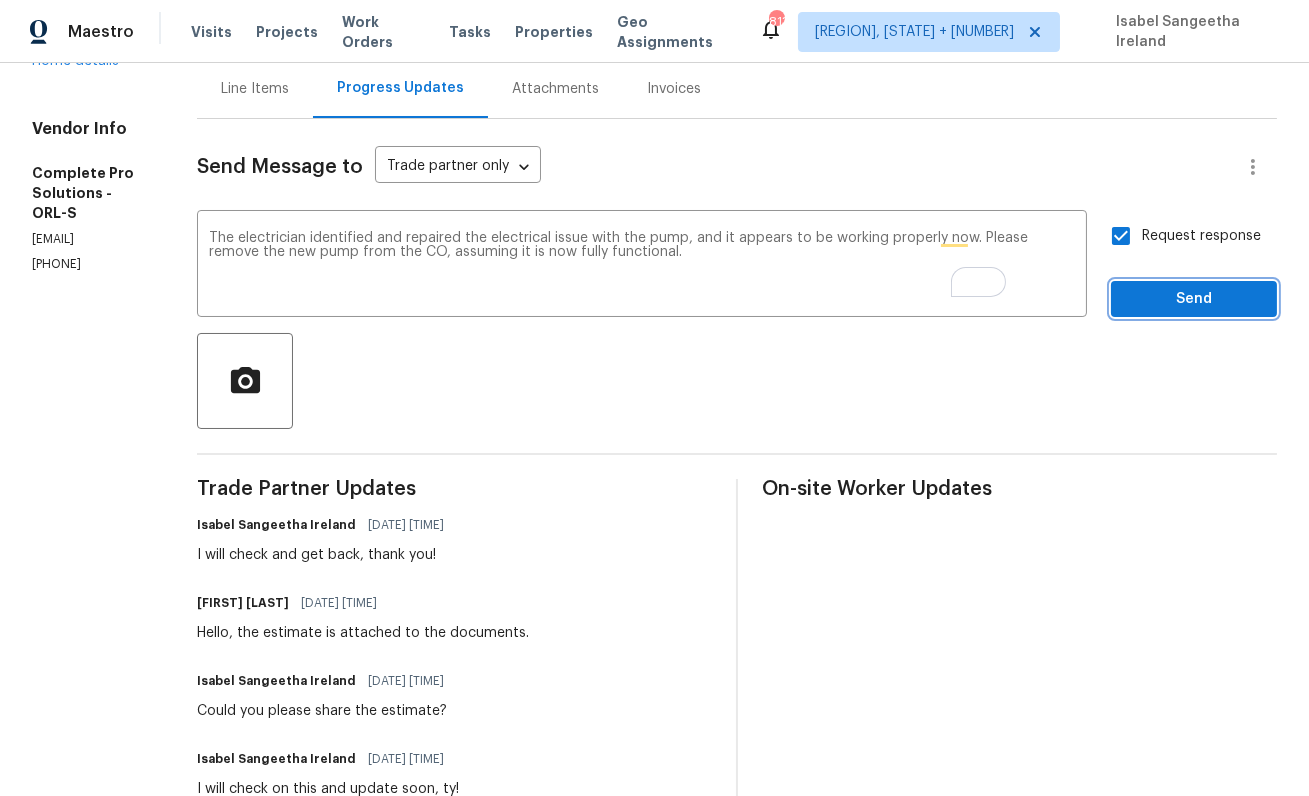 click on "Send" at bounding box center [1194, 299] 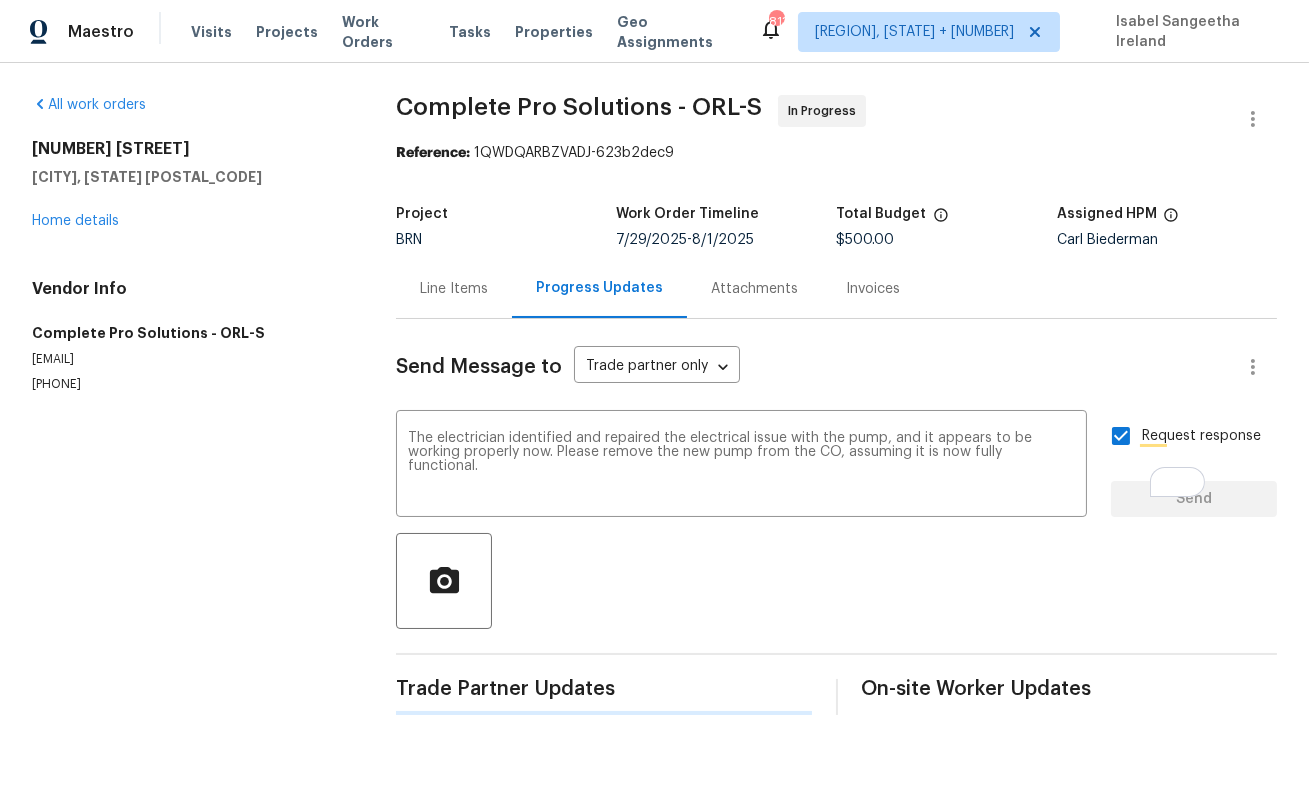 scroll, scrollTop: 0, scrollLeft: 0, axis: both 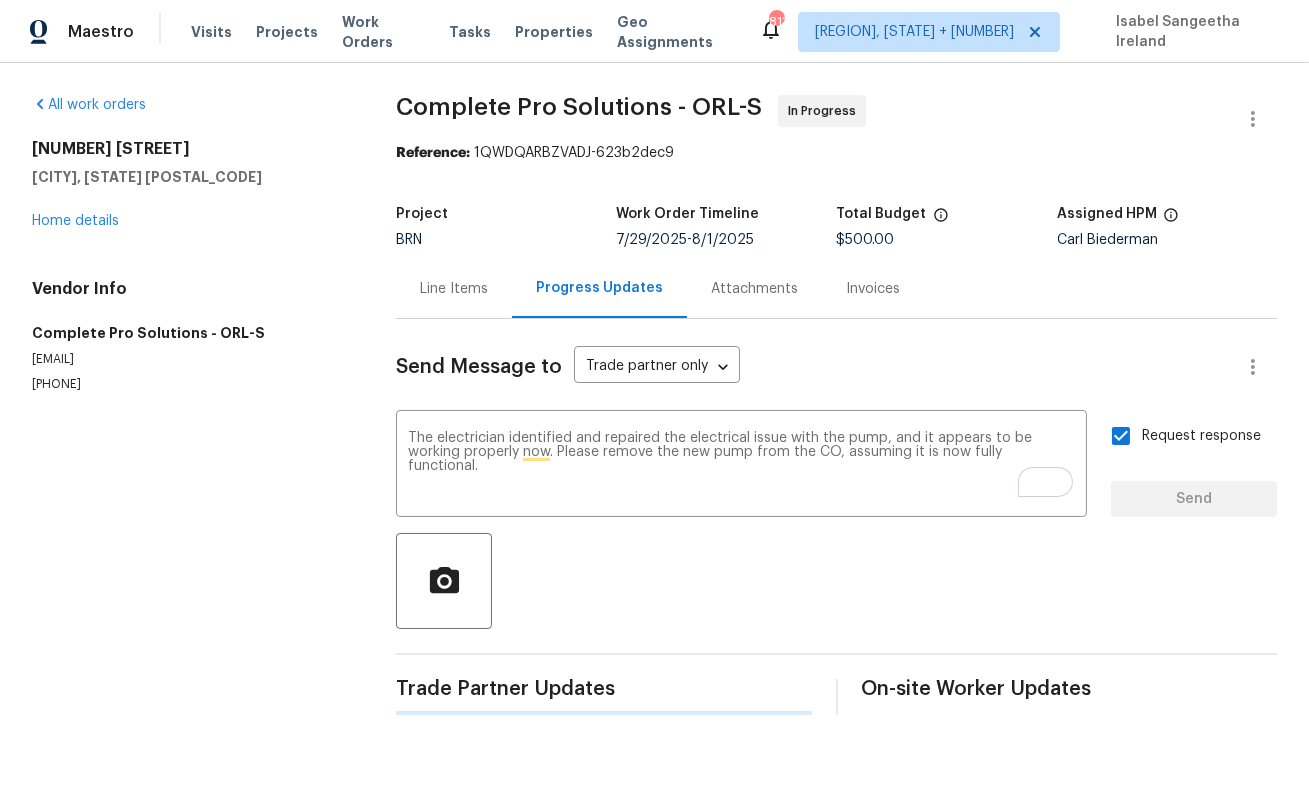type 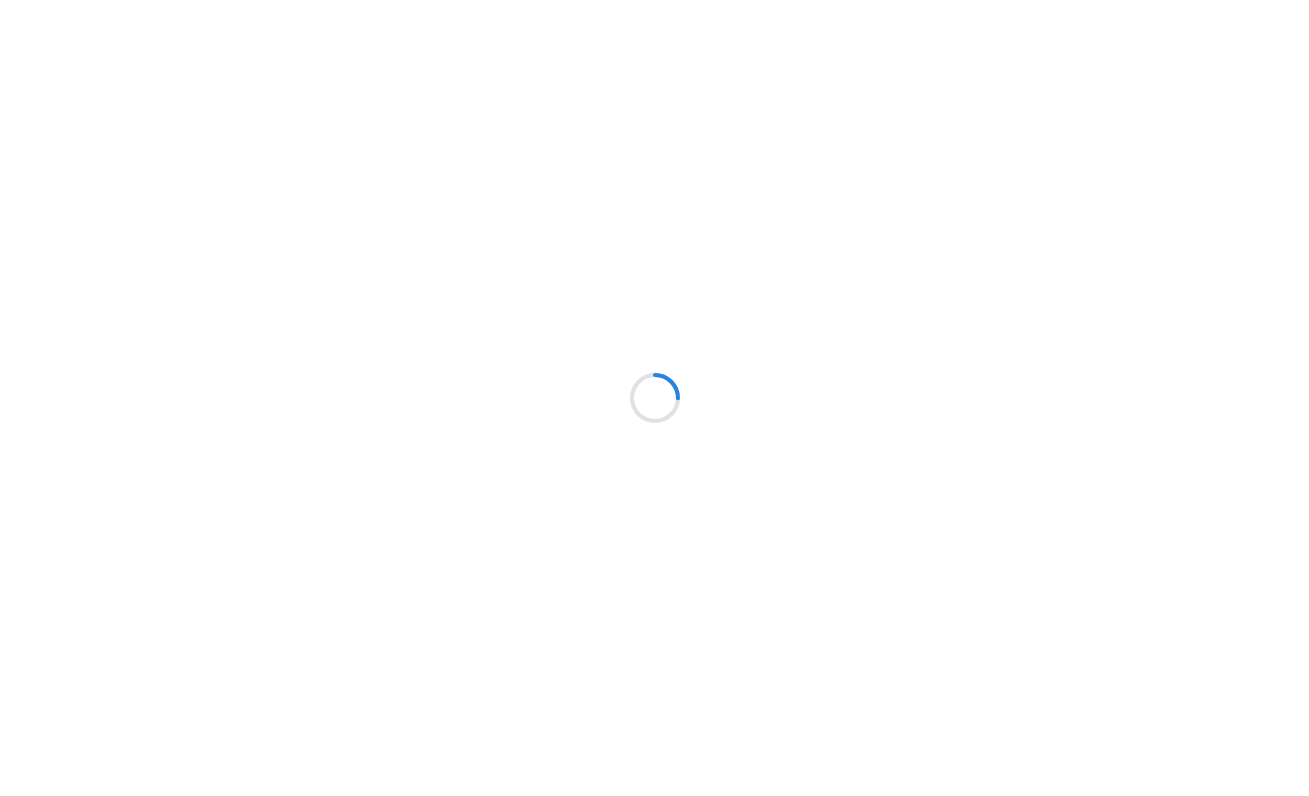 scroll, scrollTop: 0, scrollLeft: 0, axis: both 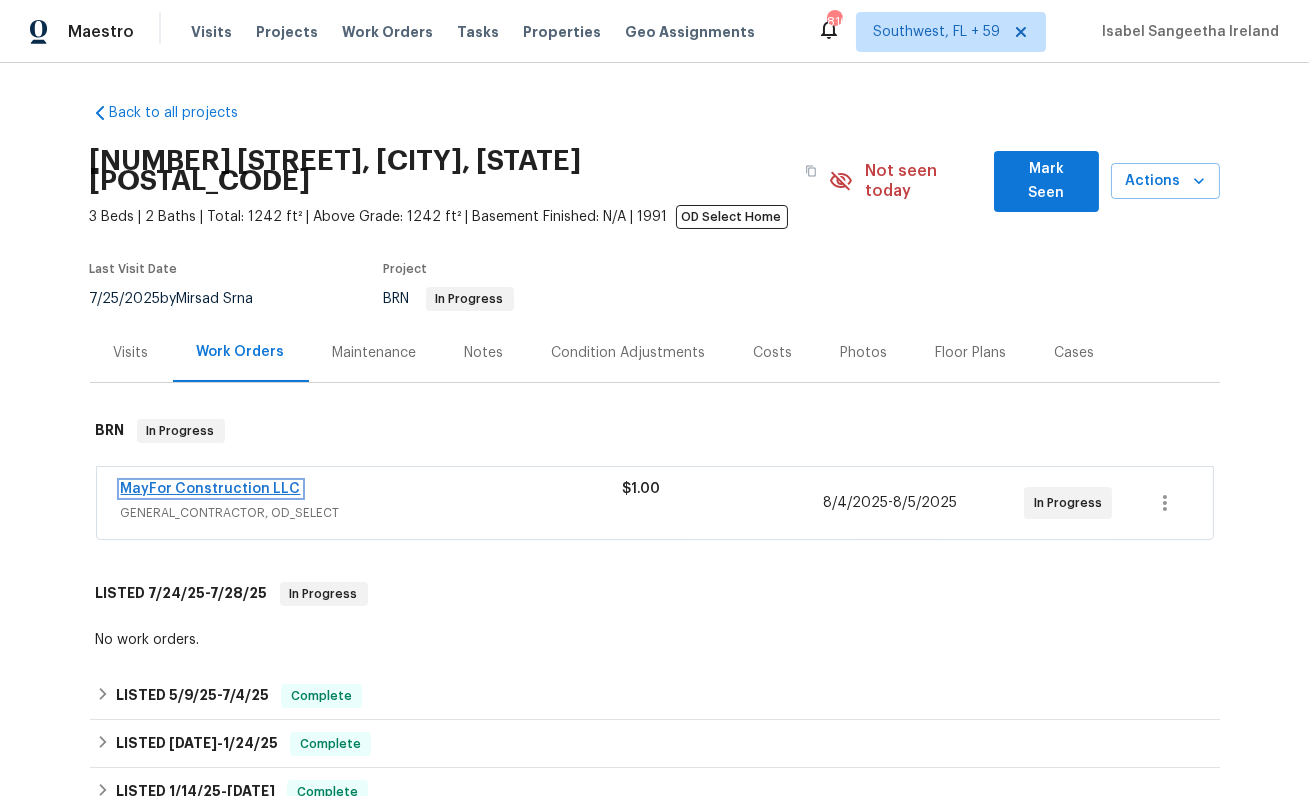 click on "MayFor Construction LLC" at bounding box center (211, 489) 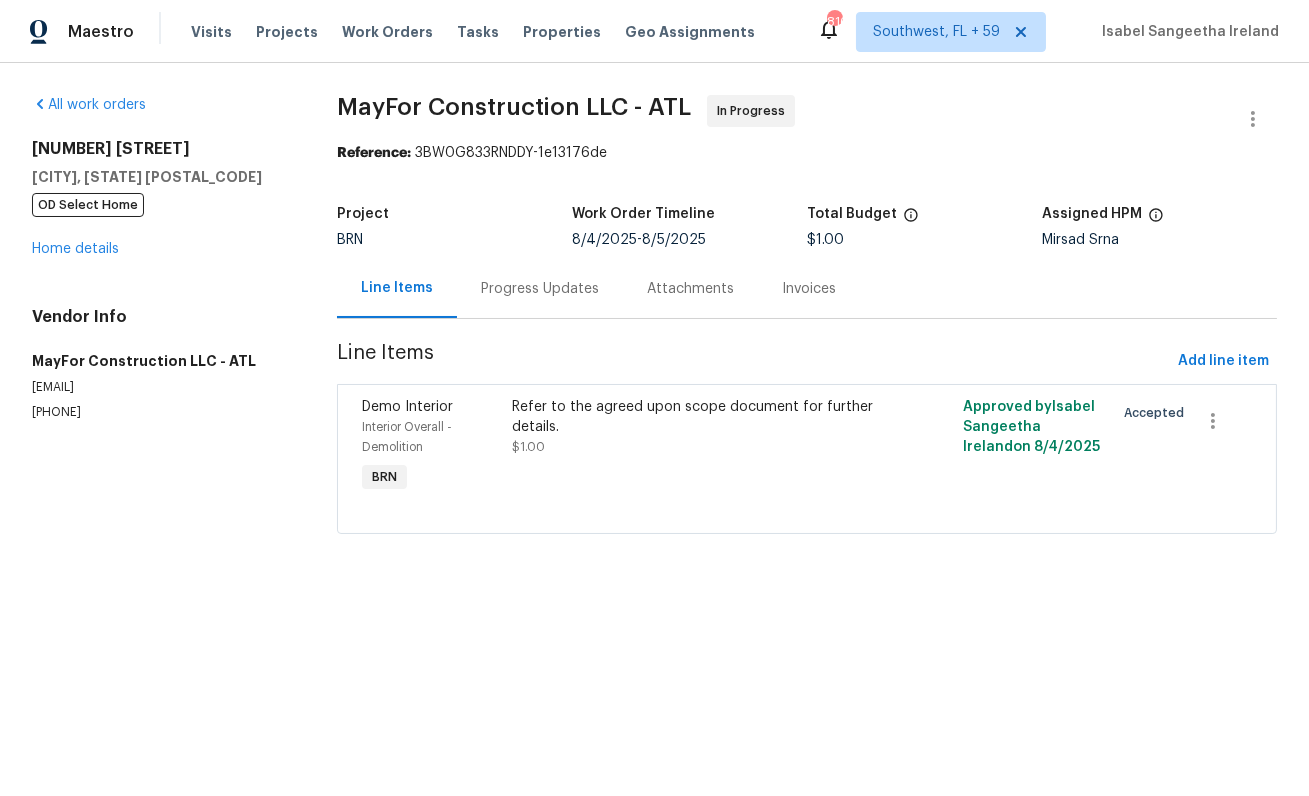 click on "Progress Updates" at bounding box center [540, 288] 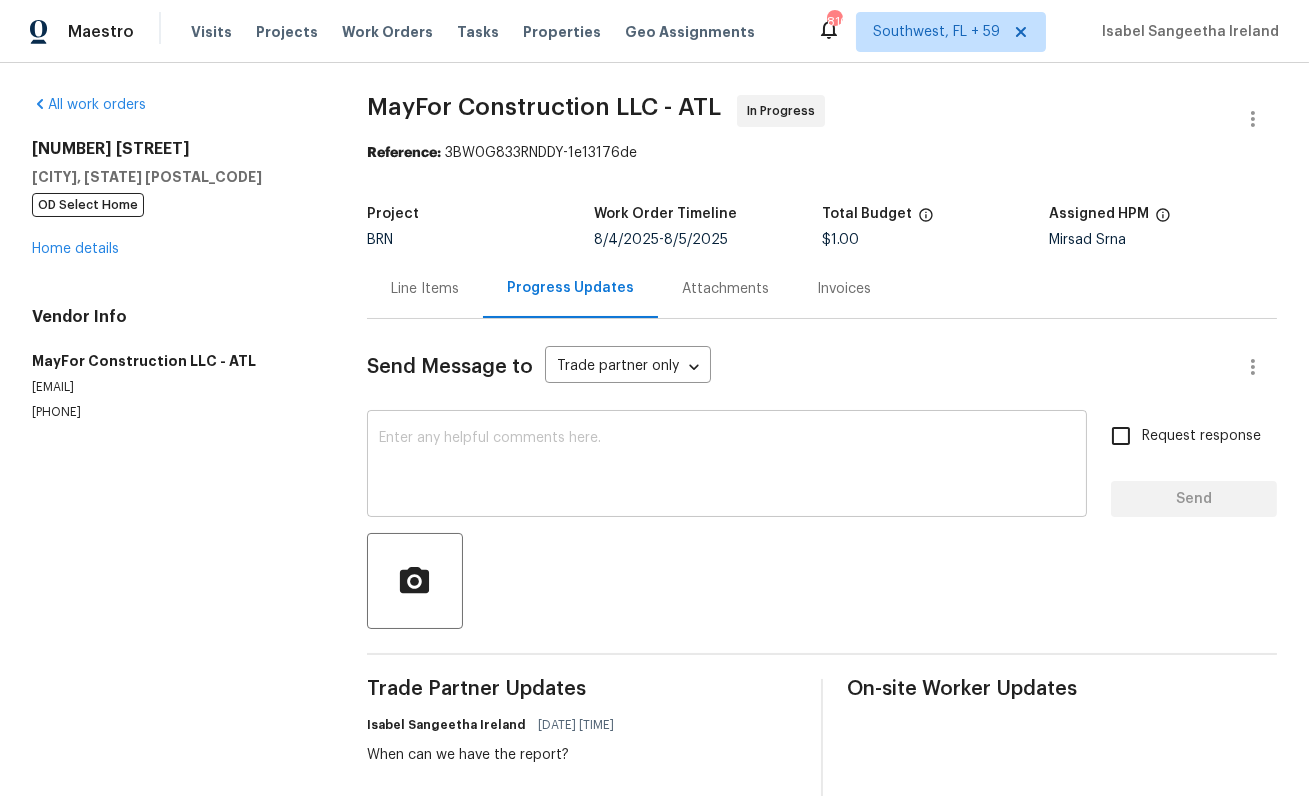 click on "x ​" at bounding box center [727, 466] 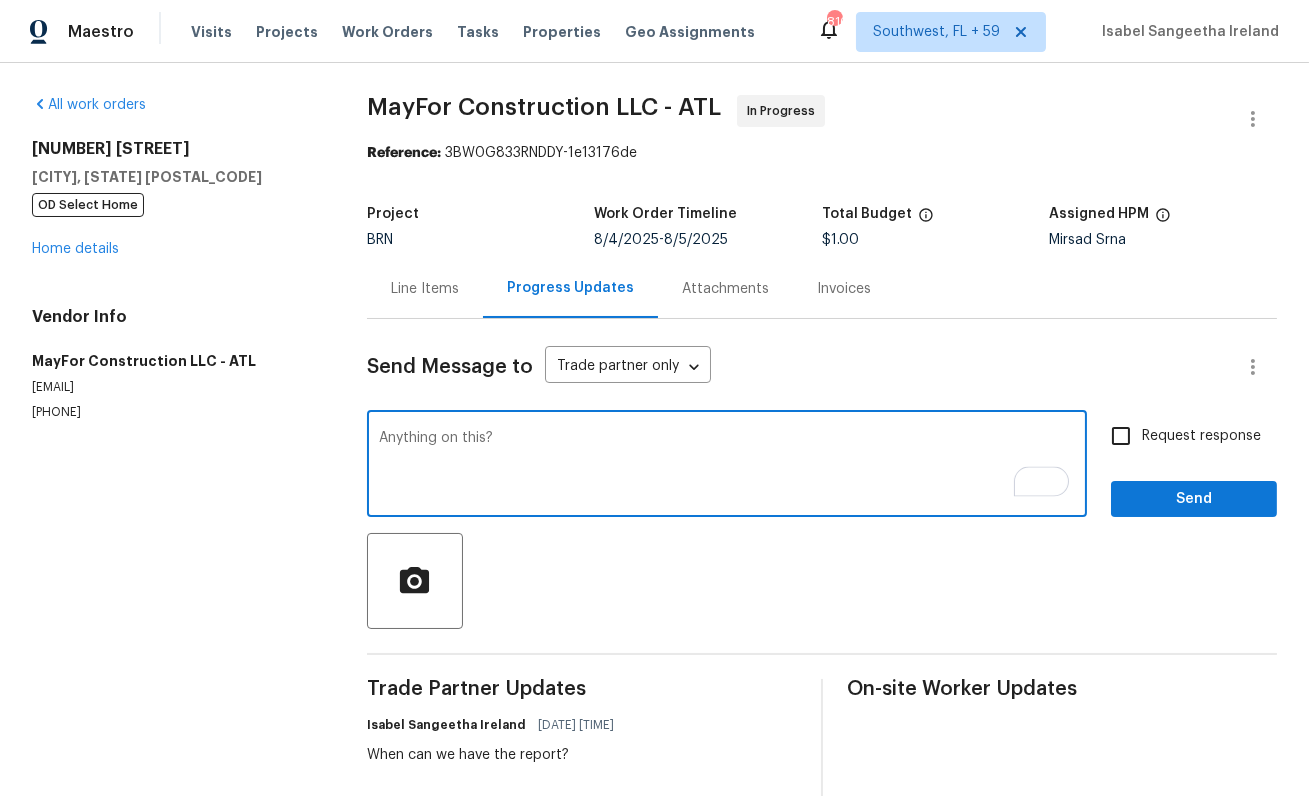type on "Anything on this?" 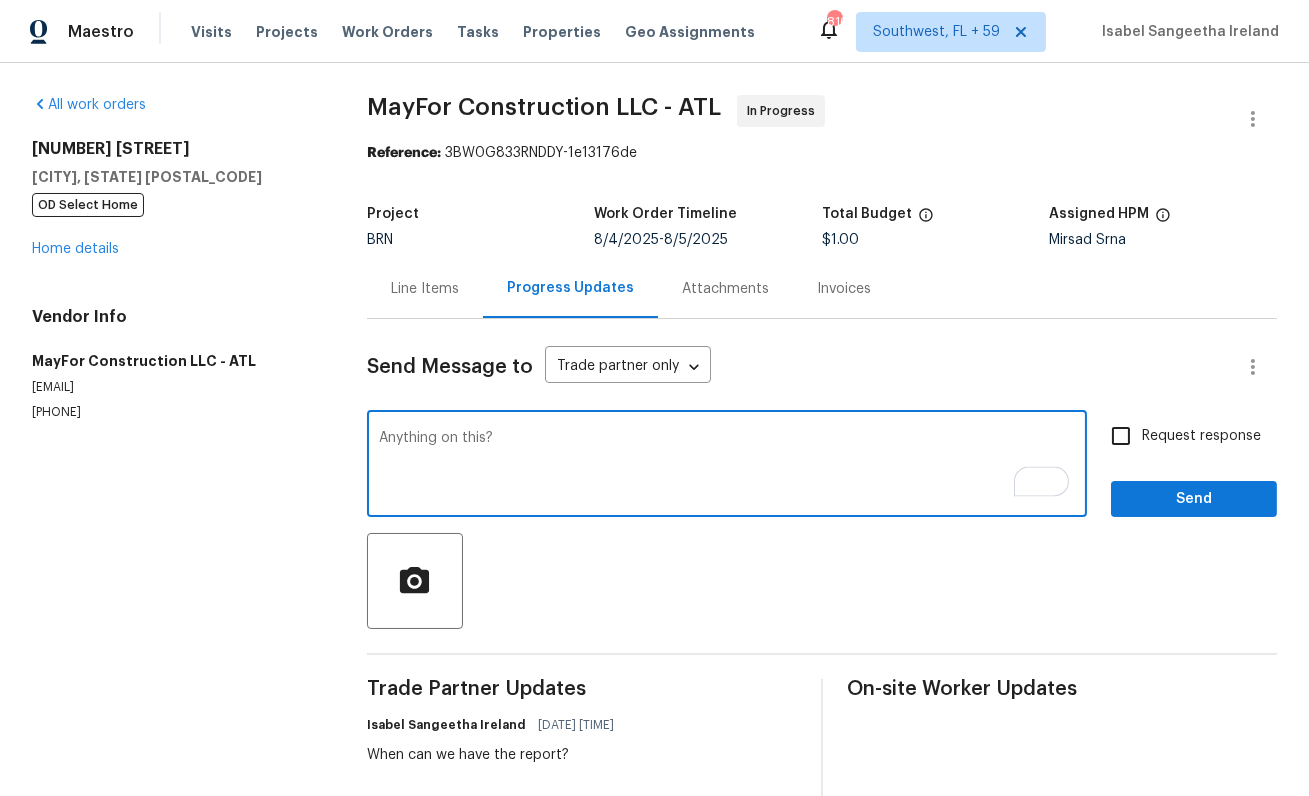 click on "Request response" at bounding box center (1121, 436) 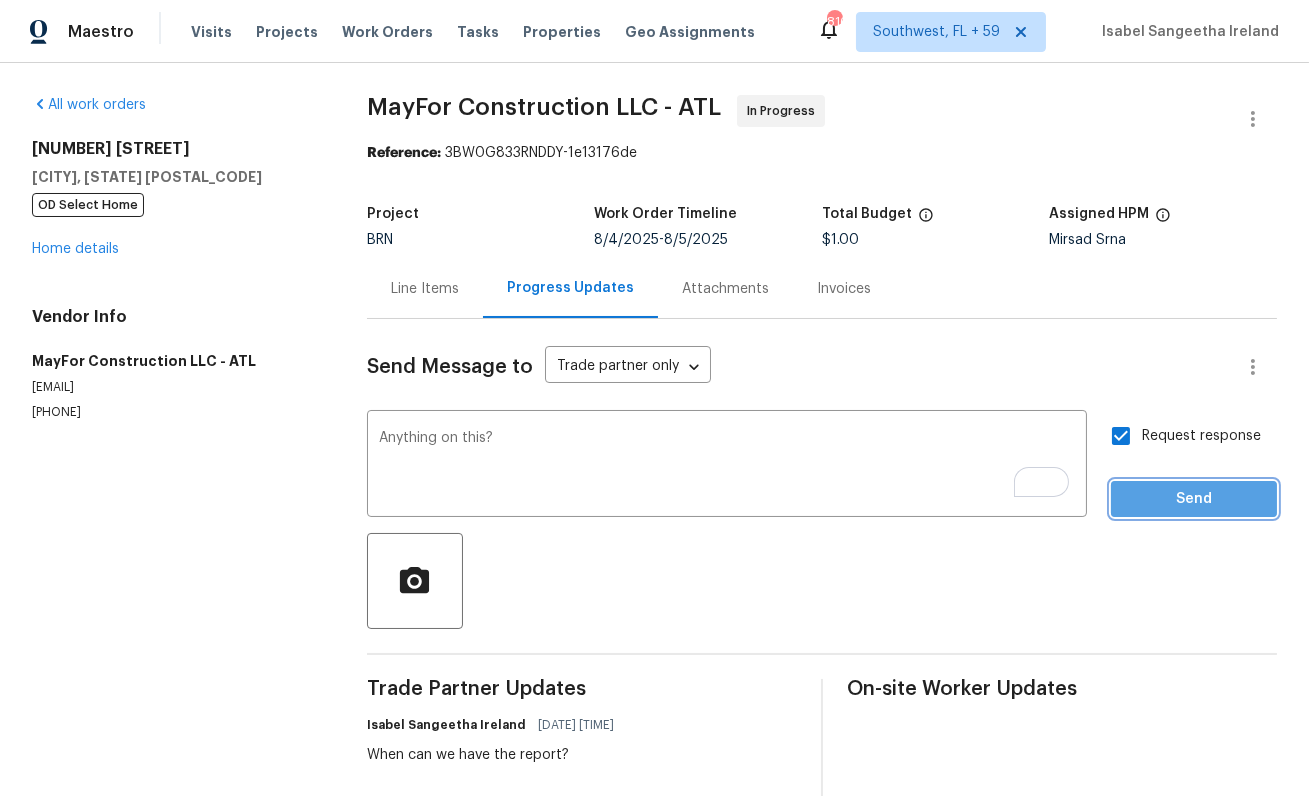 click on "Send" at bounding box center (1194, 499) 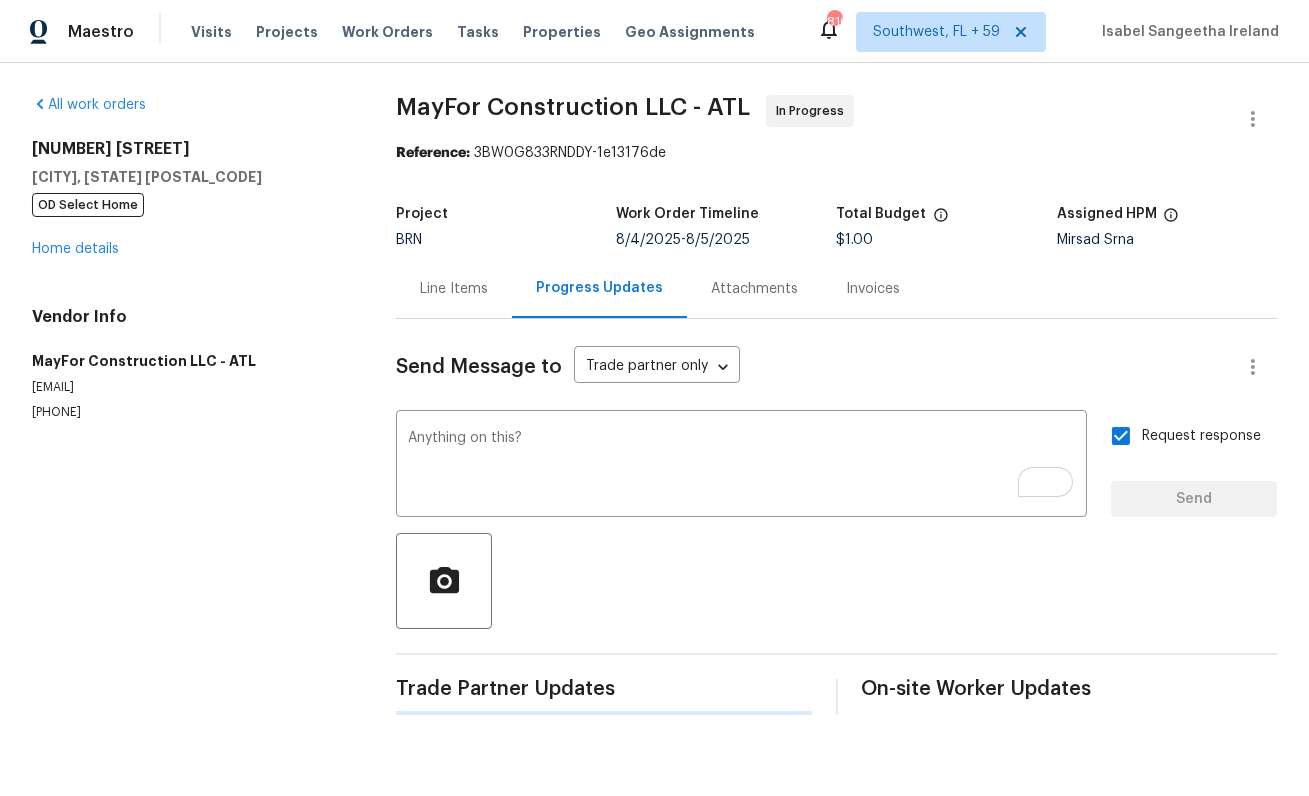 type 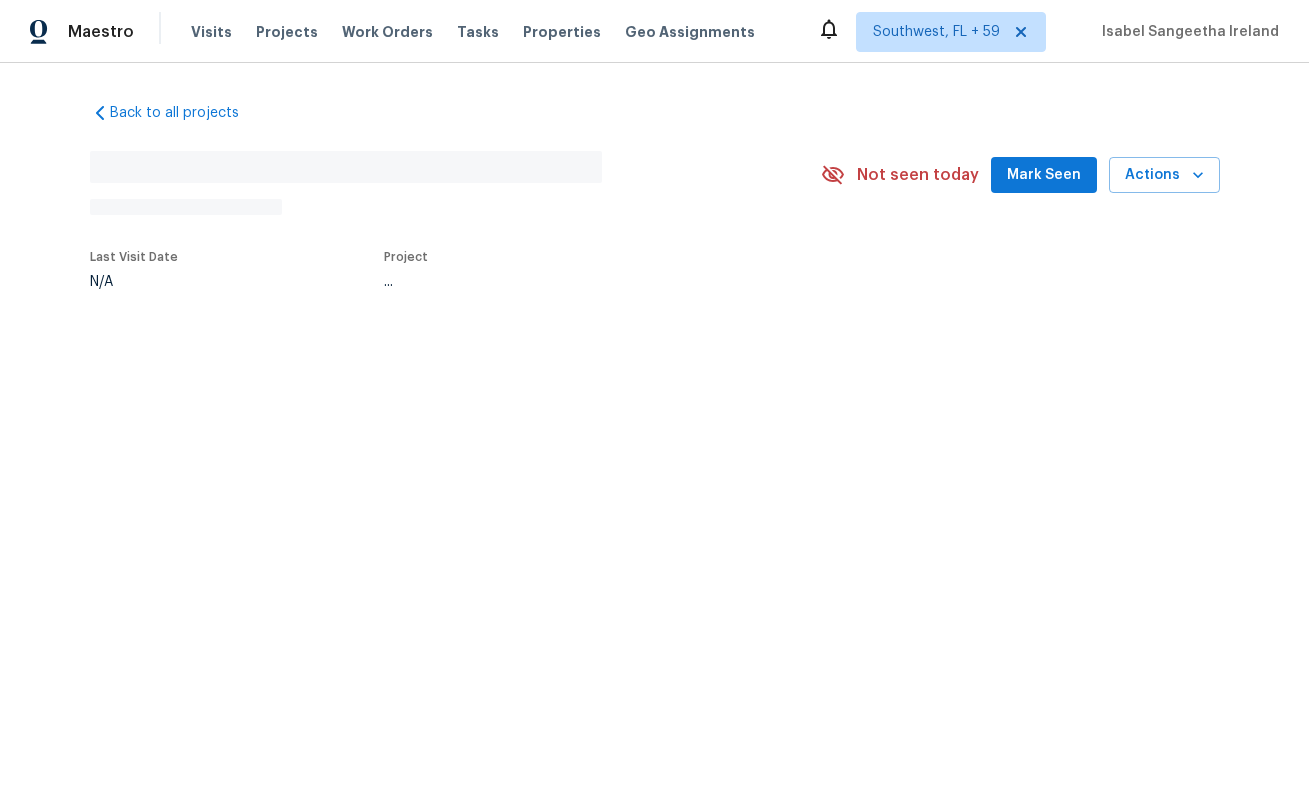 scroll, scrollTop: 0, scrollLeft: 0, axis: both 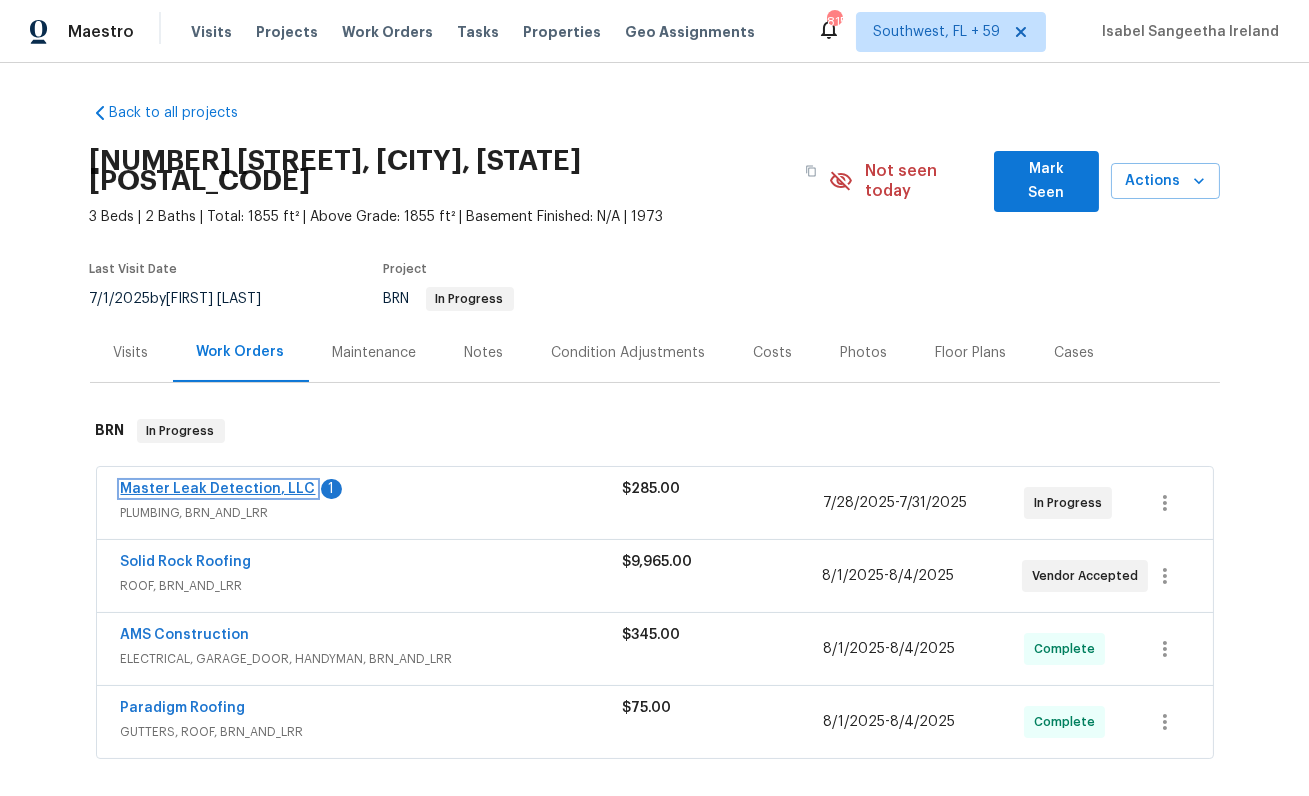 click on "Master Leak Detection, LLC" at bounding box center (218, 489) 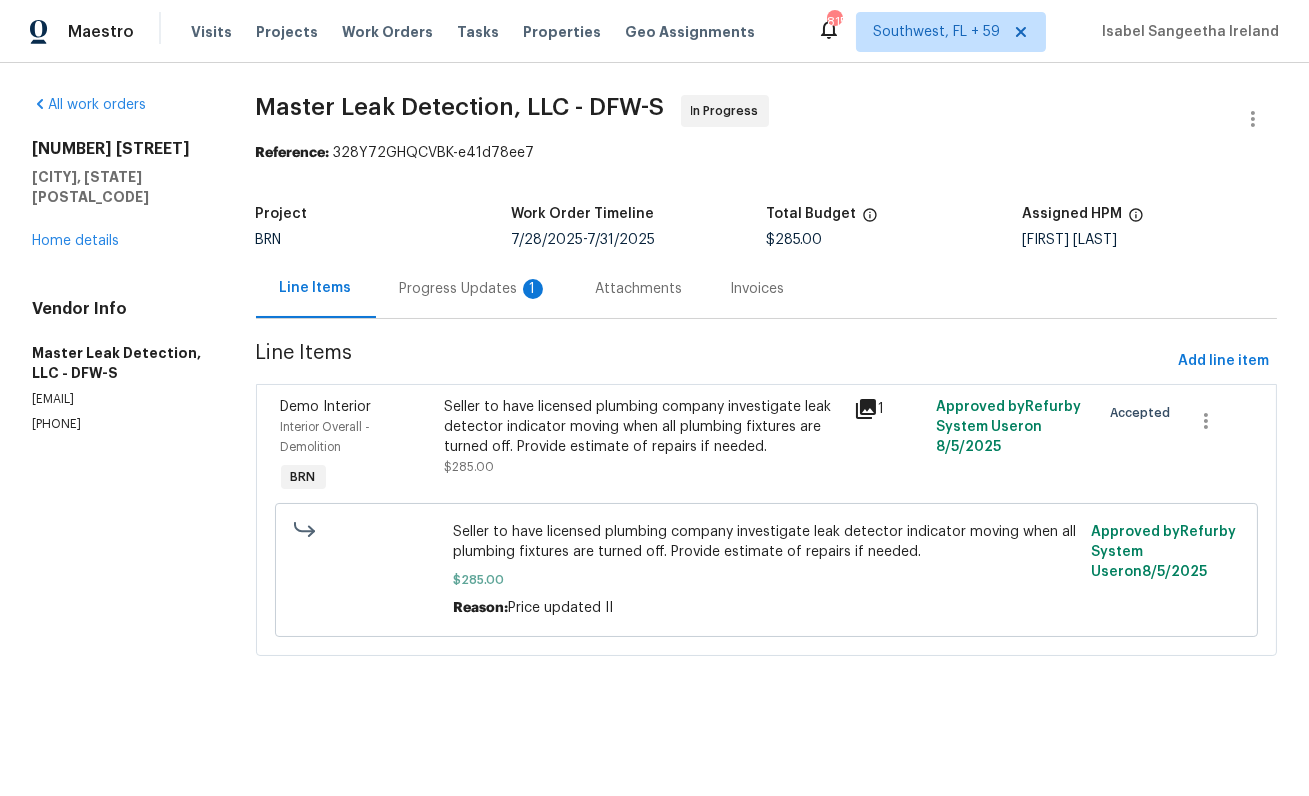 click on "Progress Updates 1" at bounding box center [474, 288] 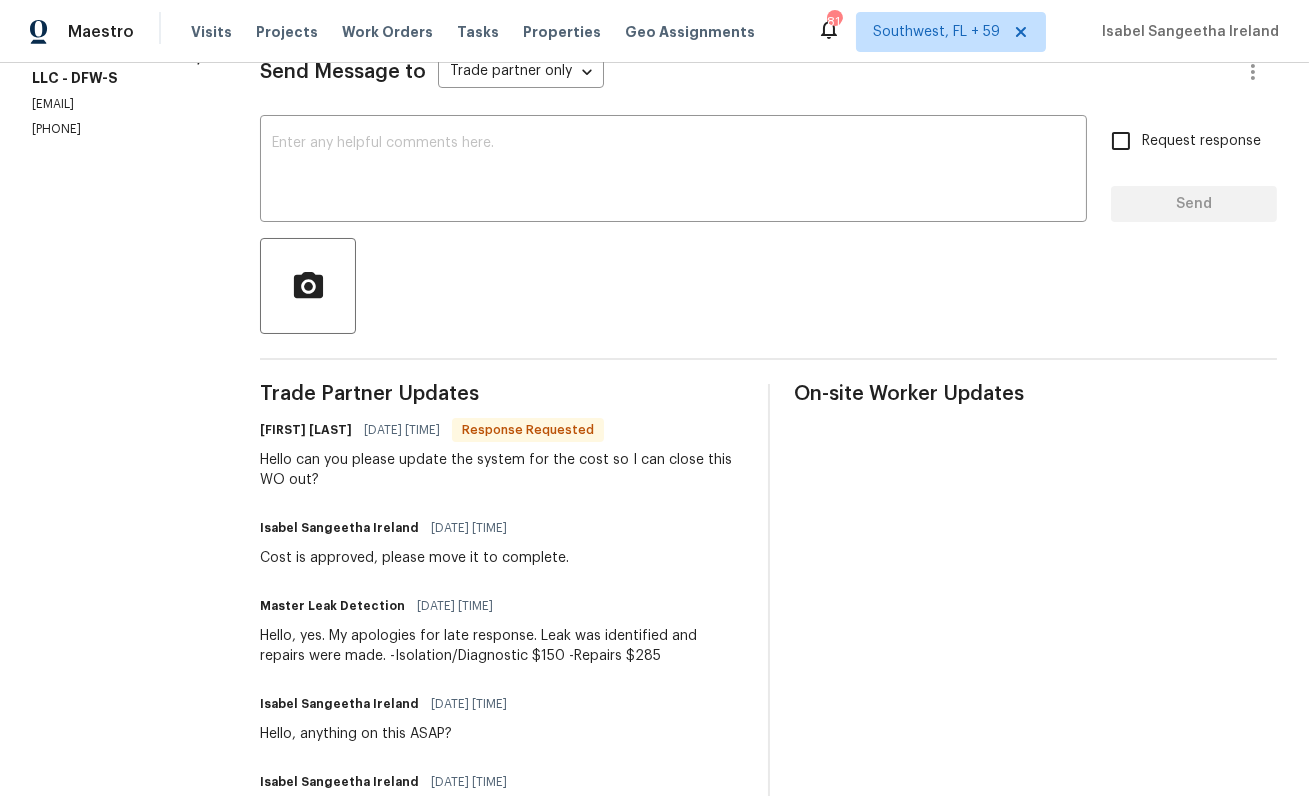 scroll, scrollTop: 93, scrollLeft: 0, axis: vertical 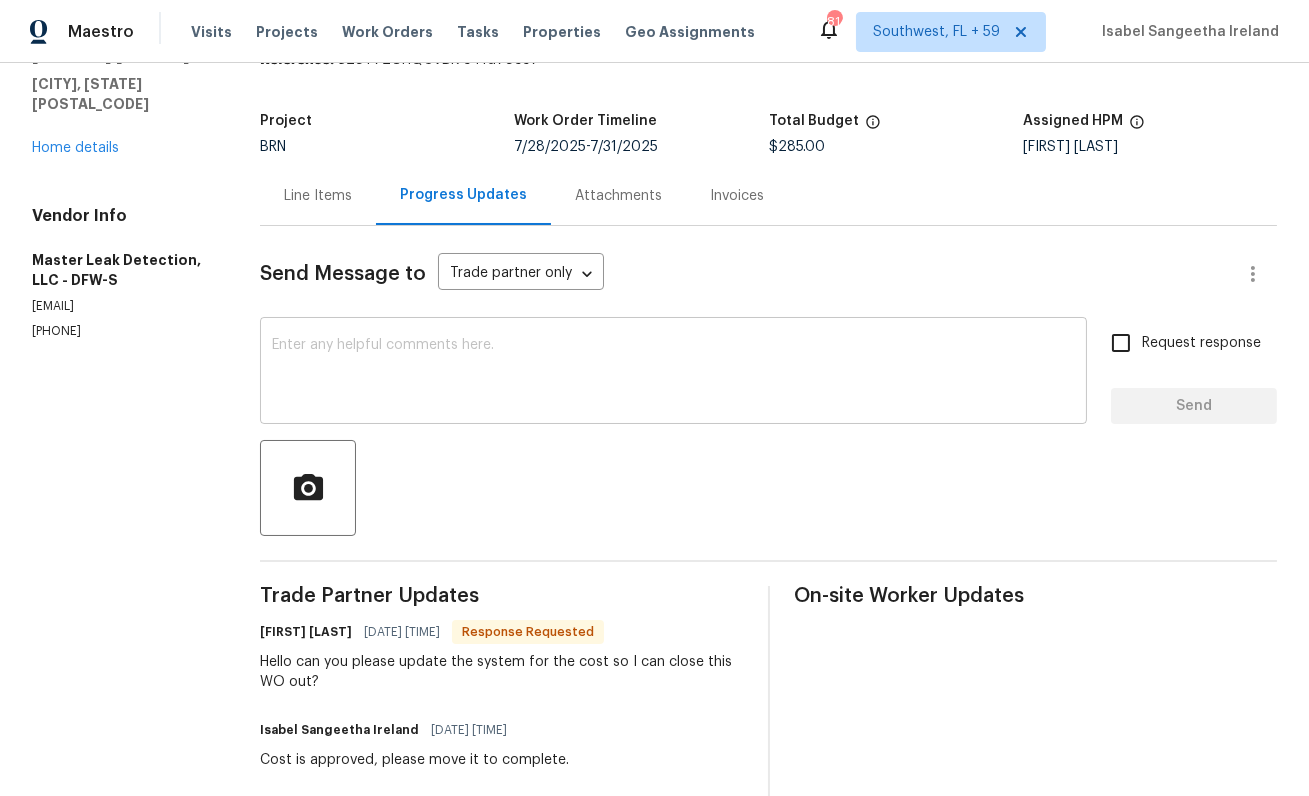 click at bounding box center [673, 373] 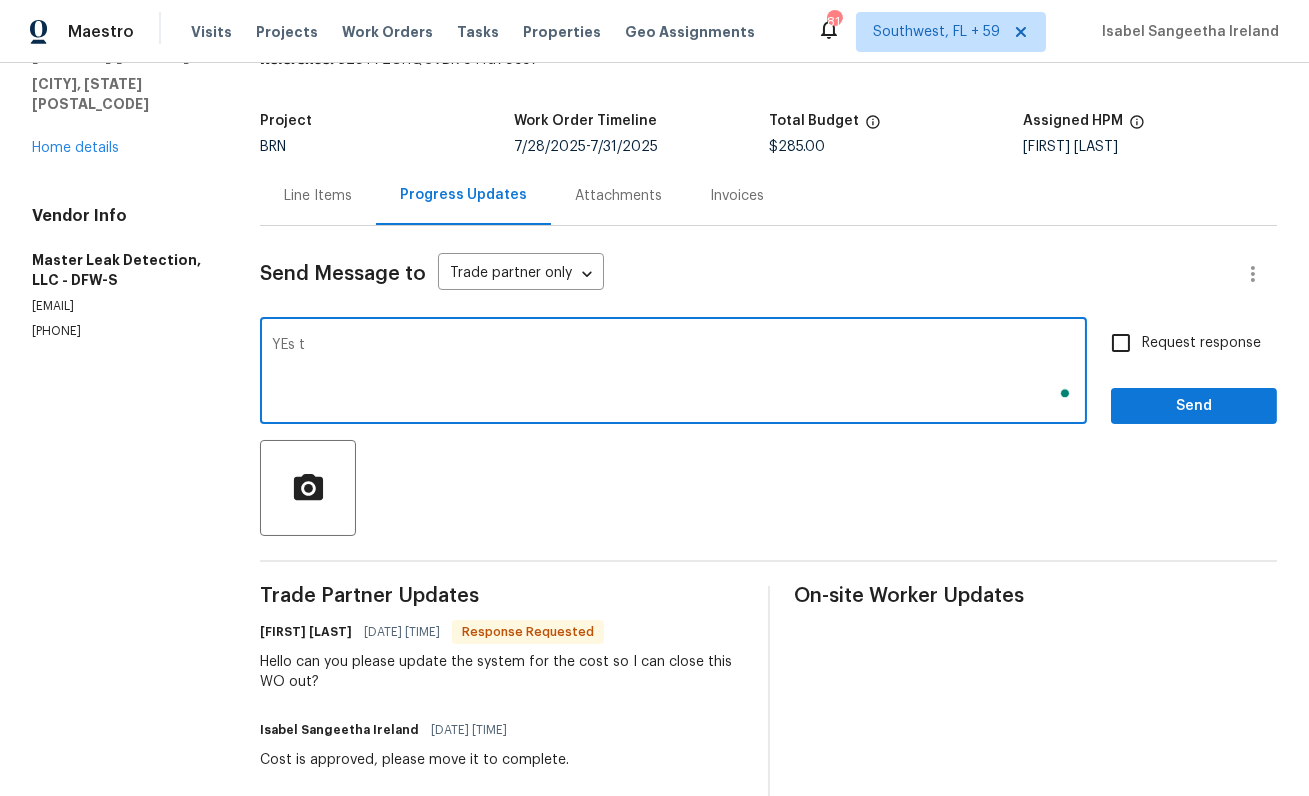 scroll, scrollTop: 93, scrollLeft: 0, axis: vertical 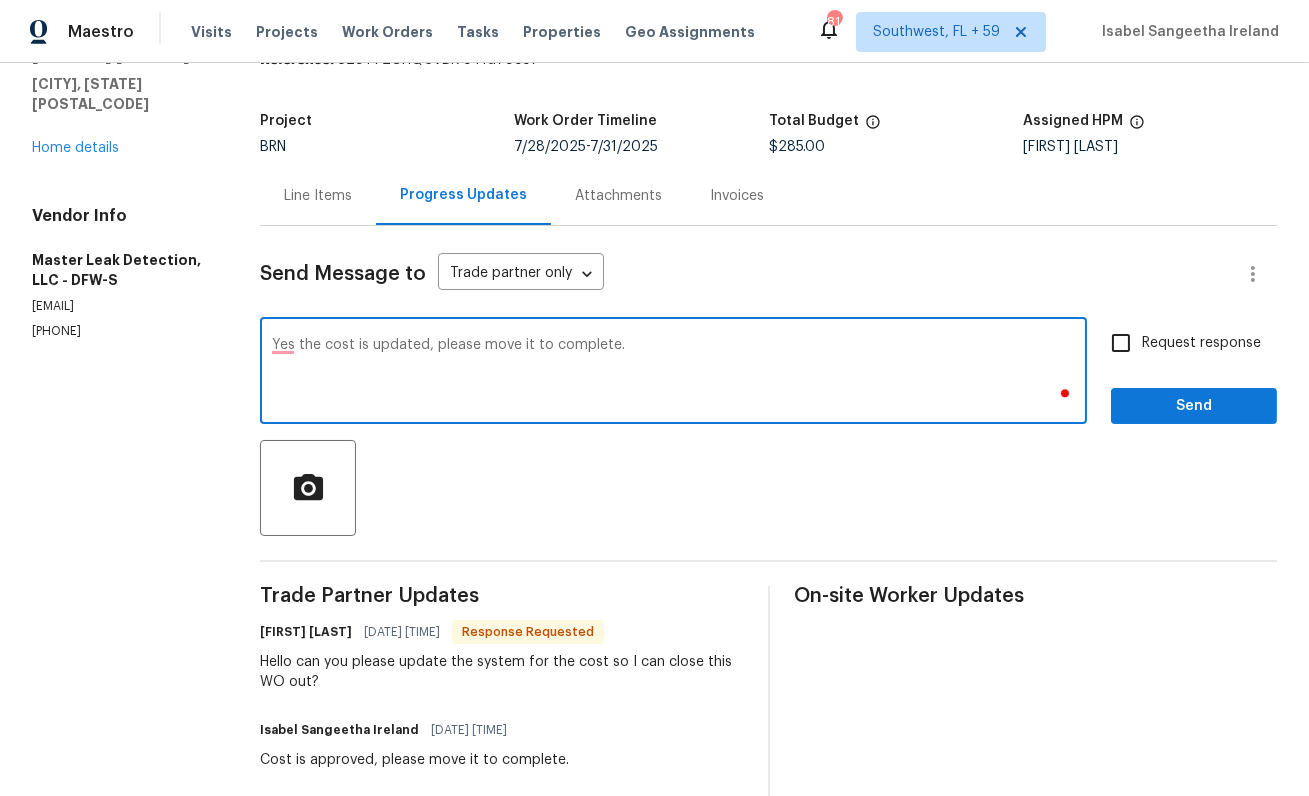 type on "Yes the cost is updated, please move it to complete." 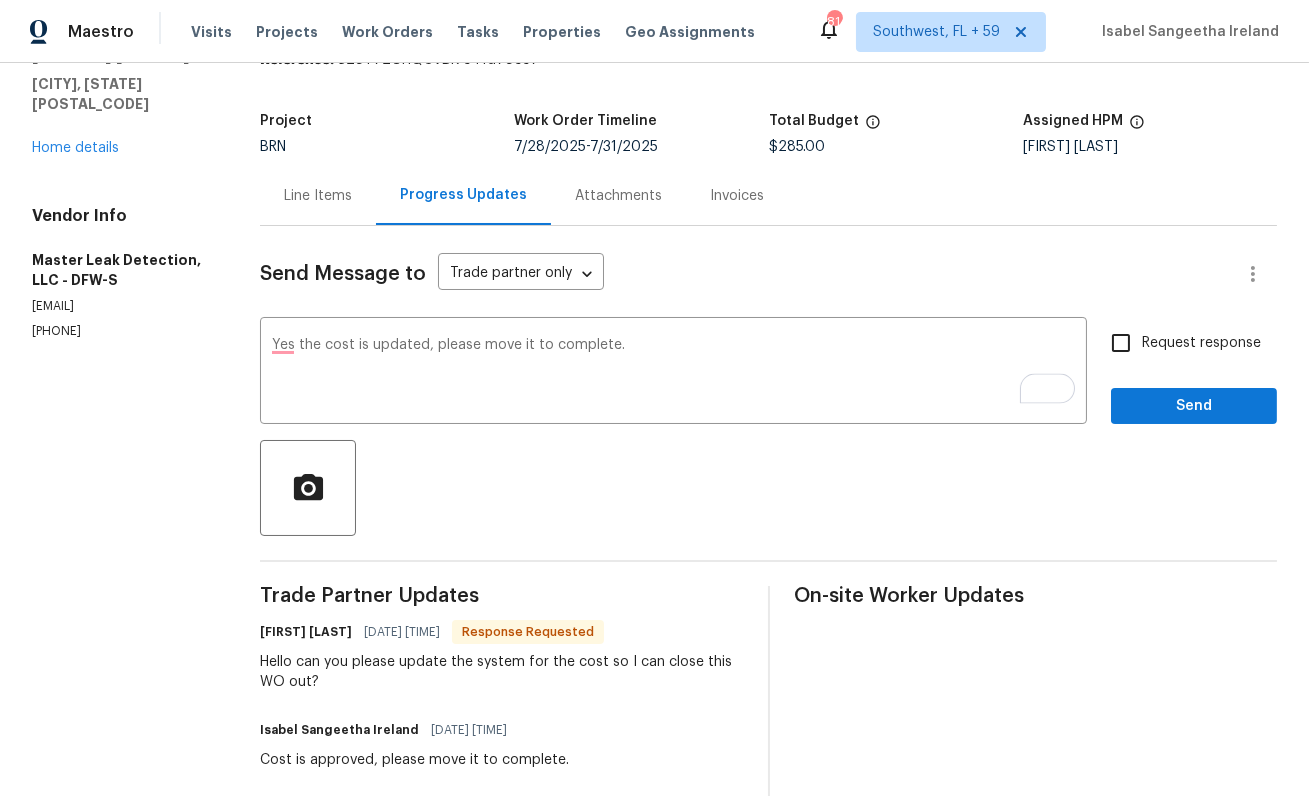click on "Request response" at bounding box center [1201, 343] 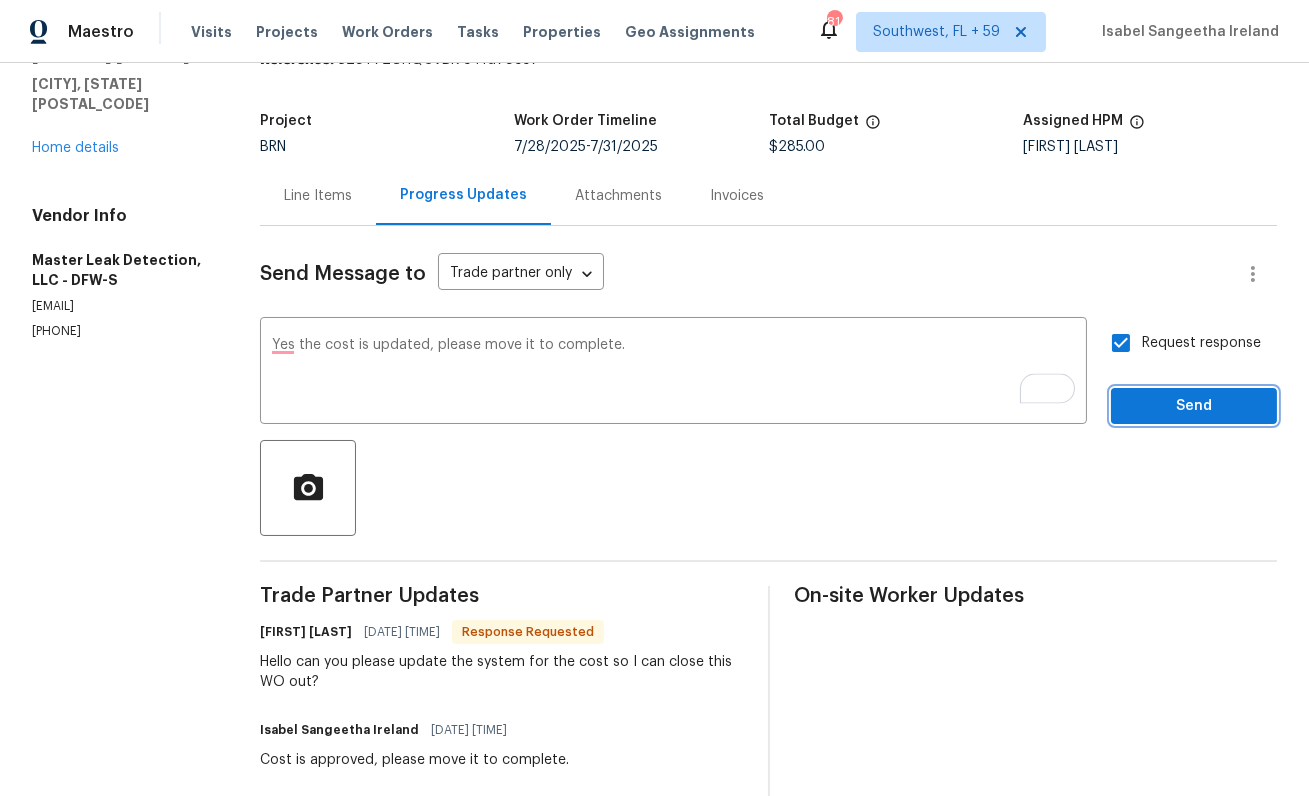 click on "Send" at bounding box center [1194, 406] 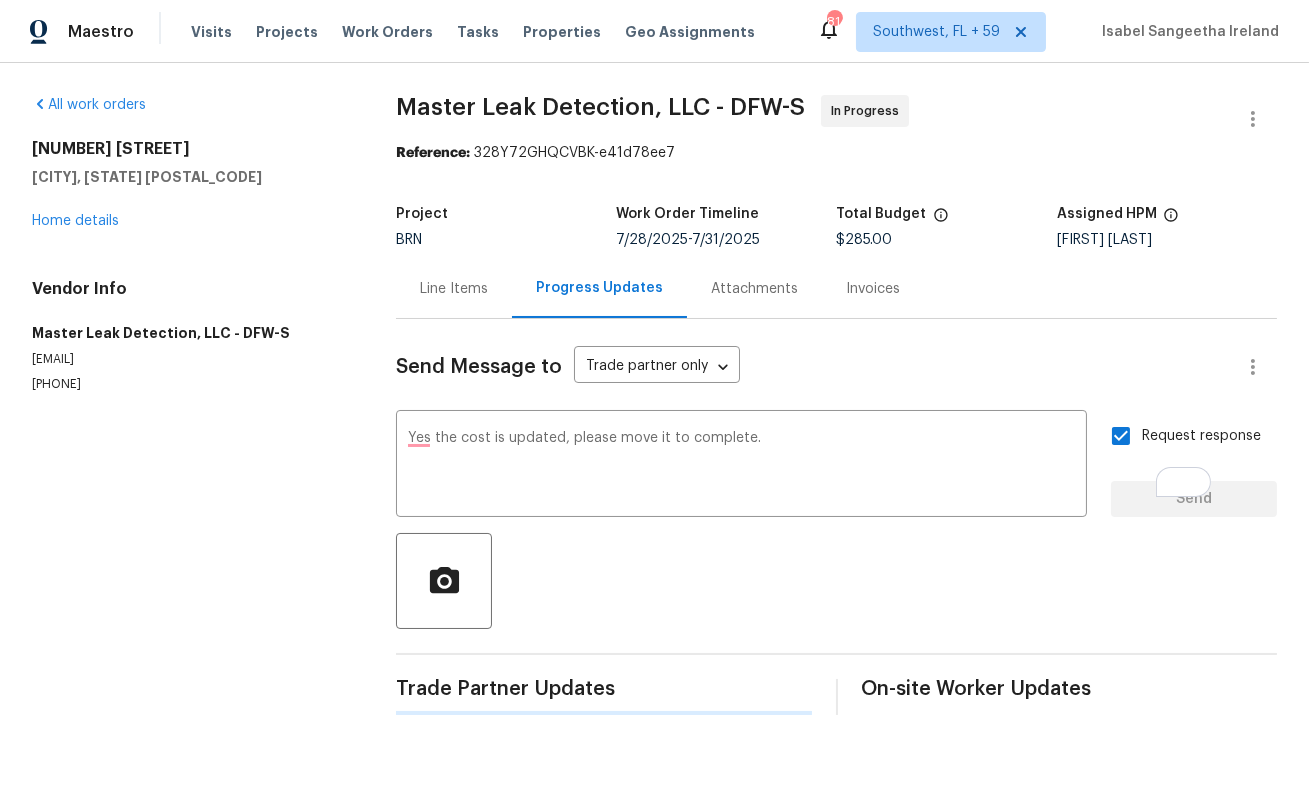 scroll, scrollTop: 0, scrollLeft: 0, axis: both 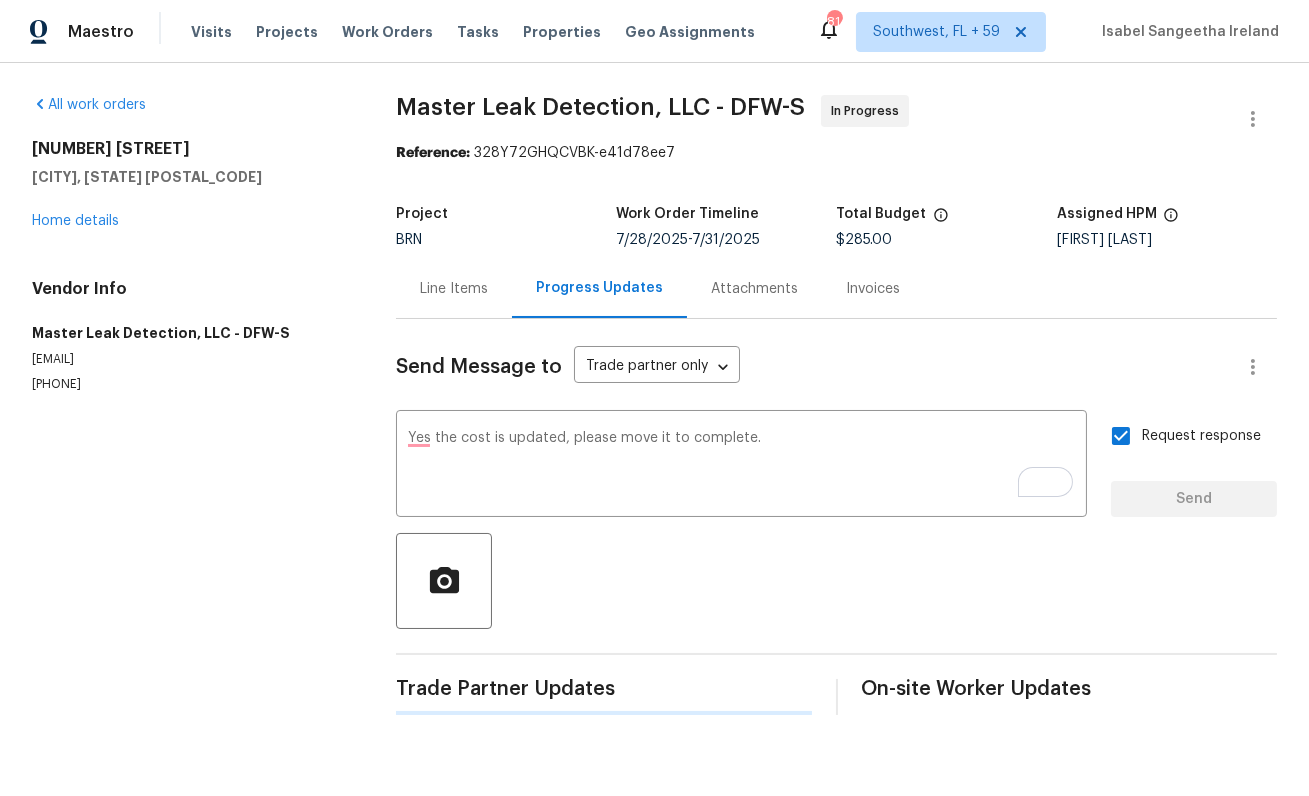 type 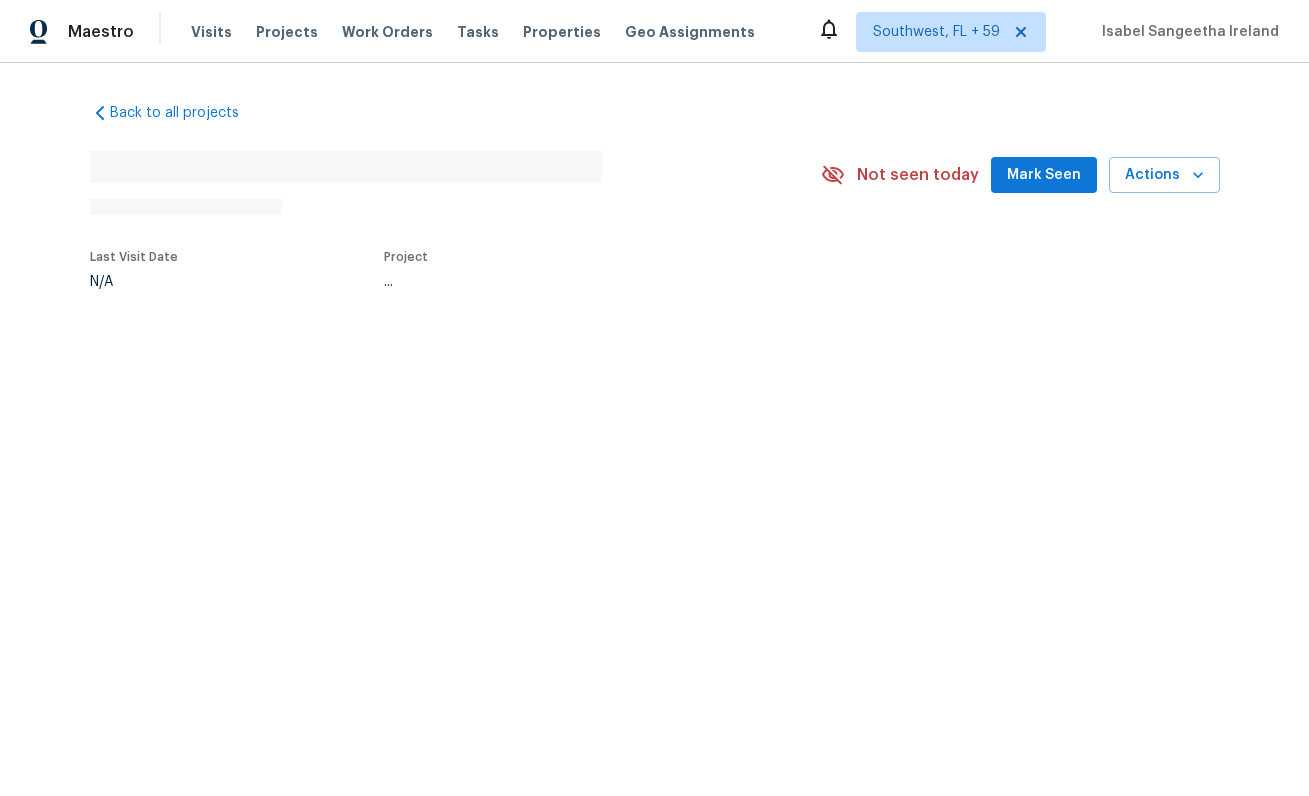 scroll, scrollTop: 0, scrollLeft: 0, axis: both 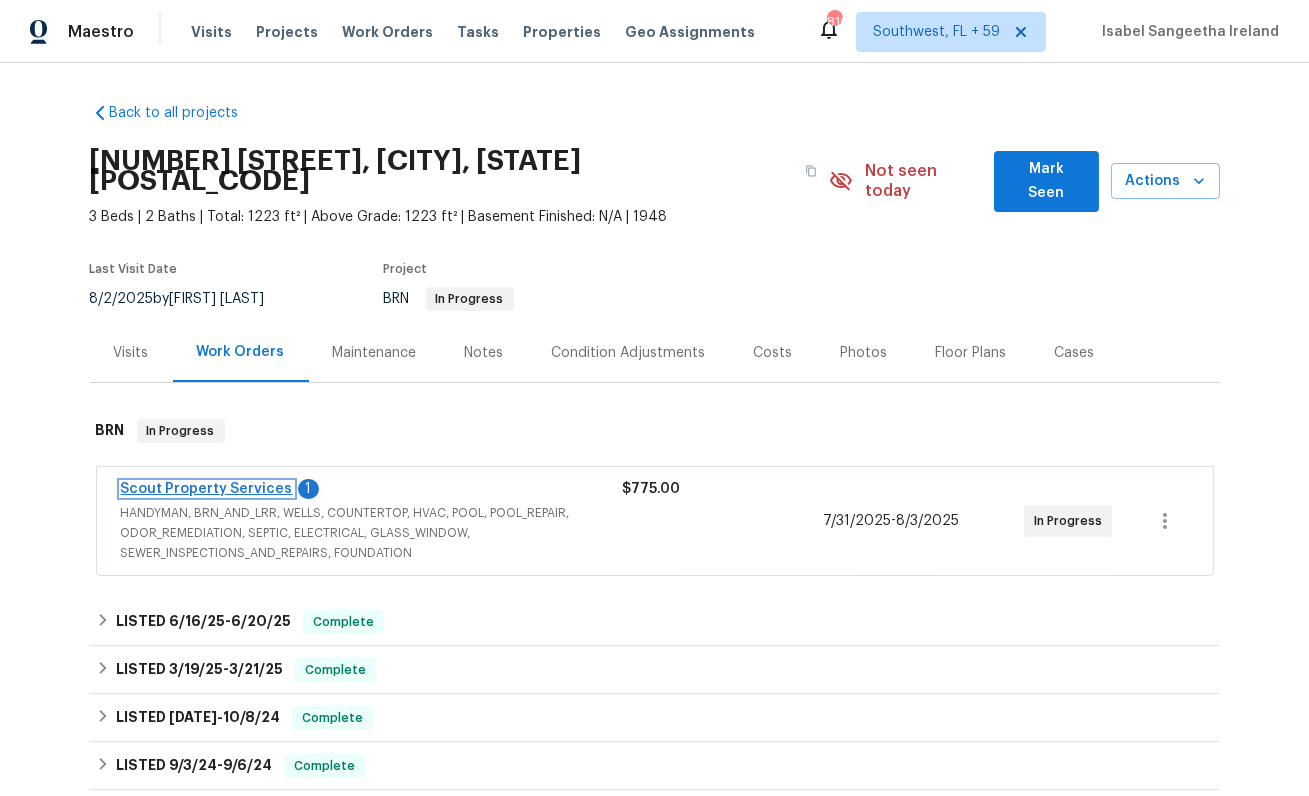 click on "Scout Property Services" at bounding box center [207, 489] 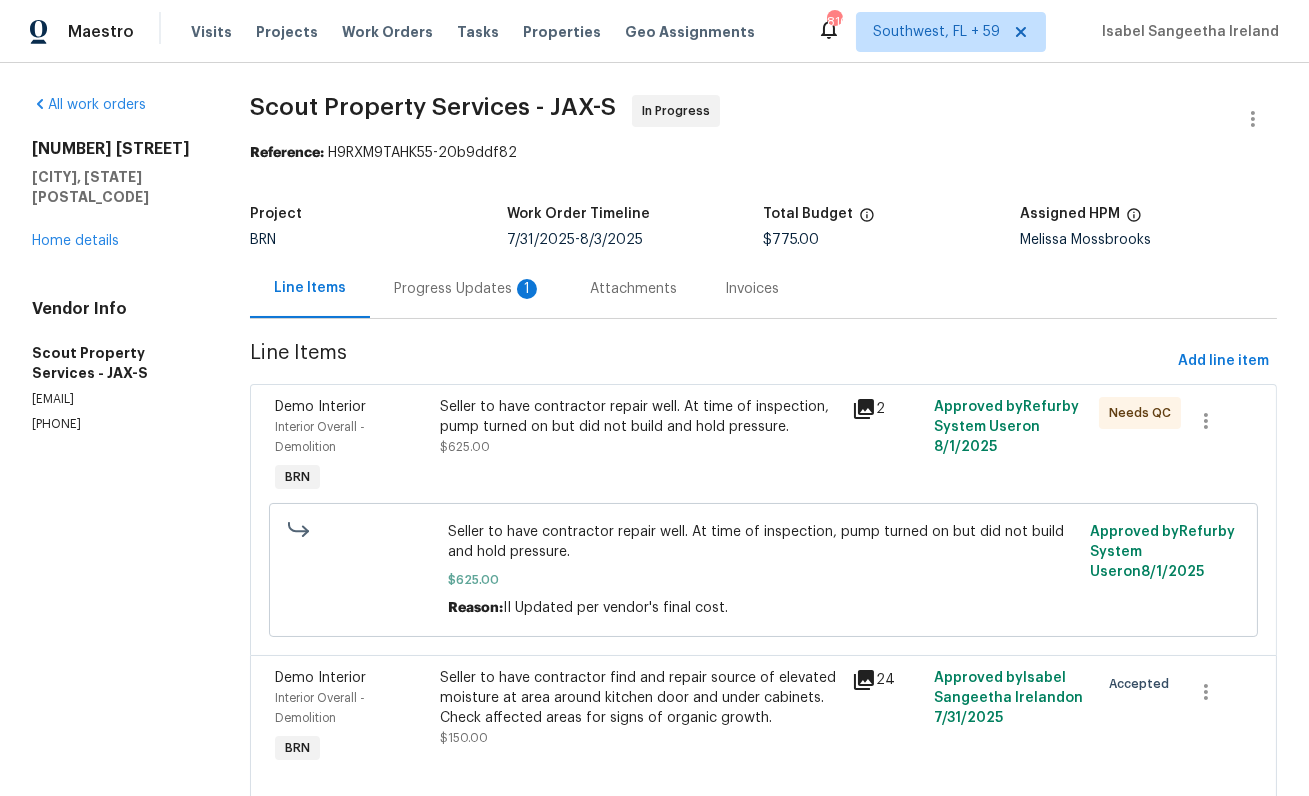 click on "Progress Updates 1" at bounding box center (468, 289) 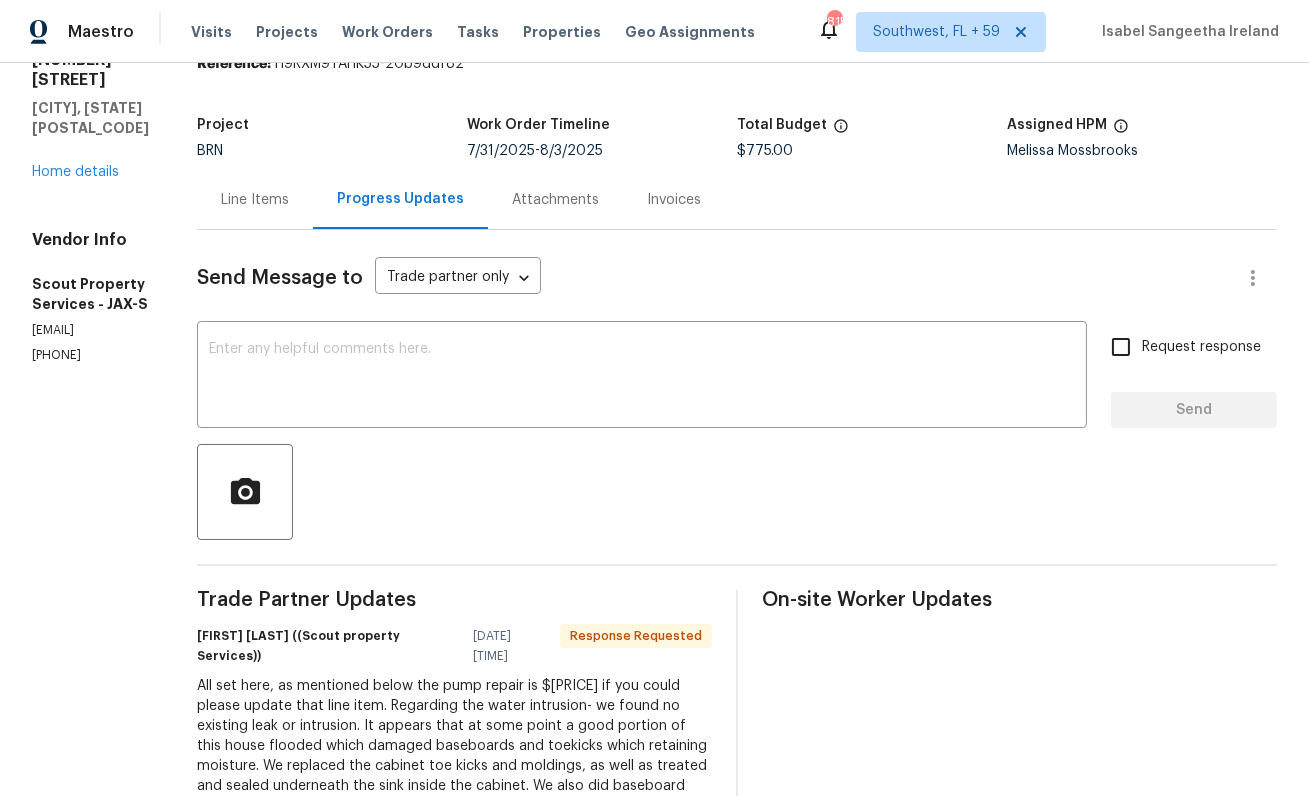 scroll, scrollTop: 0, scrollLeft: 0, axis: both 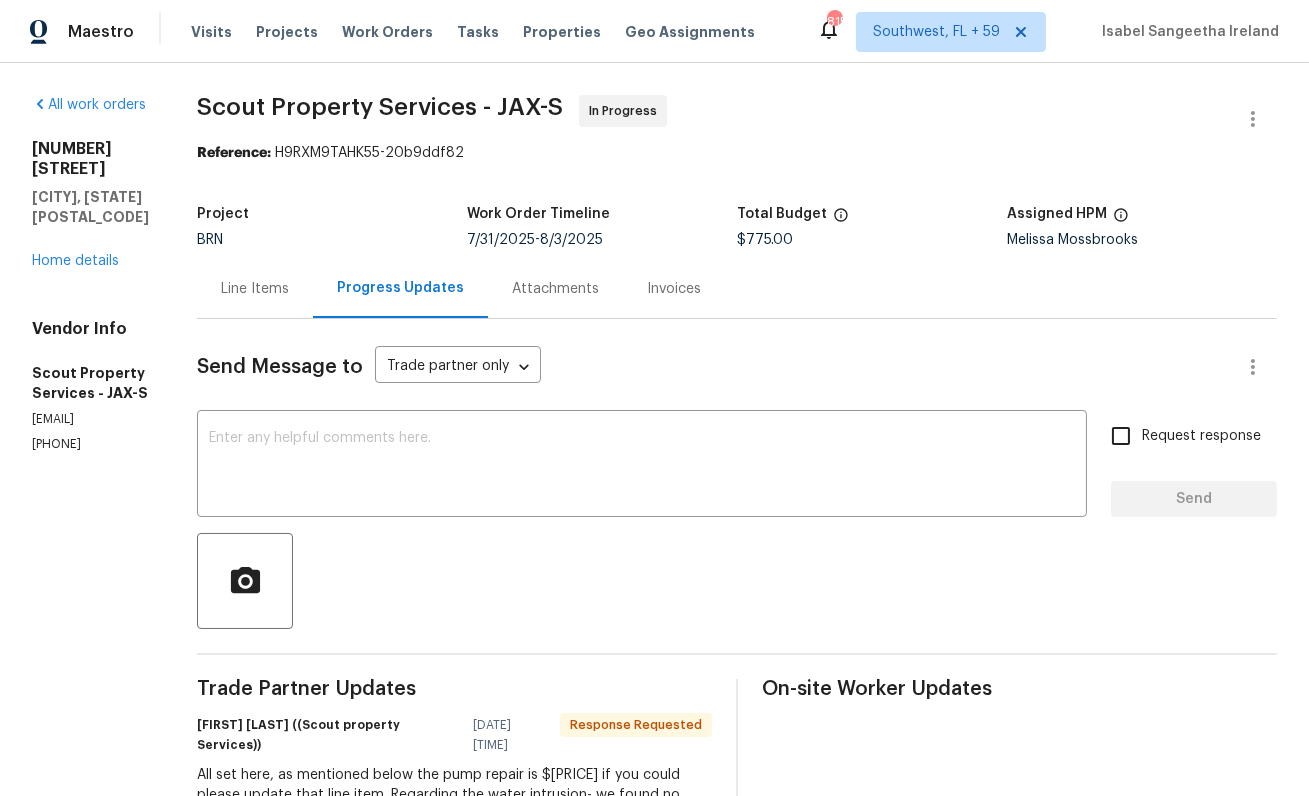 click on "Line Items" at bounding box center [255, 289] 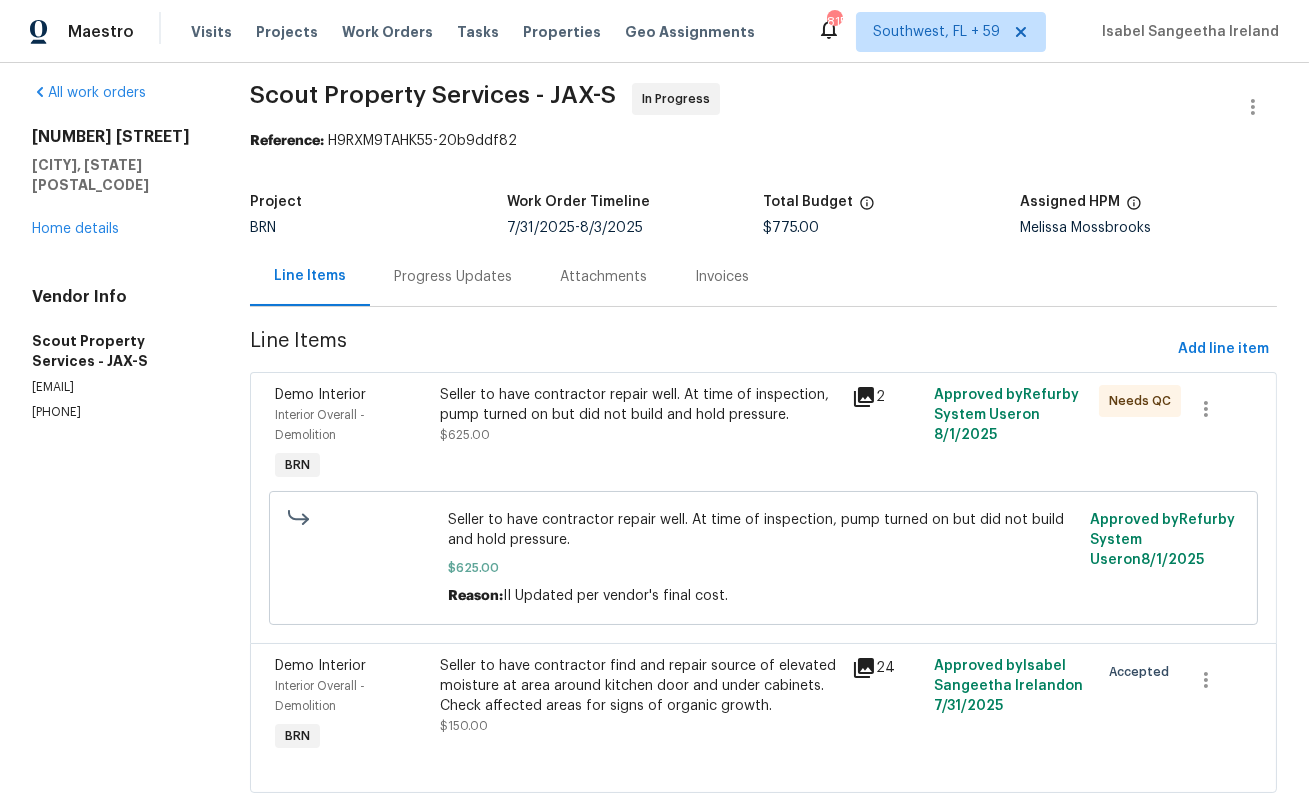 scroll, scrollTop: 14, scrollLeft: 0, axis: vertical 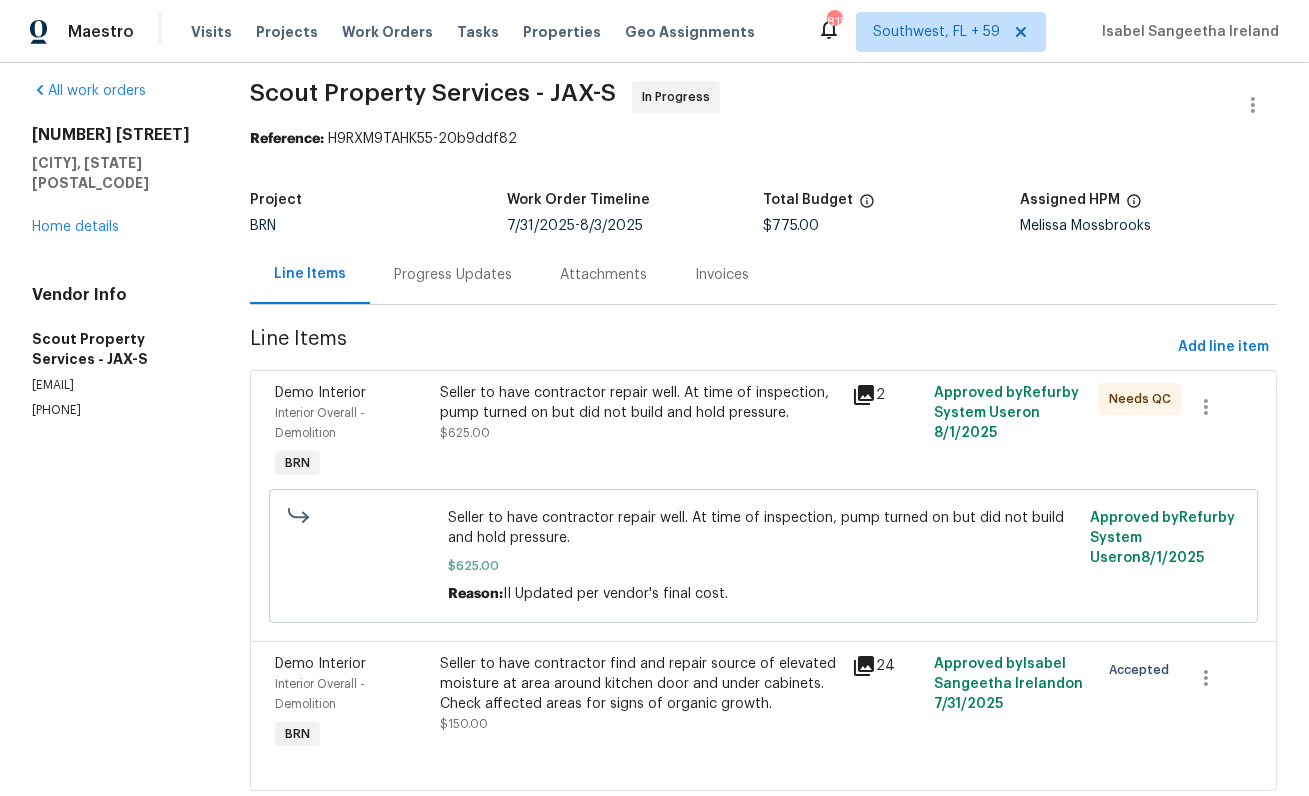 click on "Seller to have contractor repair well. At time of inspection, pump turned on but did not build and hold pressure. $625.00" at bounding box center (640, 433) 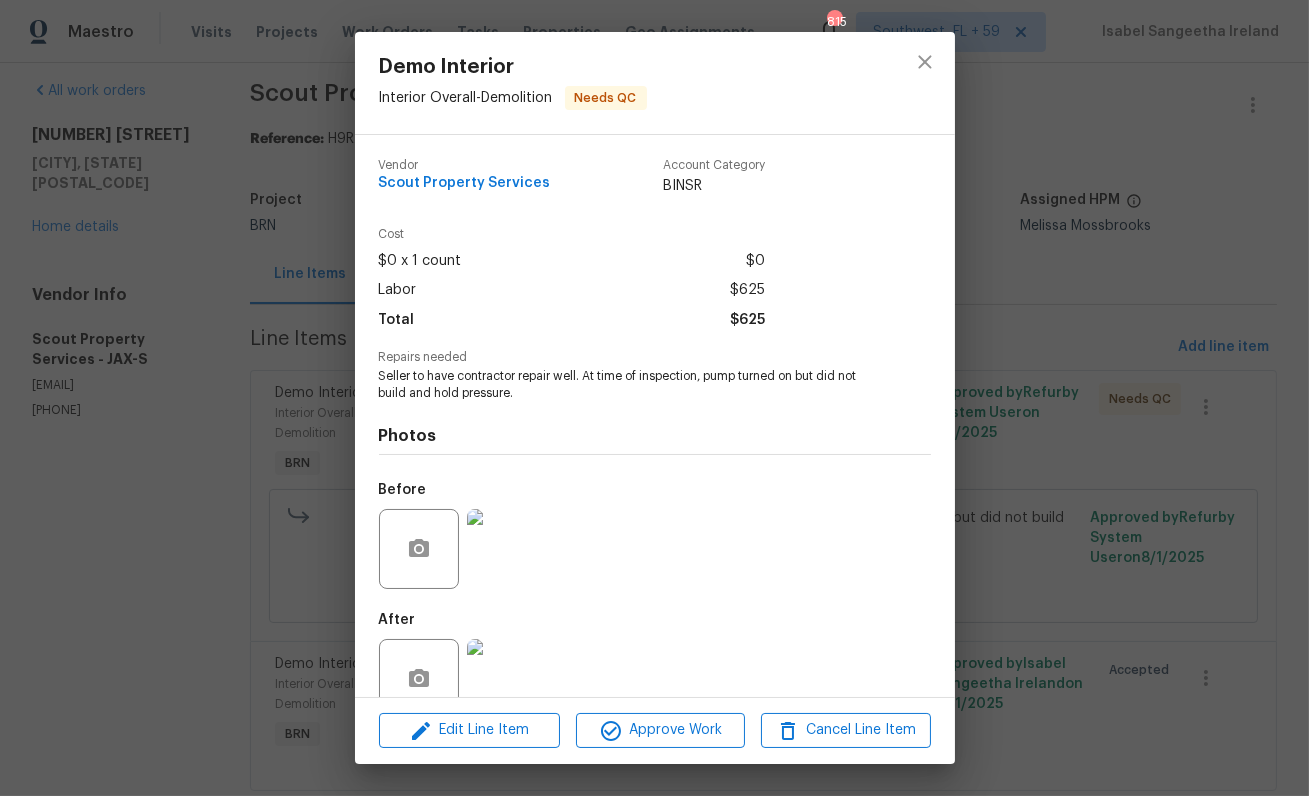 click on "Demo Interior Interior Overall  -  Demolition Needs QC Vendor Scout Property Services Account Category BINSR Cost $0 x 1 count $0 Labor $625 Total $625 Repairs needed Seller to have contractor repair well. At time of inspection, pump turned on but did not build and hold pressure. Photos Before After  Edit Line Item  Approve Work  Cancel Line Item" at bounding box center (654, 398) 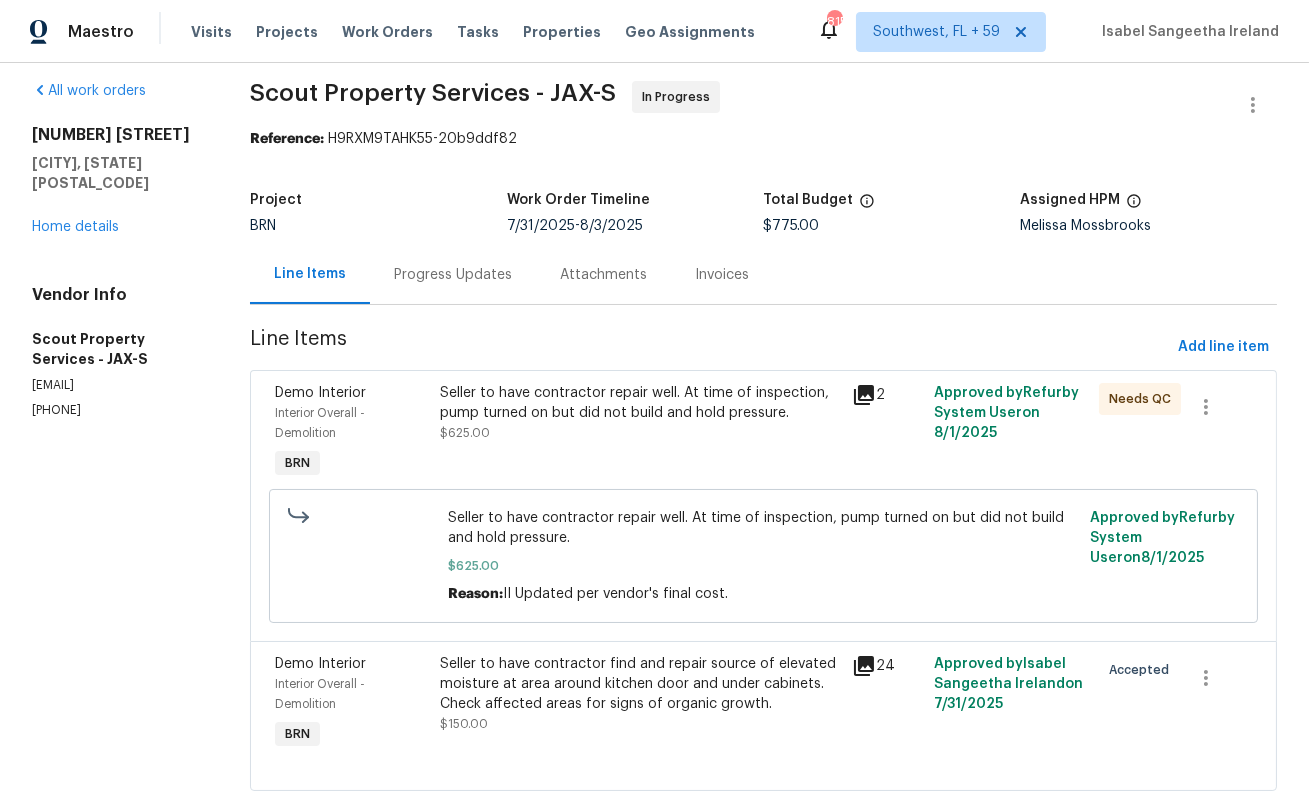 click on "Progress Updates" at bounding box center [453, 275] 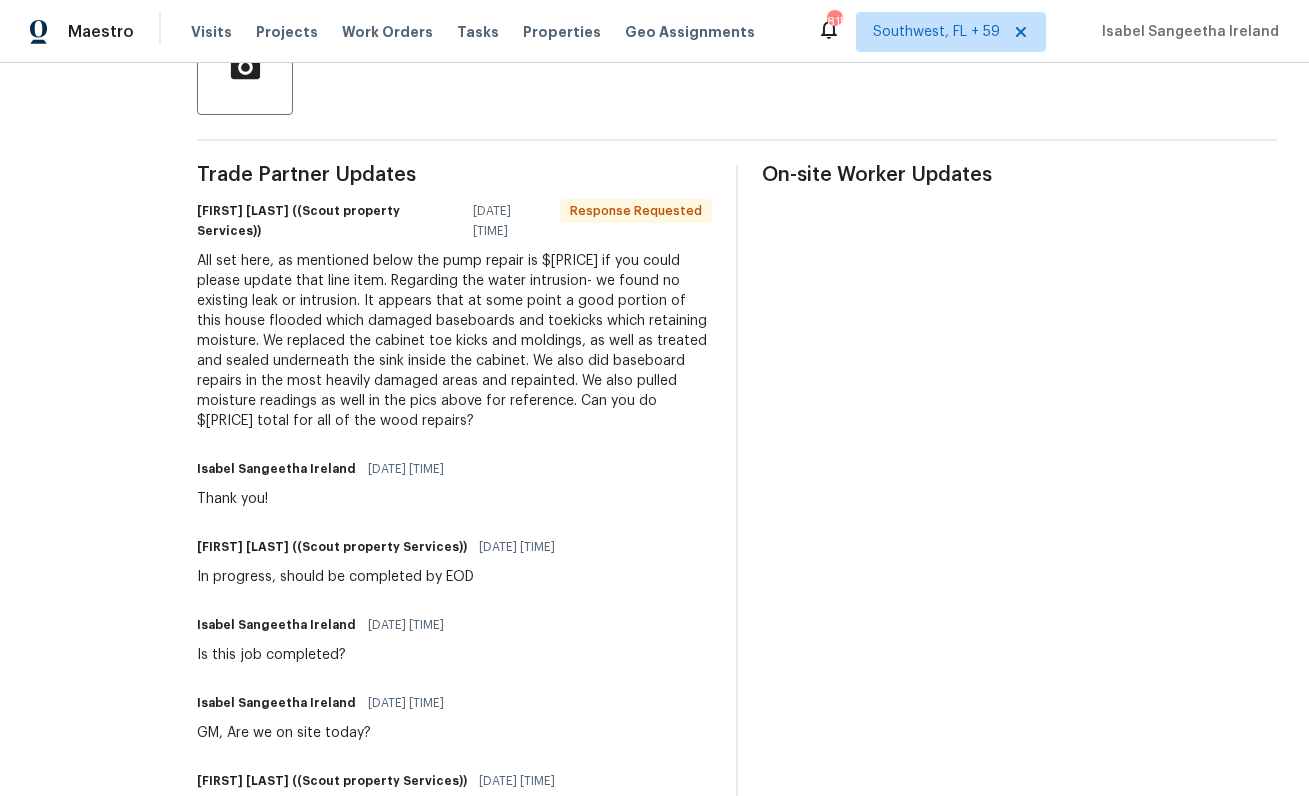 scroll, scrollTop: 559, scrollLeft: 0, axis: vertical 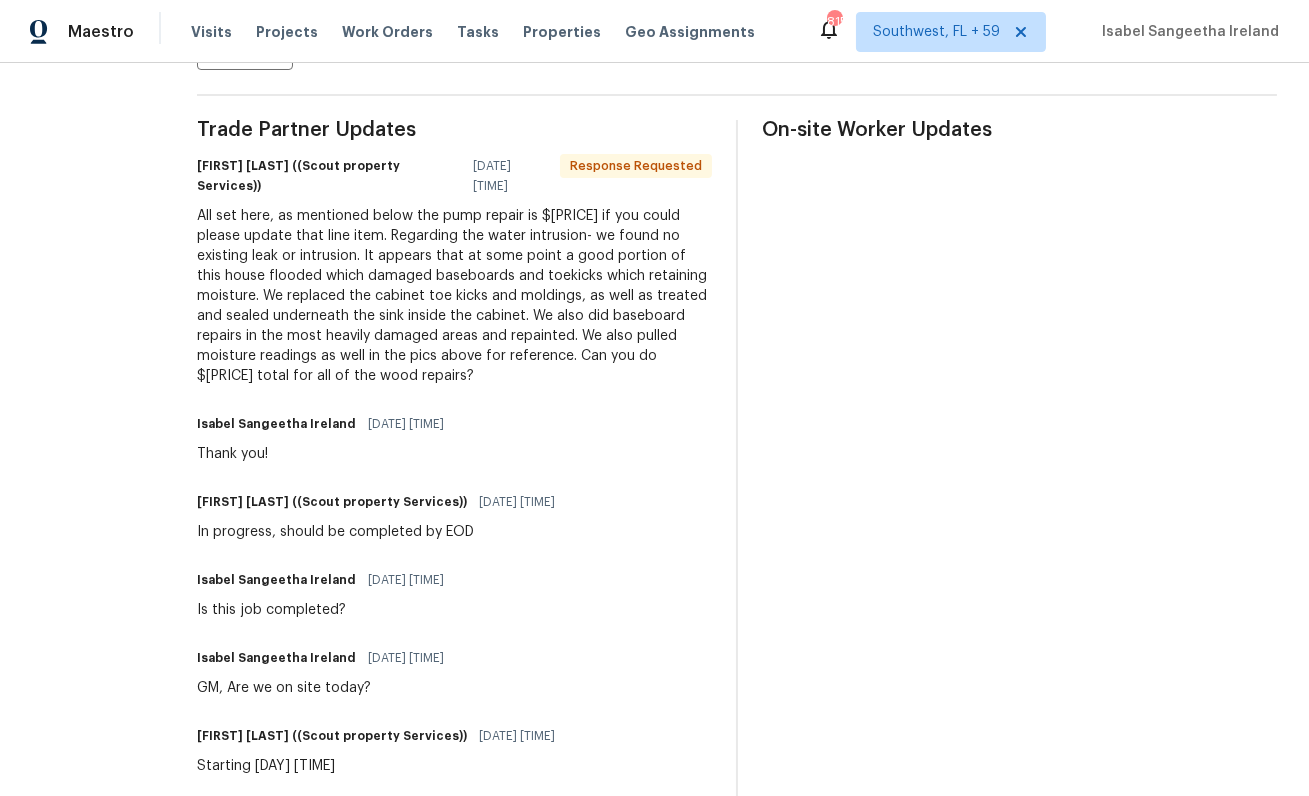 click on "All set here, as mentioned below the pump repair is $775 if you could please update that line item. Regarding the water intrusion- we found no existing leak or intrusion. It appears that at some point a good portion of this part of the house flooded which damaged baseboards and toekicks which retaining moisture. We replaced the cabinet toe kicks and moldings, as well as treated and sealed underneath the sink inside the cabinet. We also did baseboard repairs in the most heavily damaged areas and repainted. We also pulled moisture readings as well in the pics above for reference. Can you do $495 total for all of the wood repairs?" at bounding box center [454, 296] 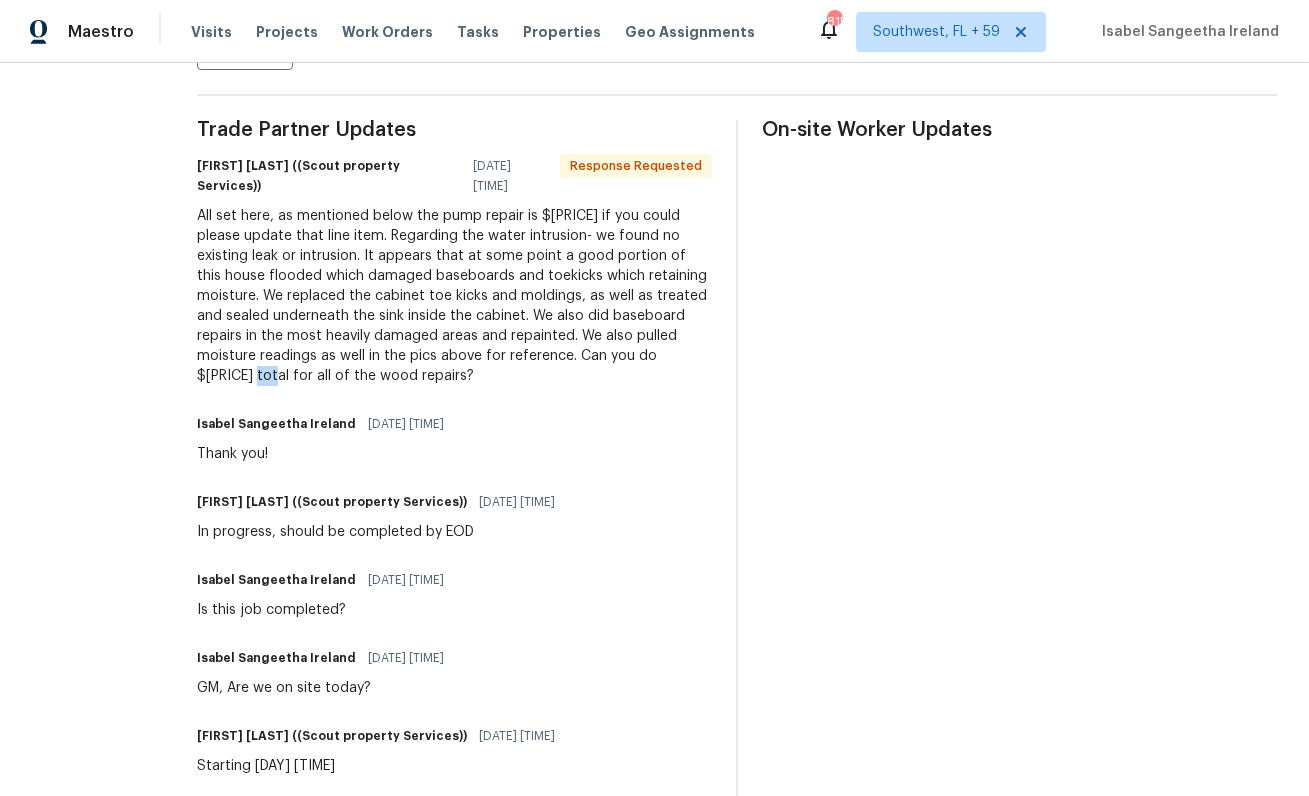 click on "All set here, as mentioned below the pump repair is $775 if you could please update that line item. Regarding the water intrusion- we found no existing leak or intrusion. It appears that at some point a good portion of this part of the house flooded which damaged baseboards and toekicks which retaining moisture. We replaced the cabinet toe kicks and moldings, as well as treated and sealed underneath the sink inside the cabinet. We also did baseboard repairs in the most heavily damaged areas and repainted. We also pulled moisture readings as well in the pics above for reference. Can you do $495 total for all of the wood repairs?" at bounding box center (454, 296) 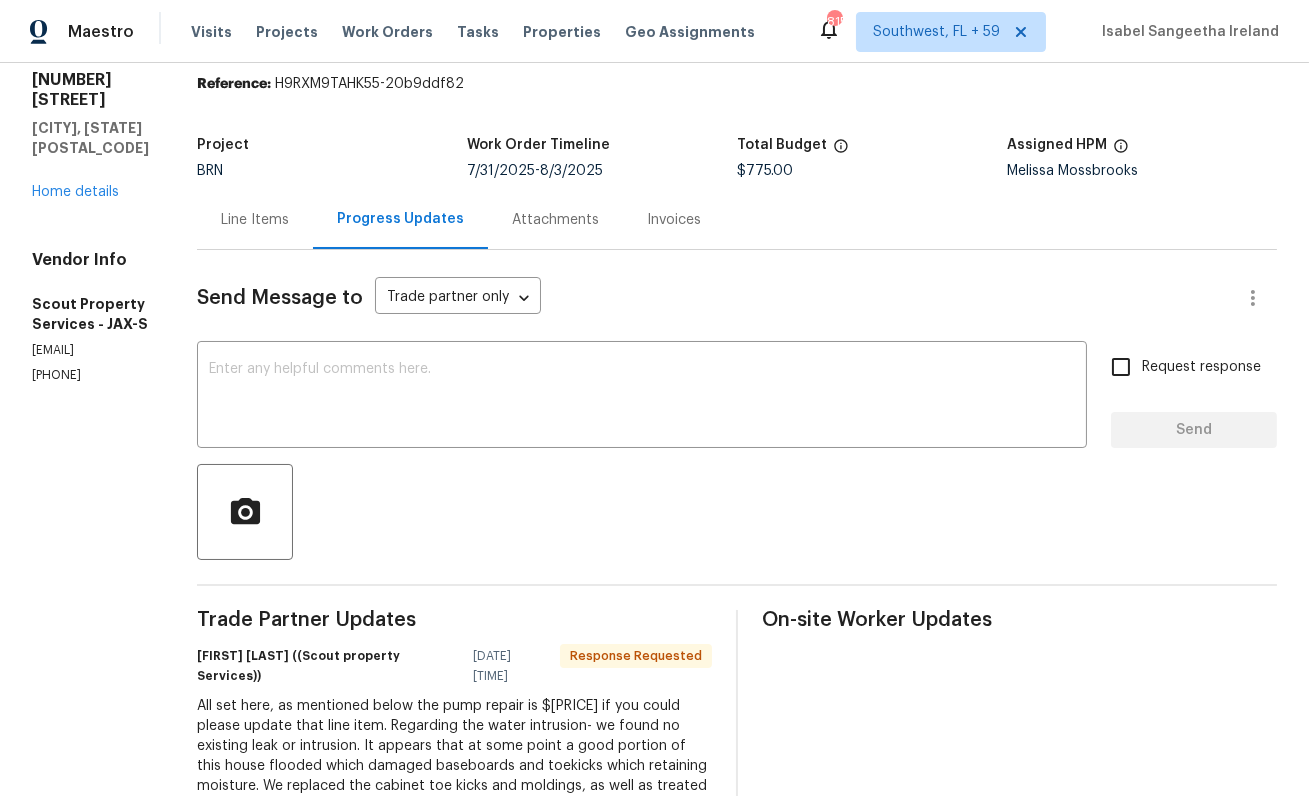 scroll, scrollTop: 0, scrollLeft: 0, axis: both 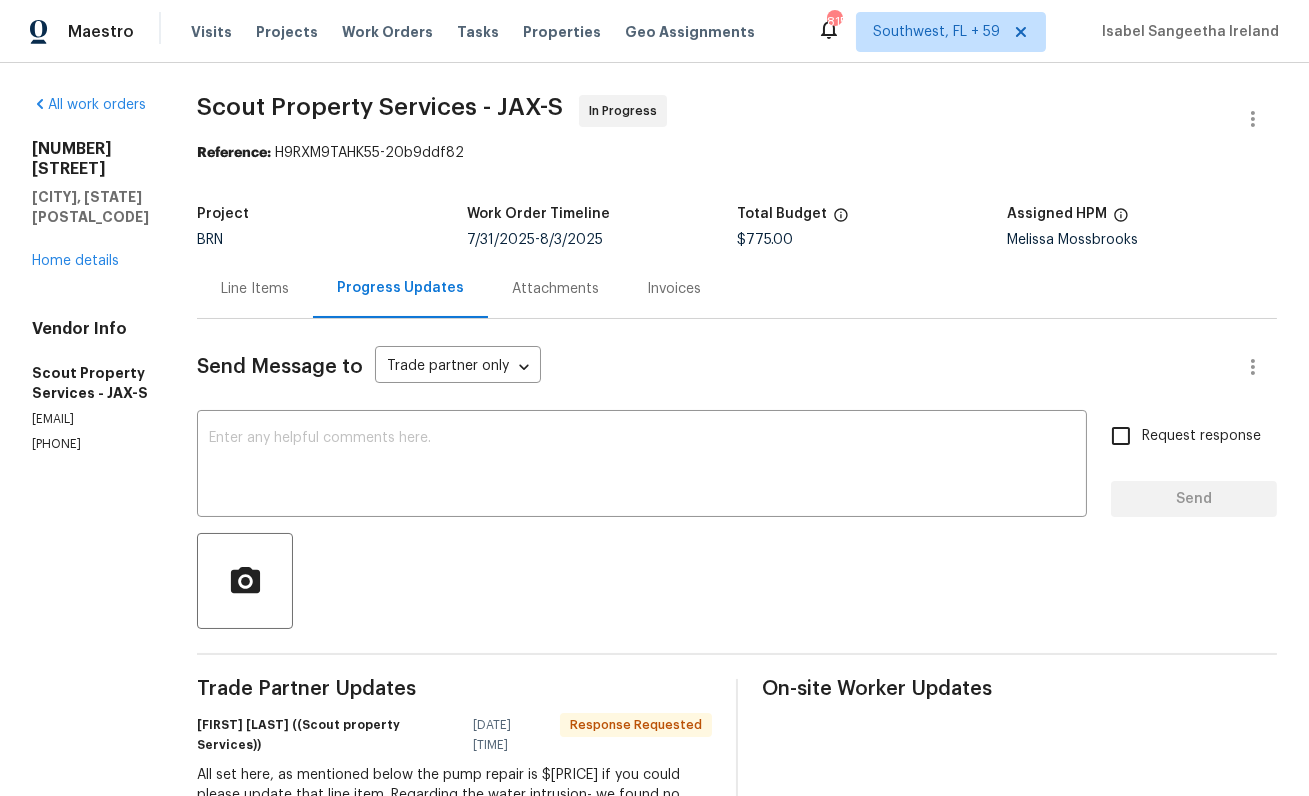 click on "Line Items" at bounding box center (255, 288) 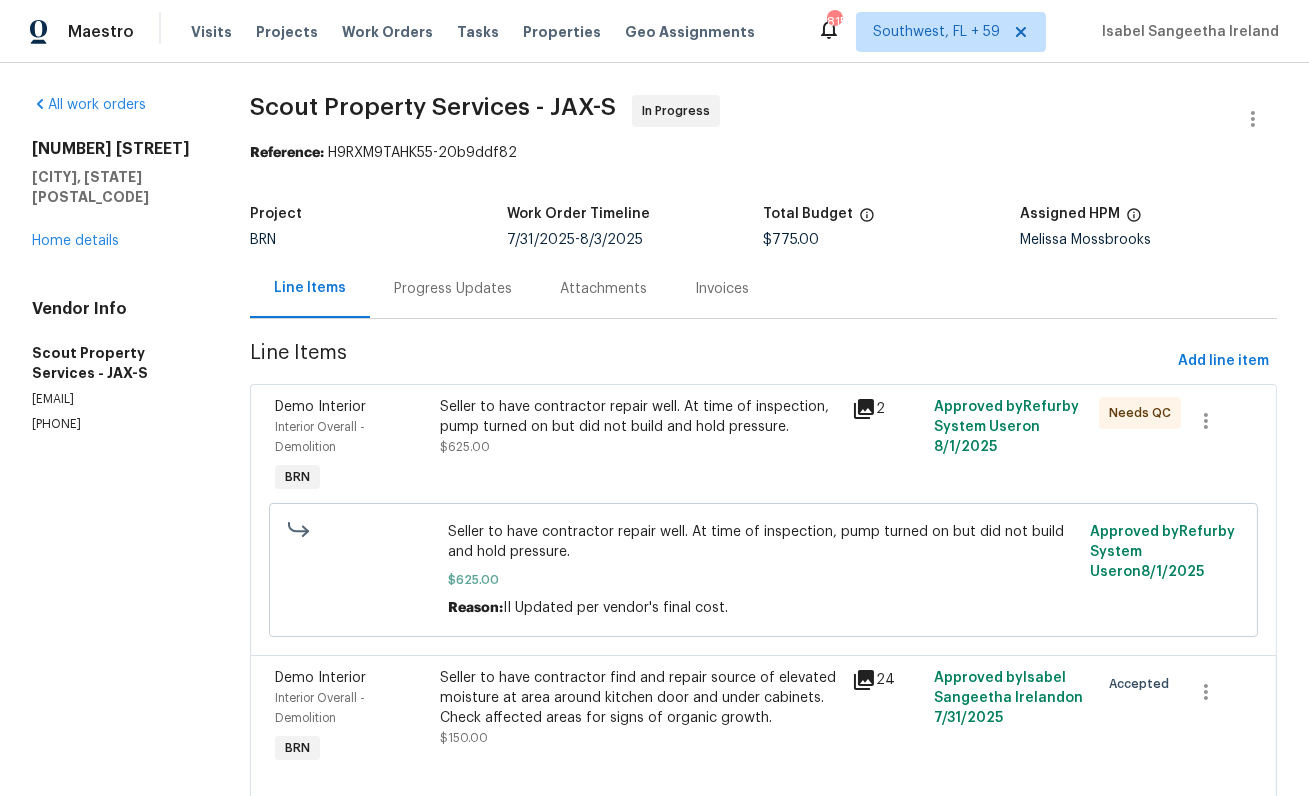 scroll, scrollTop: 66, scrollLeft: 0, axis: vertical 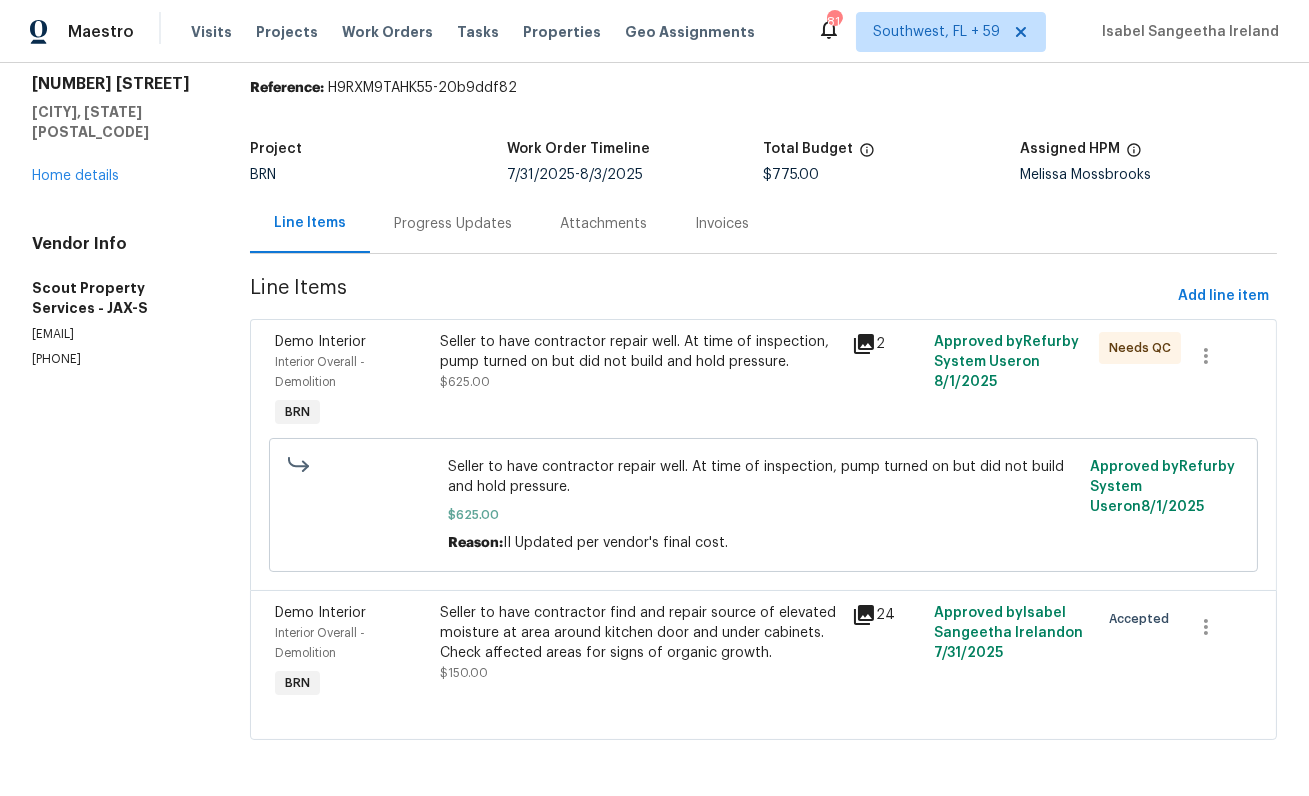 click on "Seller to have contractor find and repair source of elevated moisture at area around kitchen door and under cabinets. Check affected areas for signs of organic growth." at bounding box center [640, 633] 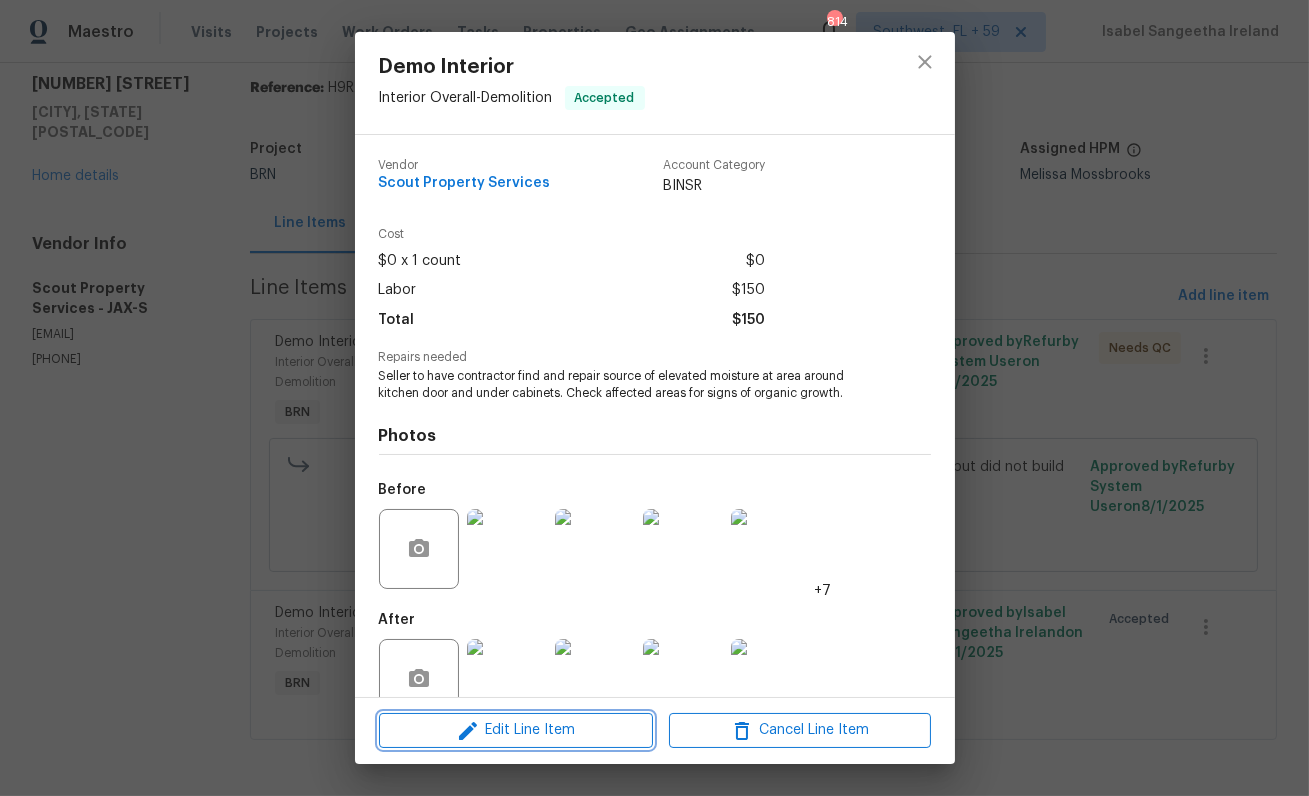 click on "Edit Line Item" at bounding box center [516, 730] 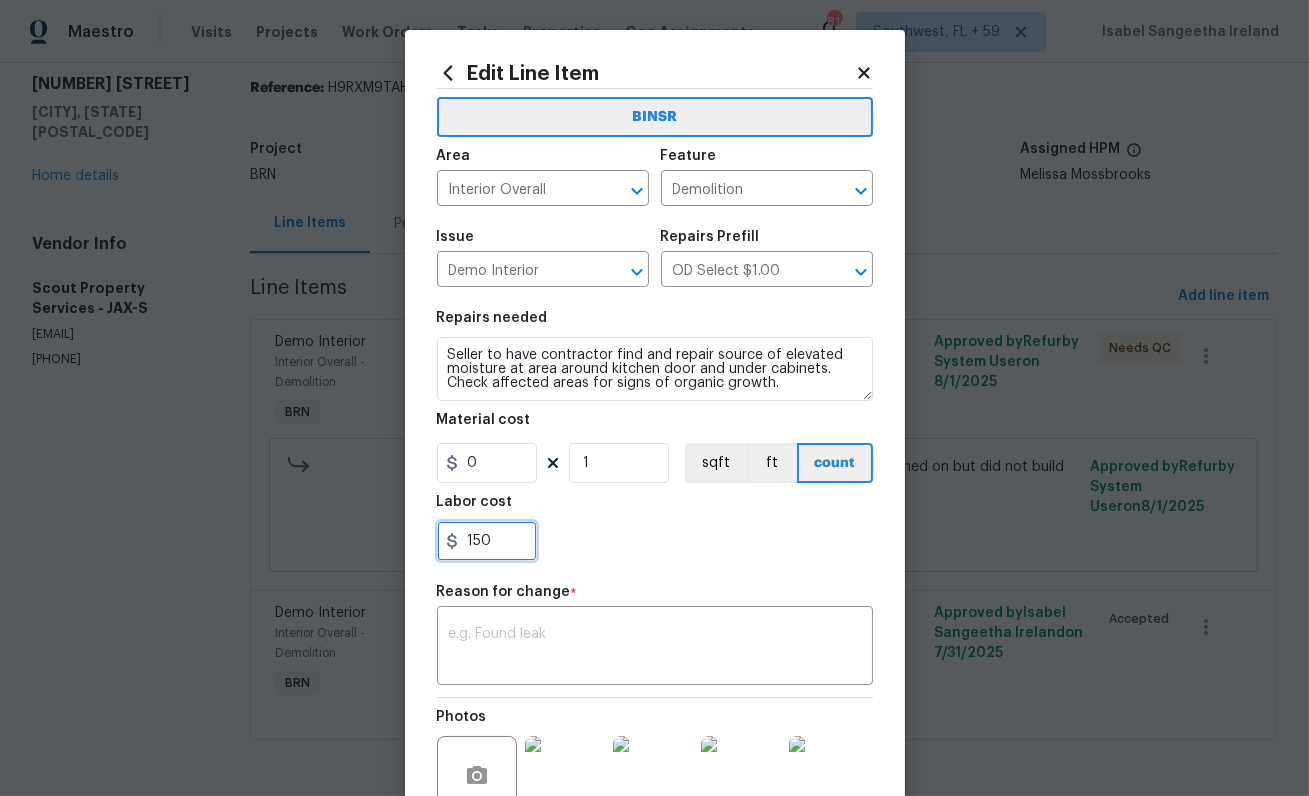 click on "150" at bounding box center (487, 541) 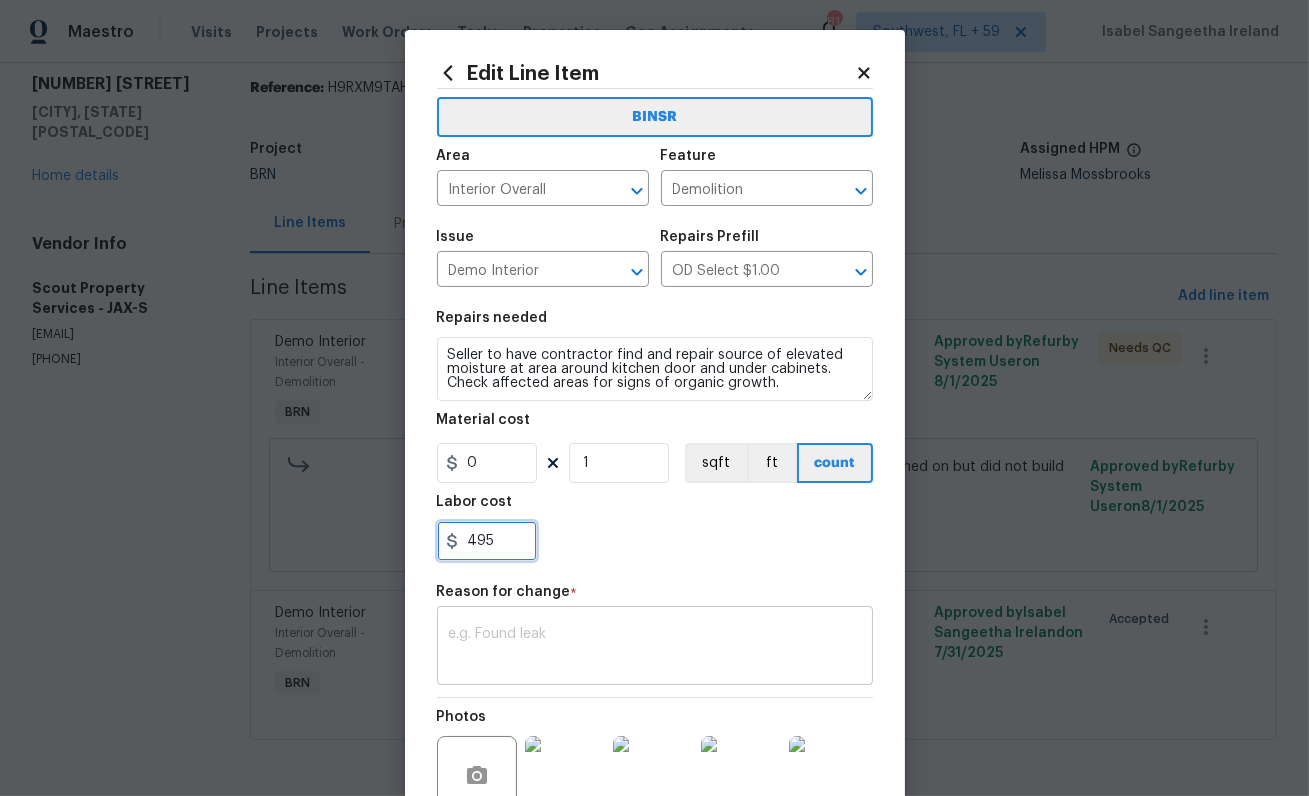type on "495" 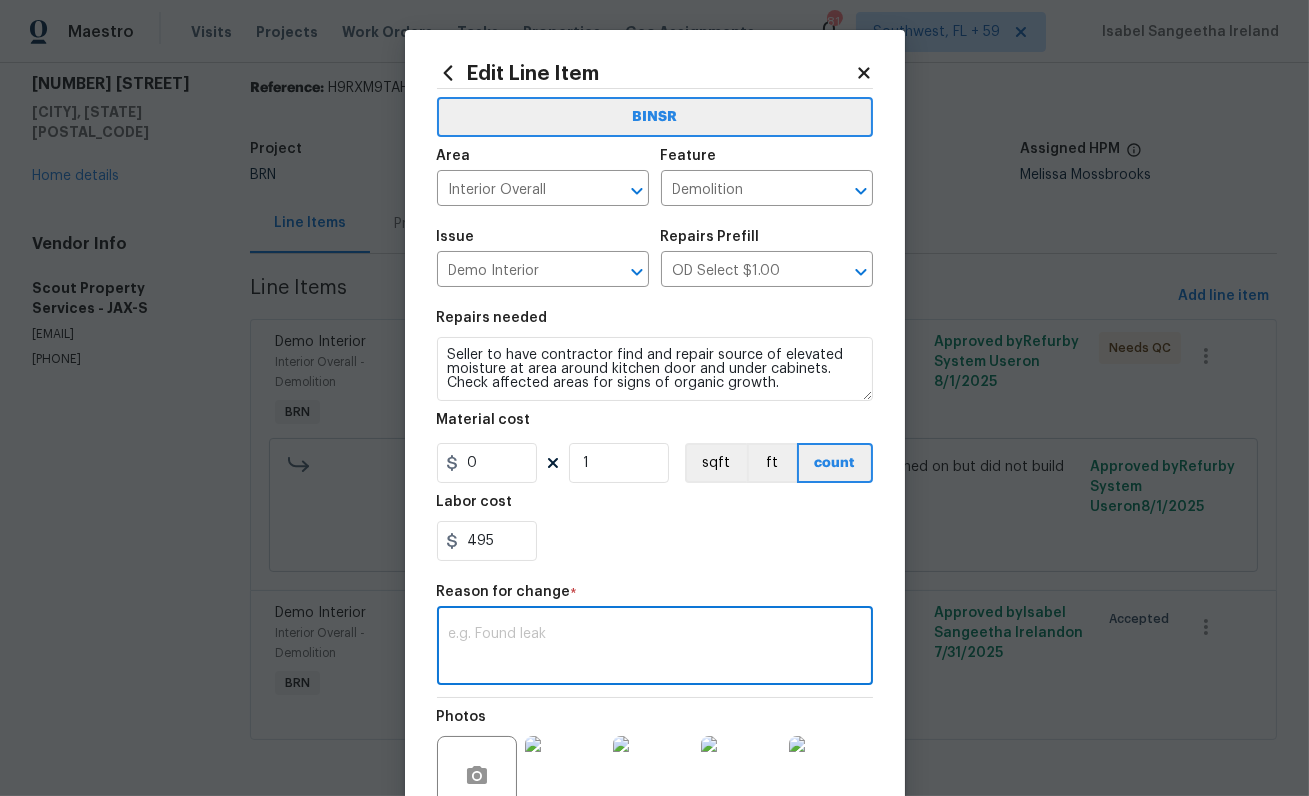 click at bounding box center (655, 648) 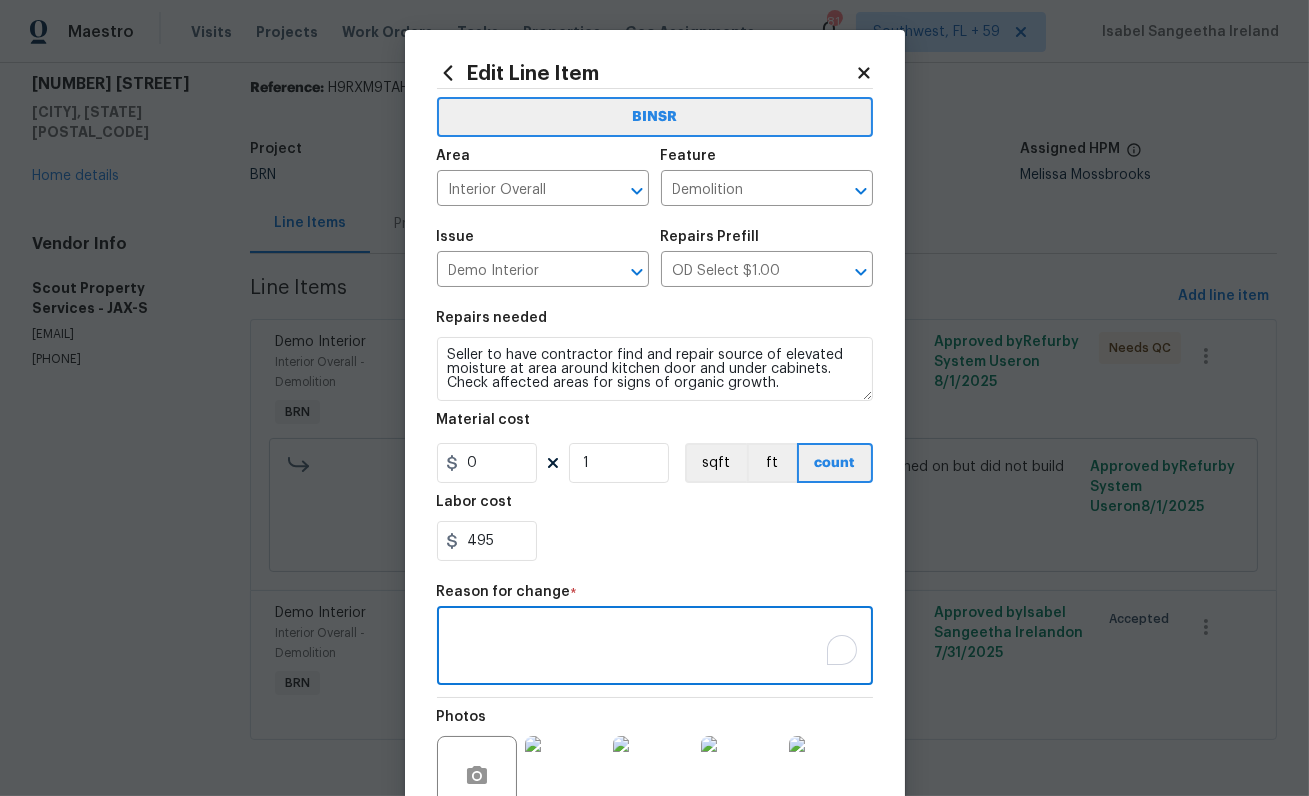 type on "O" 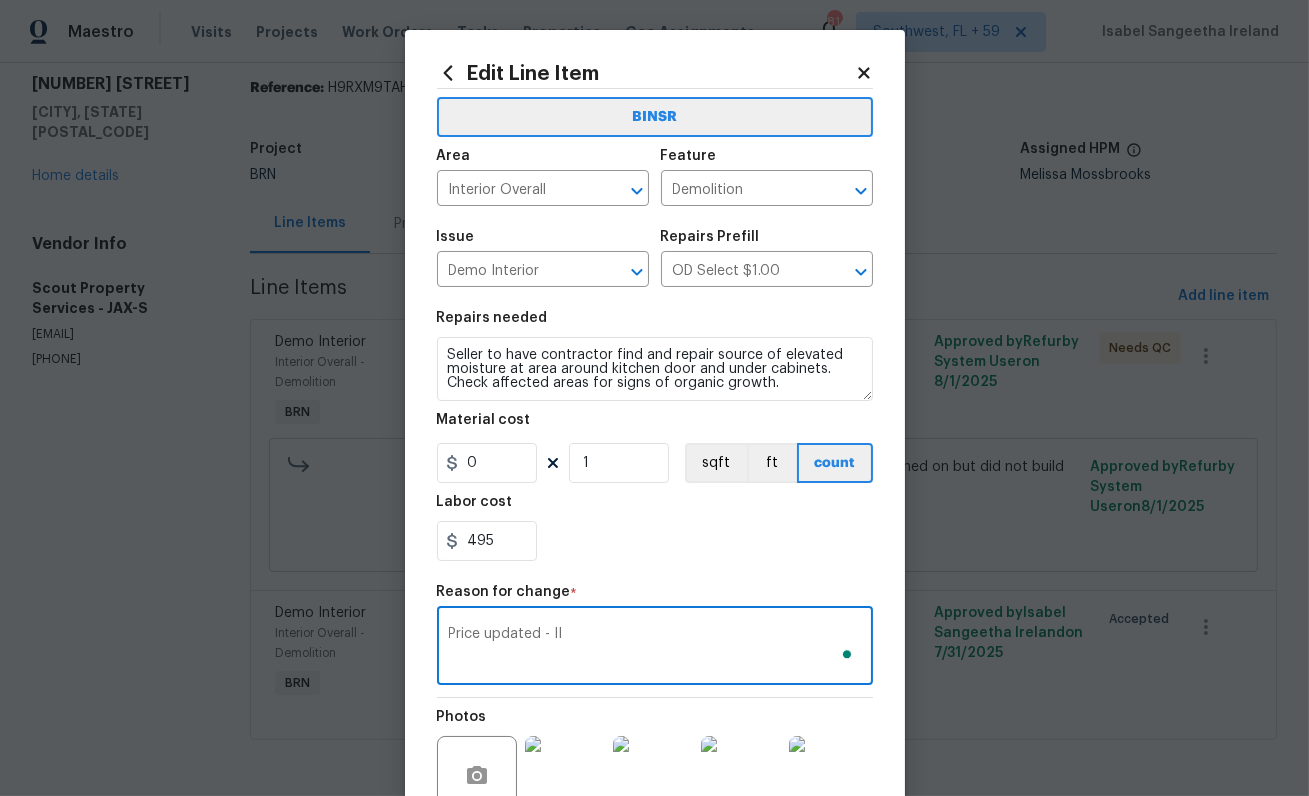 scroll, scrollTop: 209, scrollLeft: 0, axis: vertical 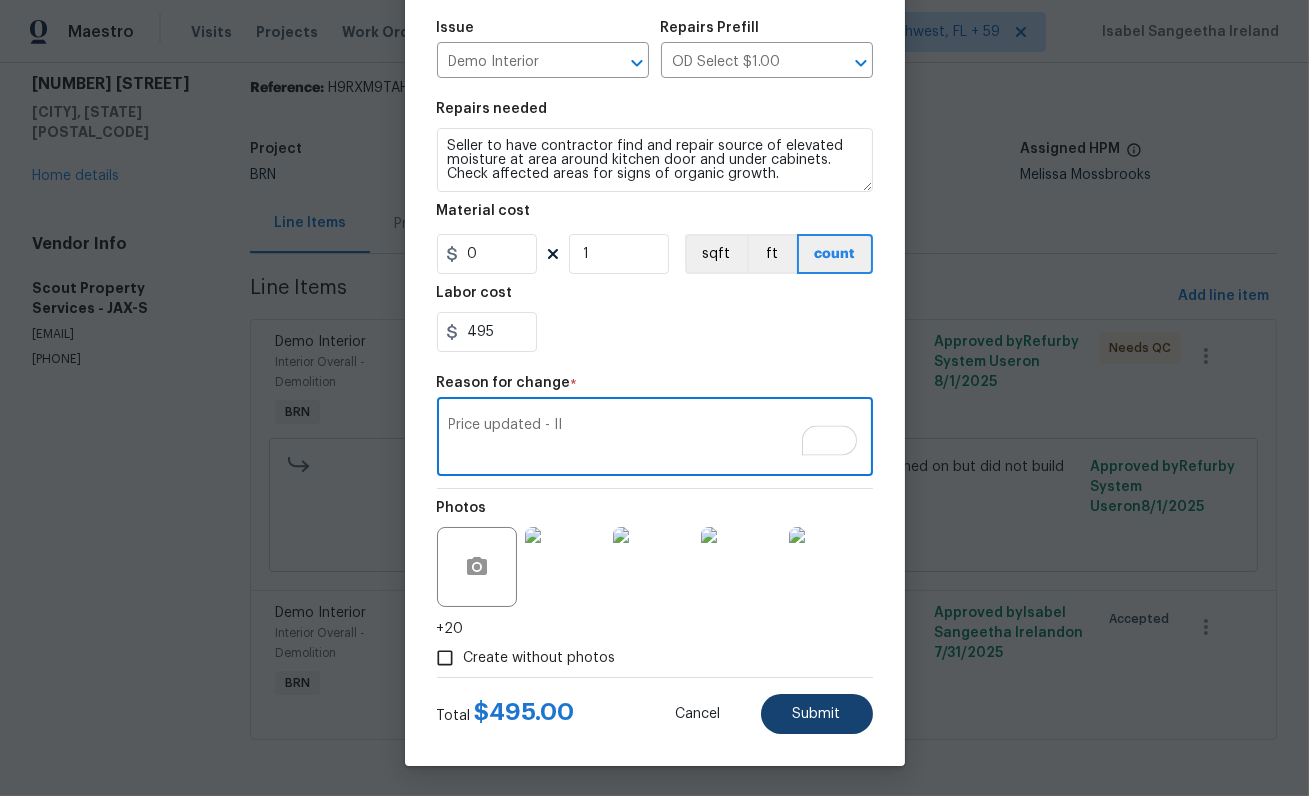 type on "Price updated - II" 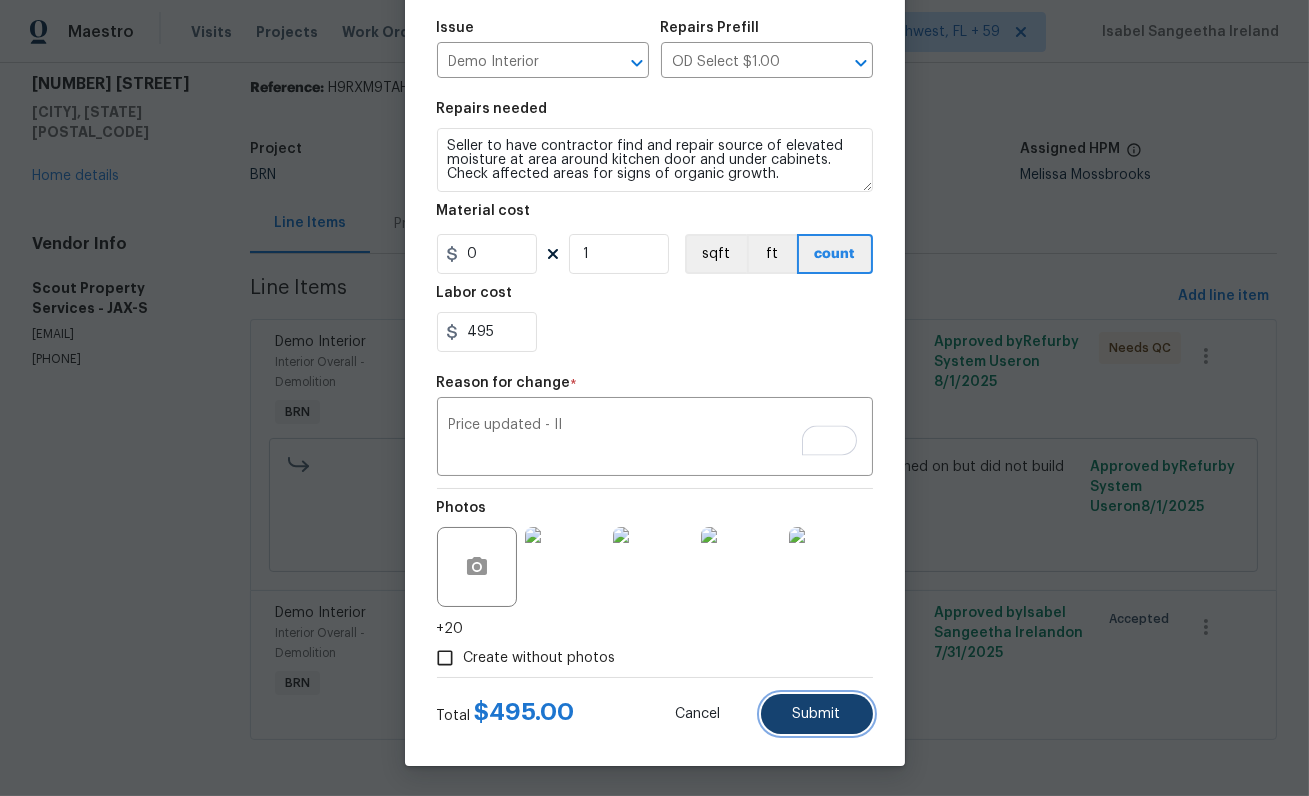 click on "Submit" at bounding box center [817, 714] 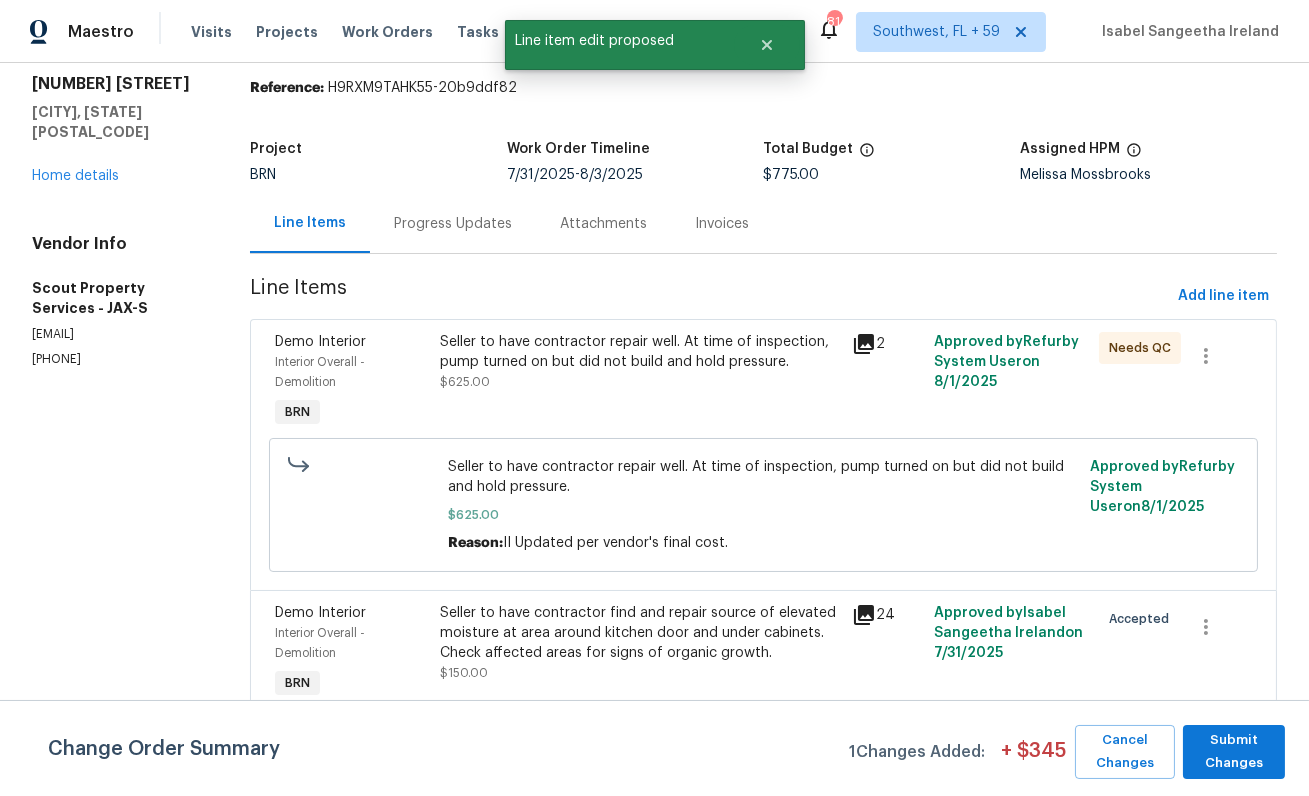 scroll, scrollTop: 0, scrollLeft: 0, axis: both 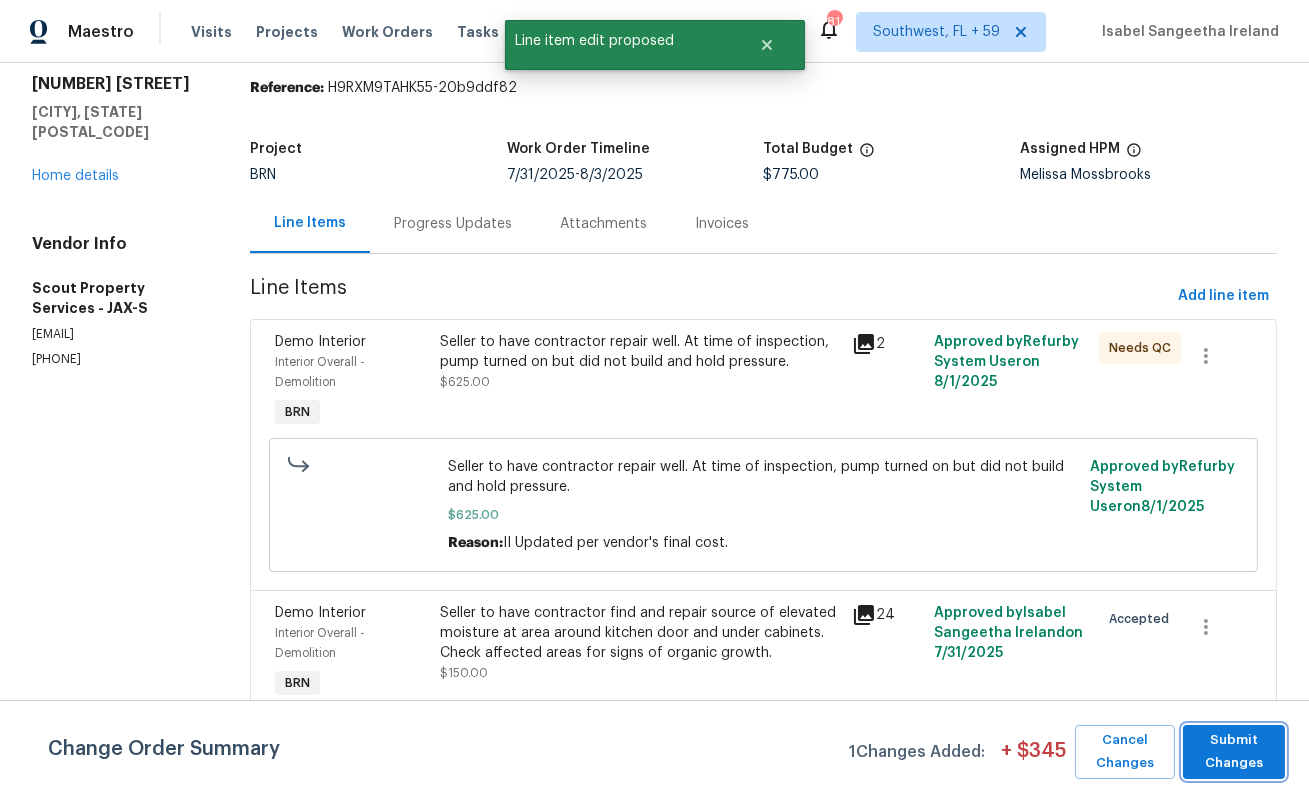 click on "Submit Changes" at bounding box center (1234, 752) 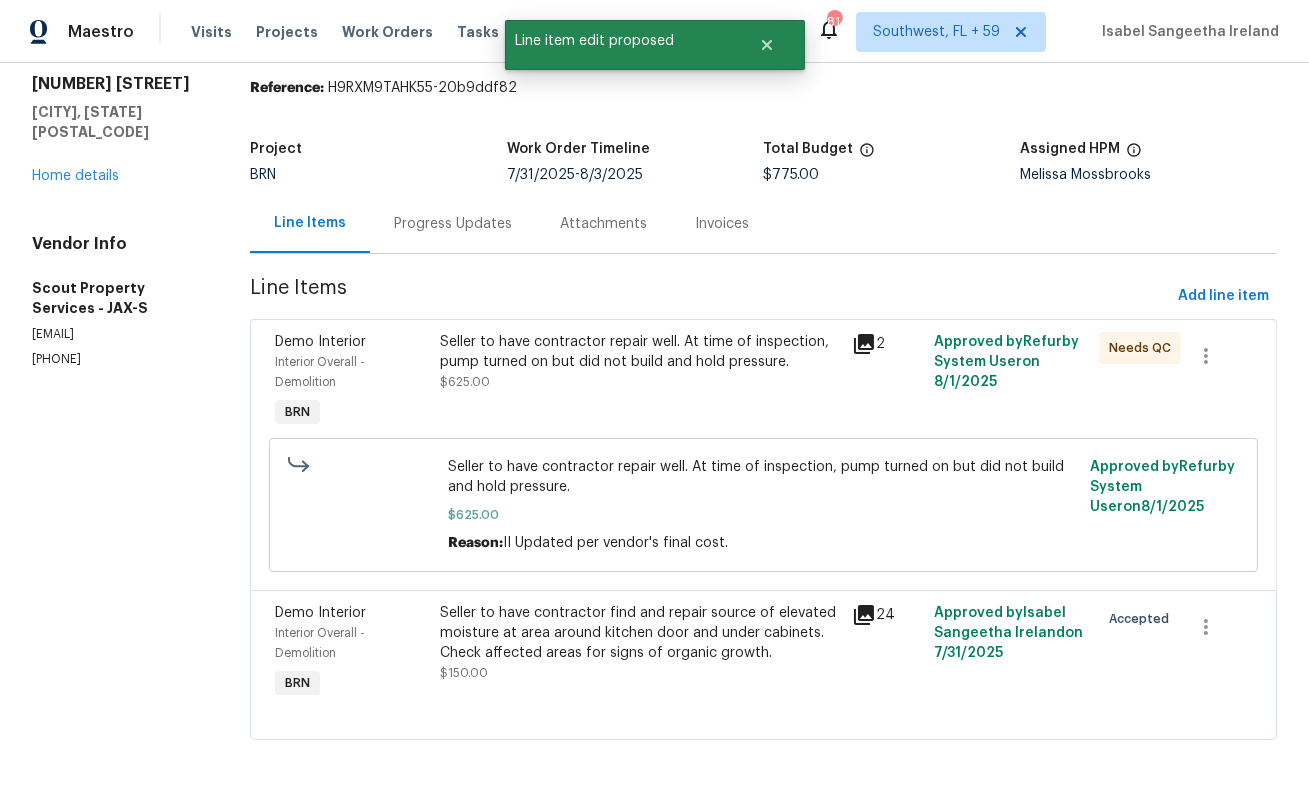 click on "Progress Updates" at bounding box center [453, 223] 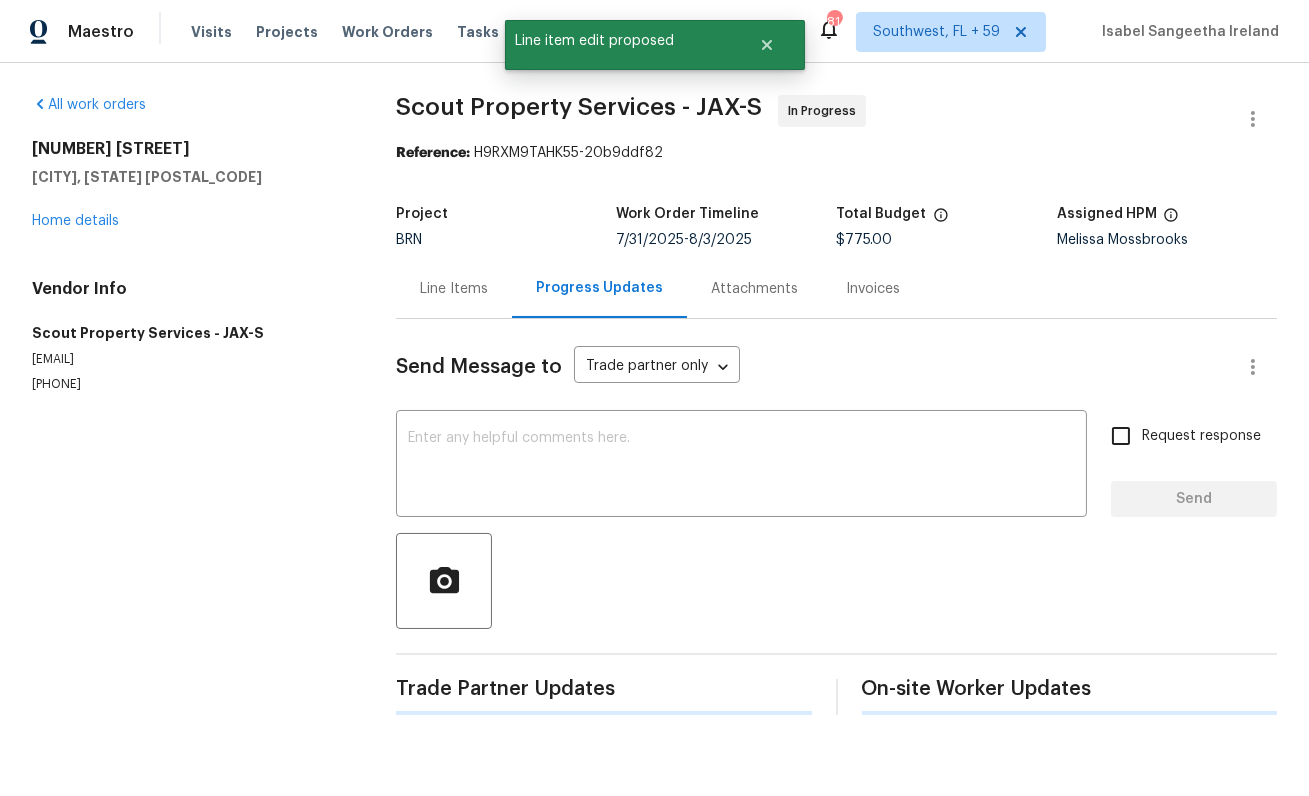 scroll, scrollTop: 0, scrollLeft: 0, axis: both 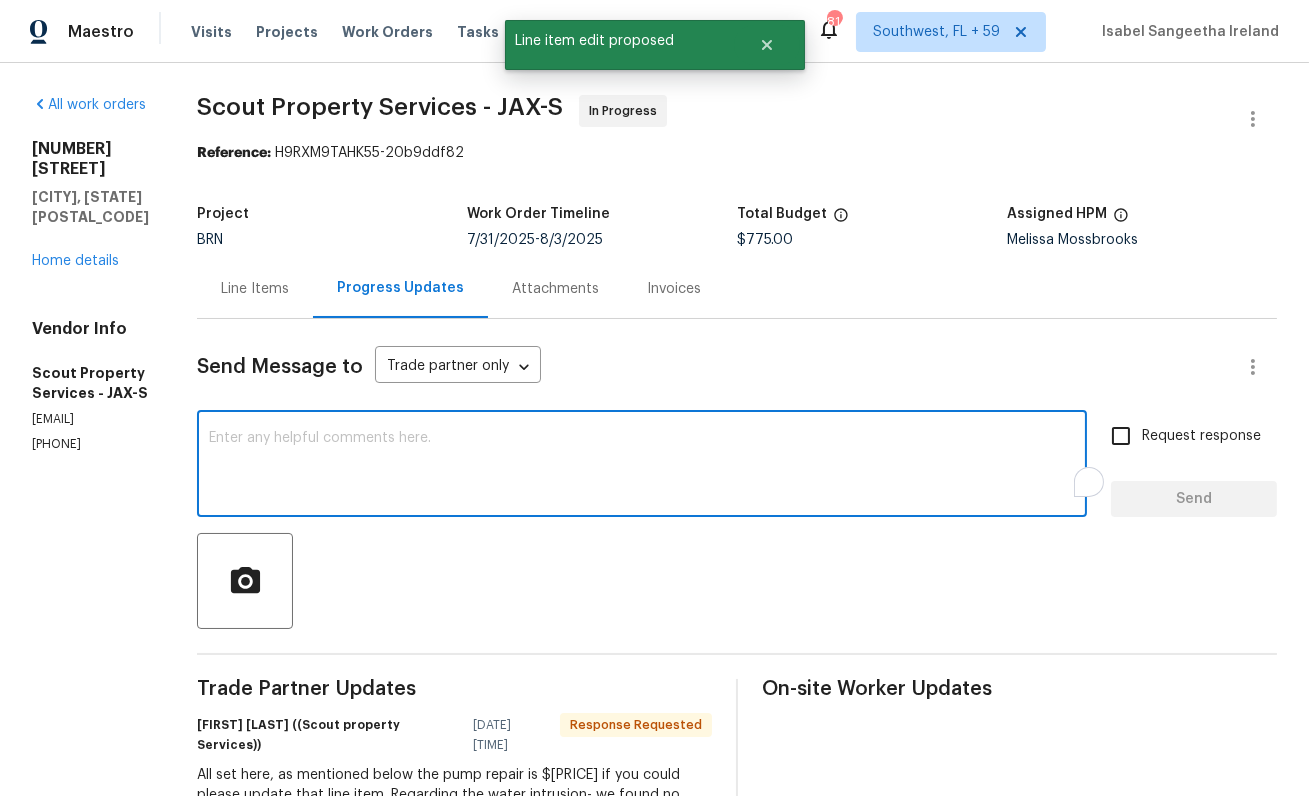 click at bounding box center (642, 466) 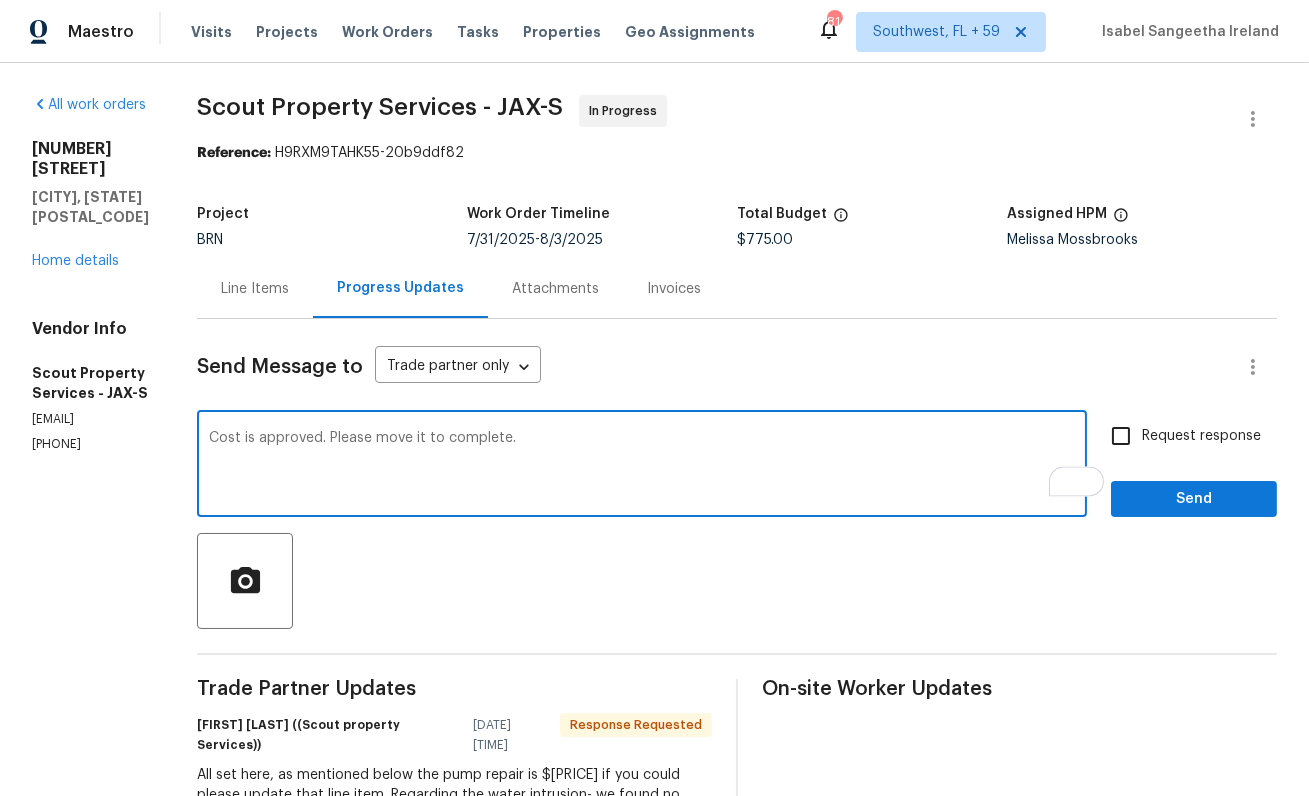 type on "Cost is approved. Please move it to complete." 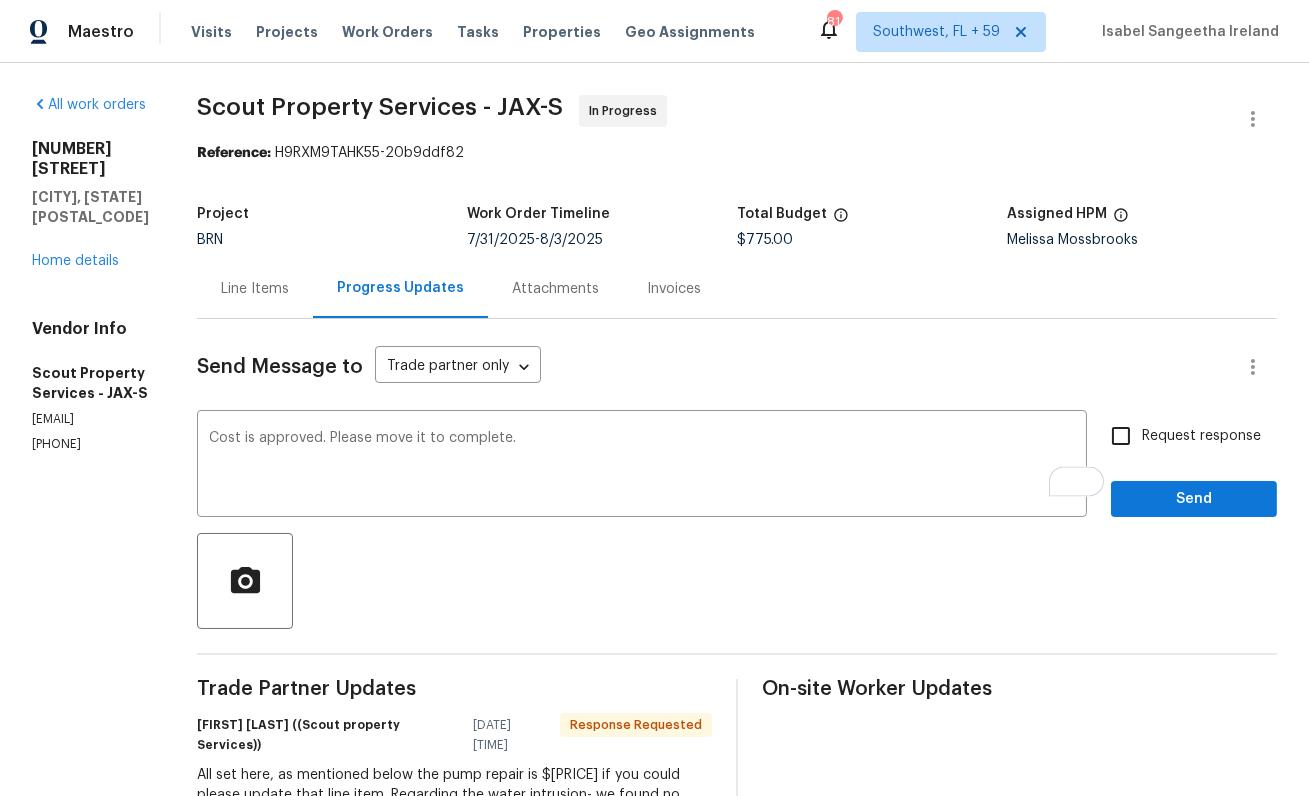 click on "Request response" at bounding box center (1201, 436) 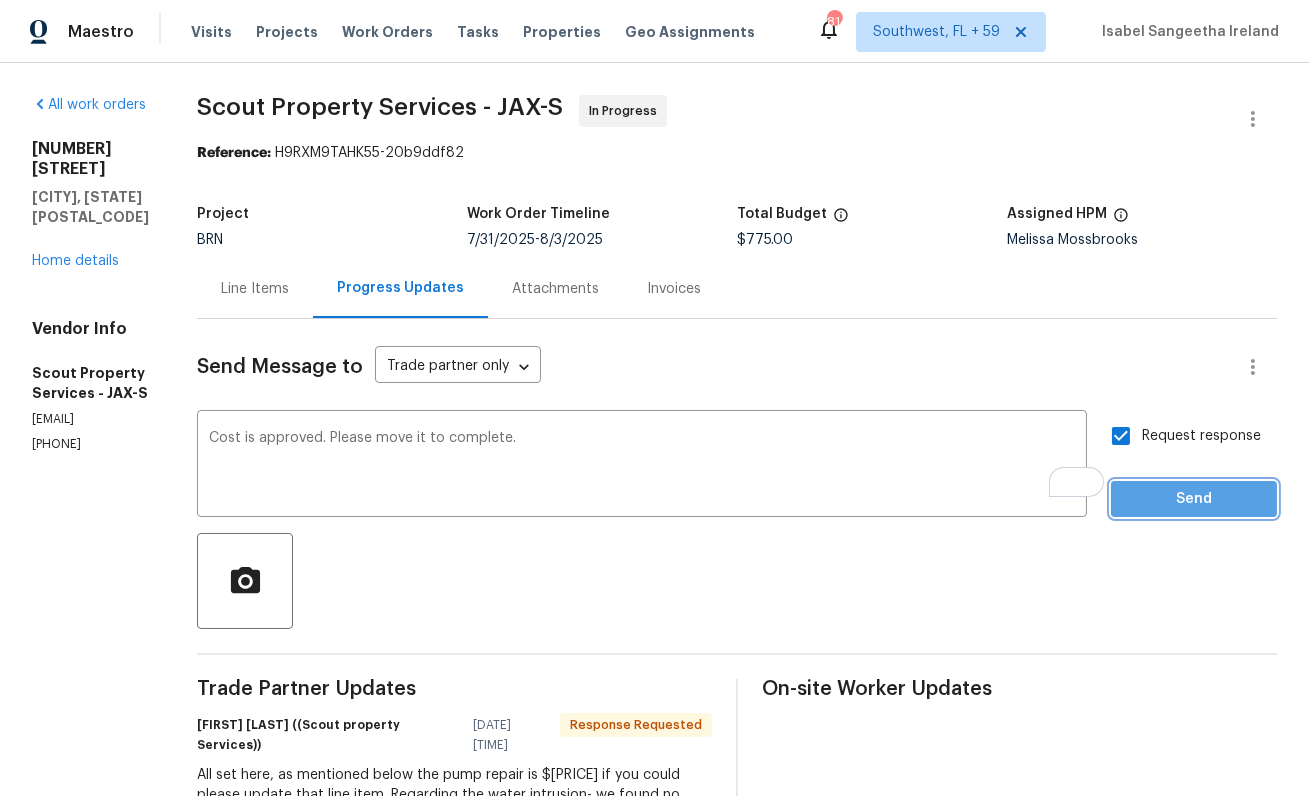 click on "Send" at bounding box center (1194, 499) 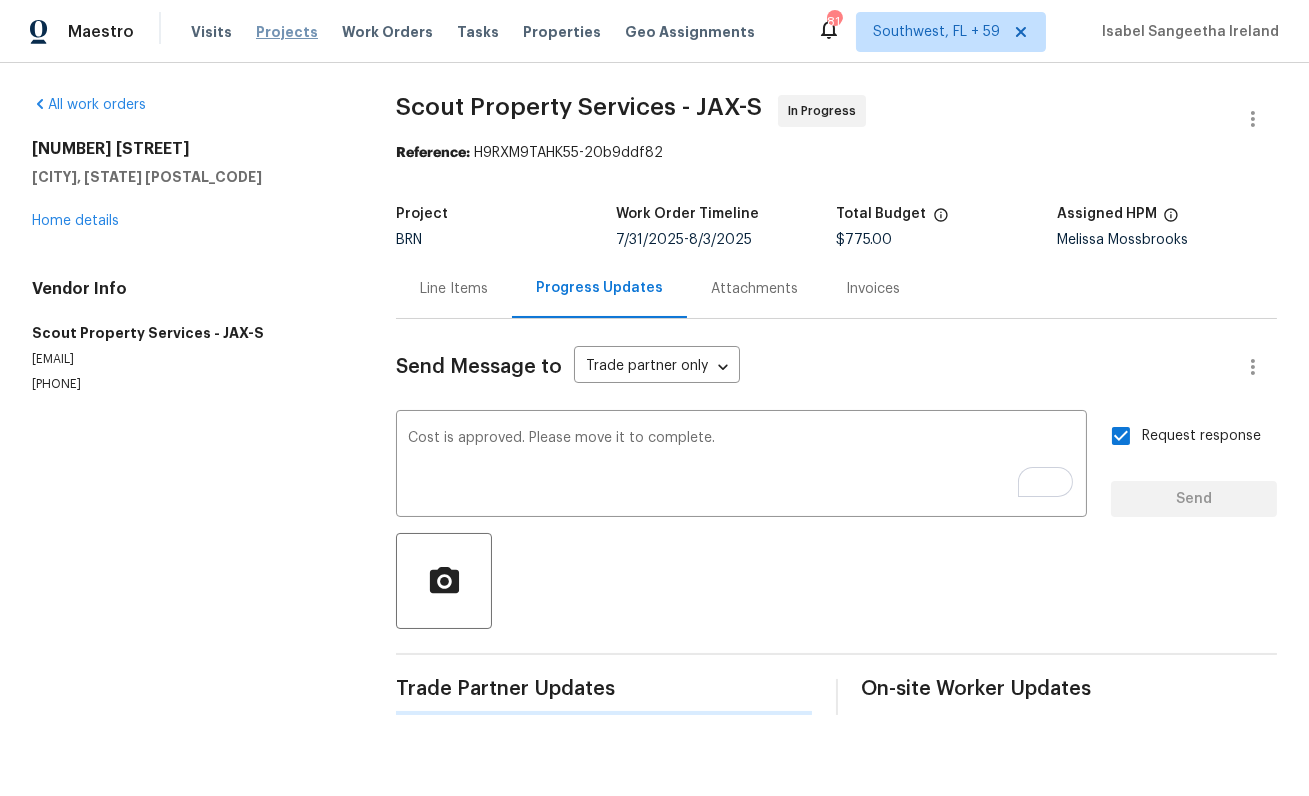 type 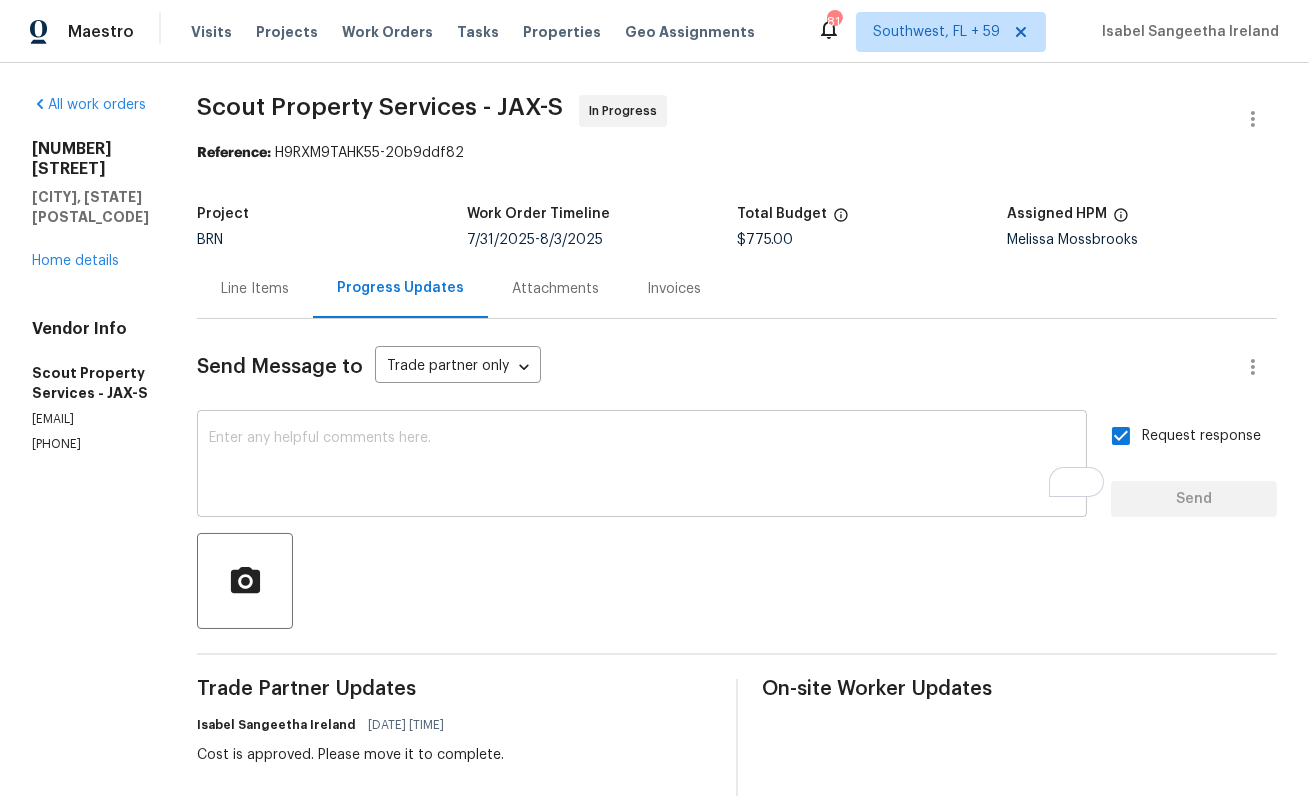 scroll, scrollTop: 425, scrollLeft: 0, axis: vertical 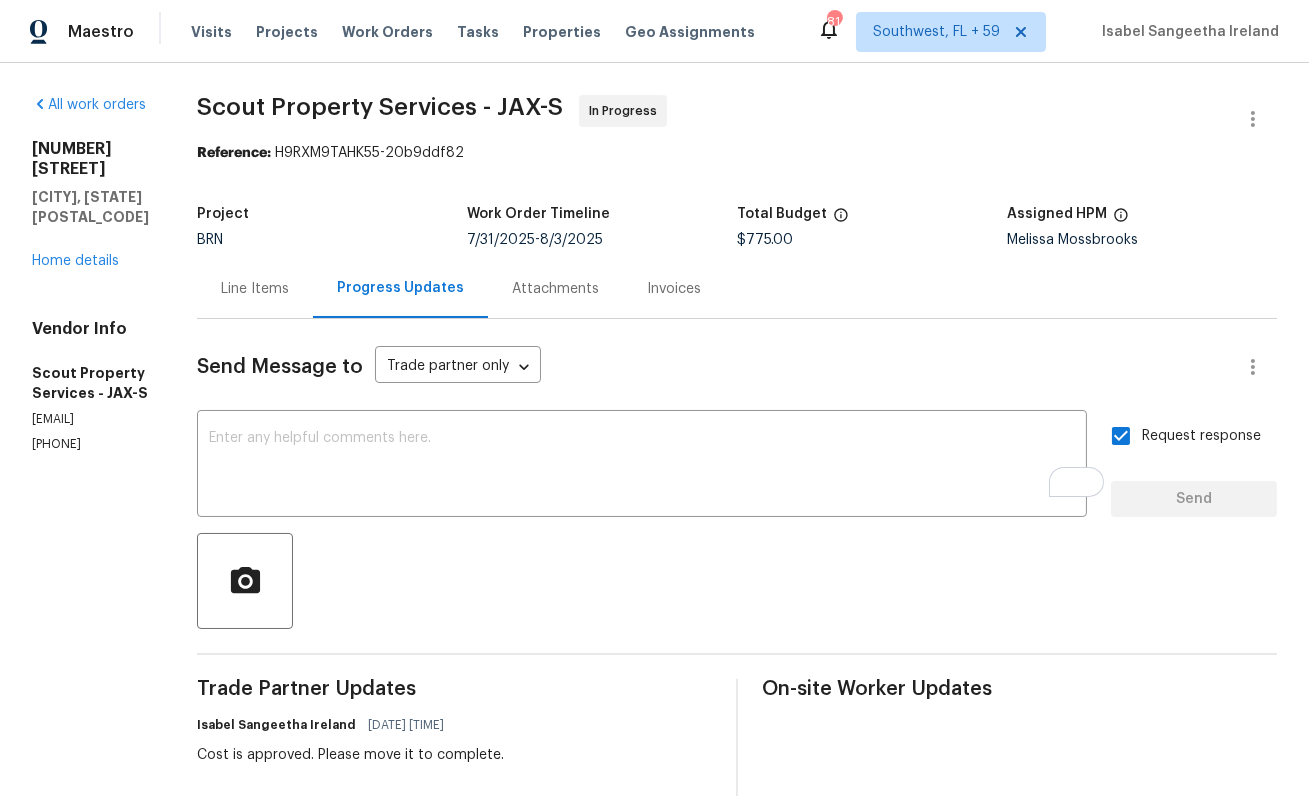 click on "Line Items" at bounding box center [255, 289] 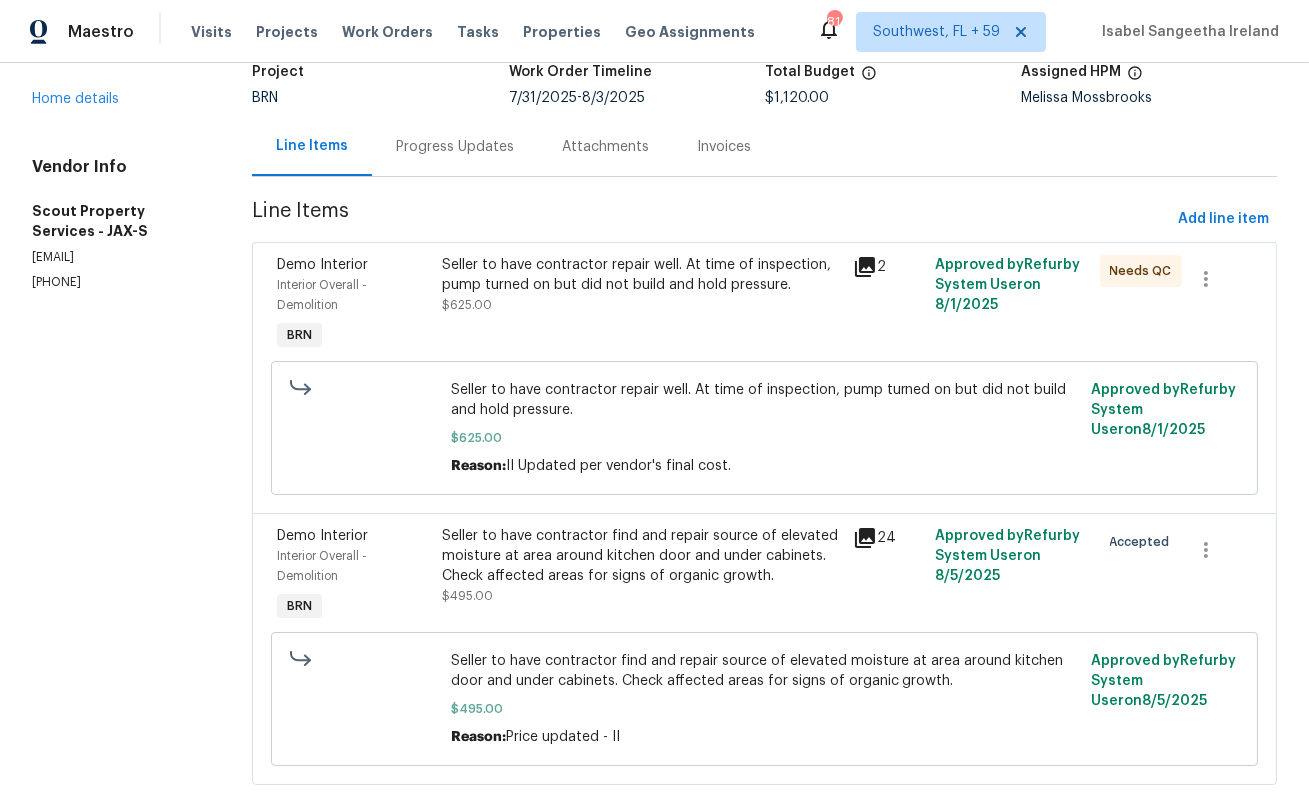 scroll, scrollTop: 177, scrollLeft: 0, axis: vertical 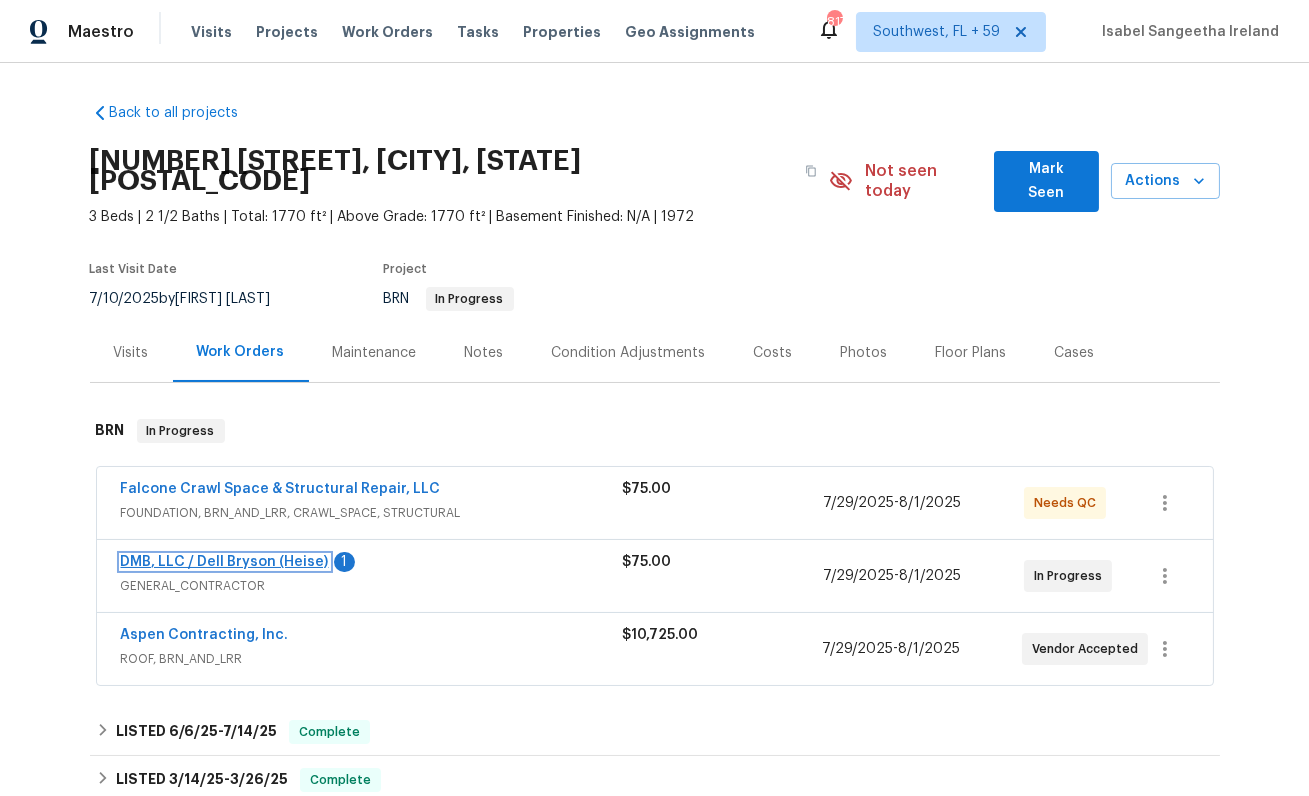 click on "DMB, LLC / Dell Bryson (Heise)" at bounding box center [225, 562] 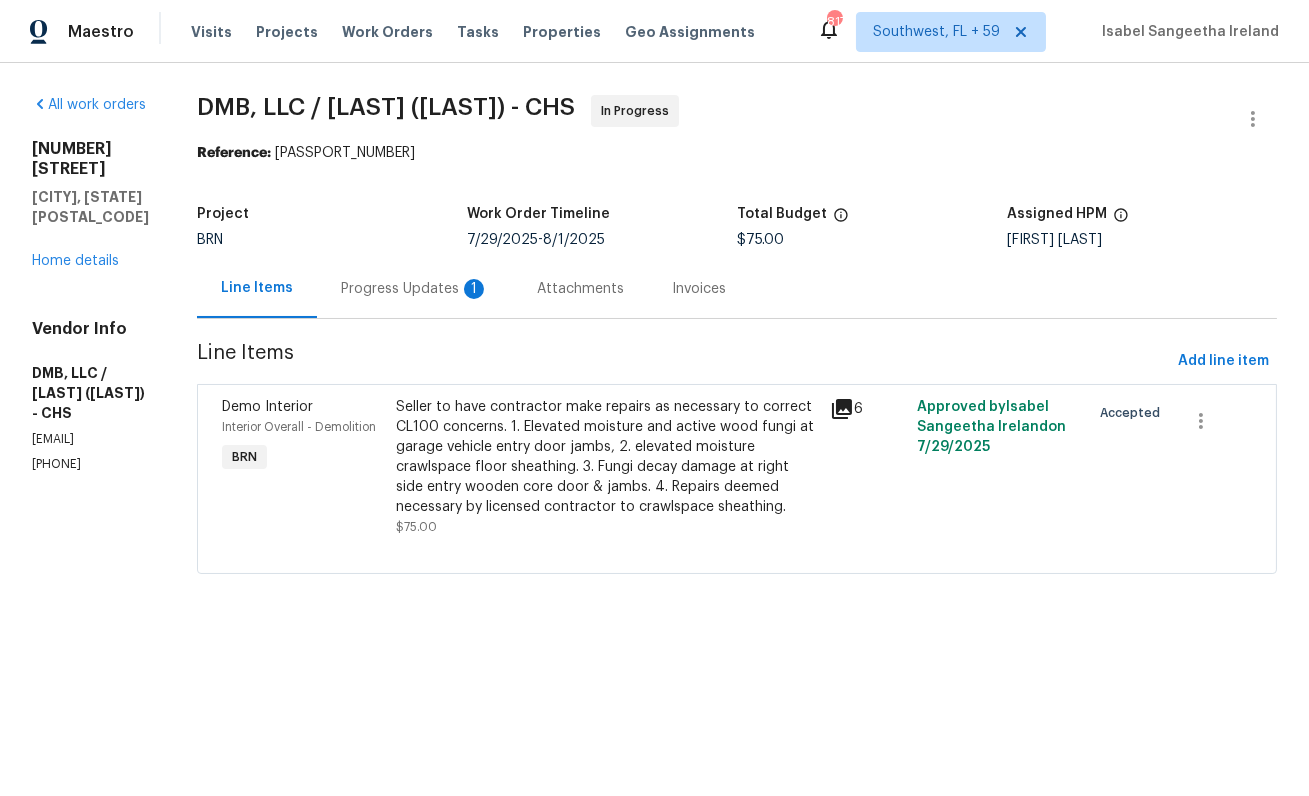 click on "Progress Updates 1" at bounding box center (415, 288) 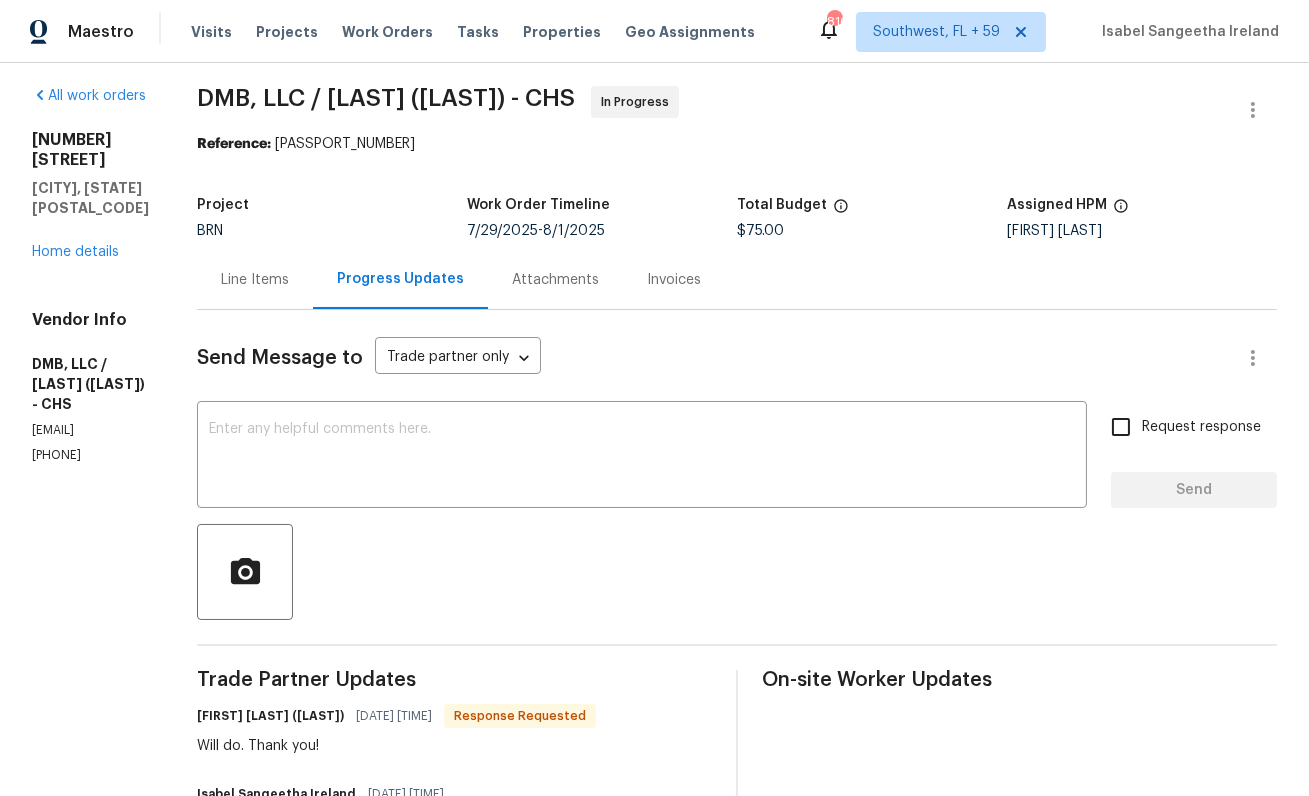 scroll, scrollTop: 15, scrollLeft: 0, axis: vertical 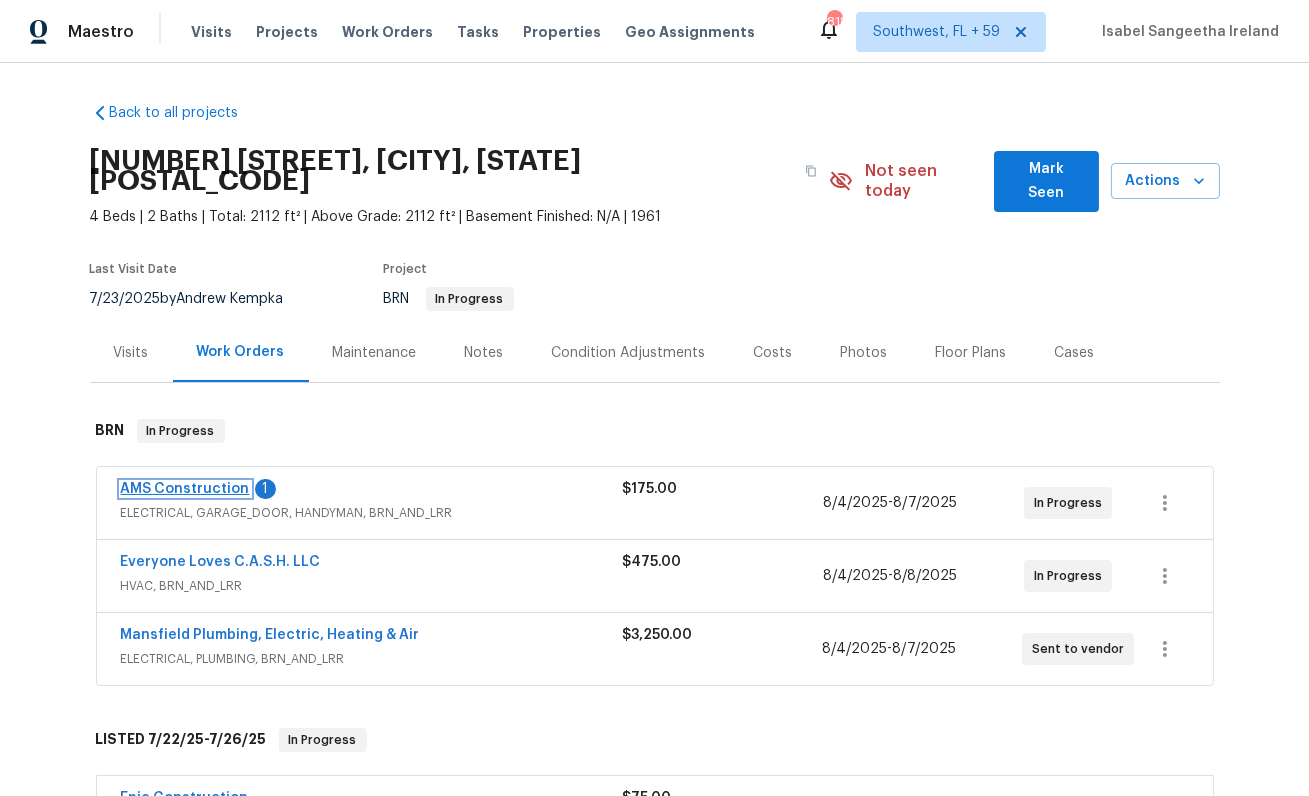 click on "AMS Construction" at bounding box center (185, 489) 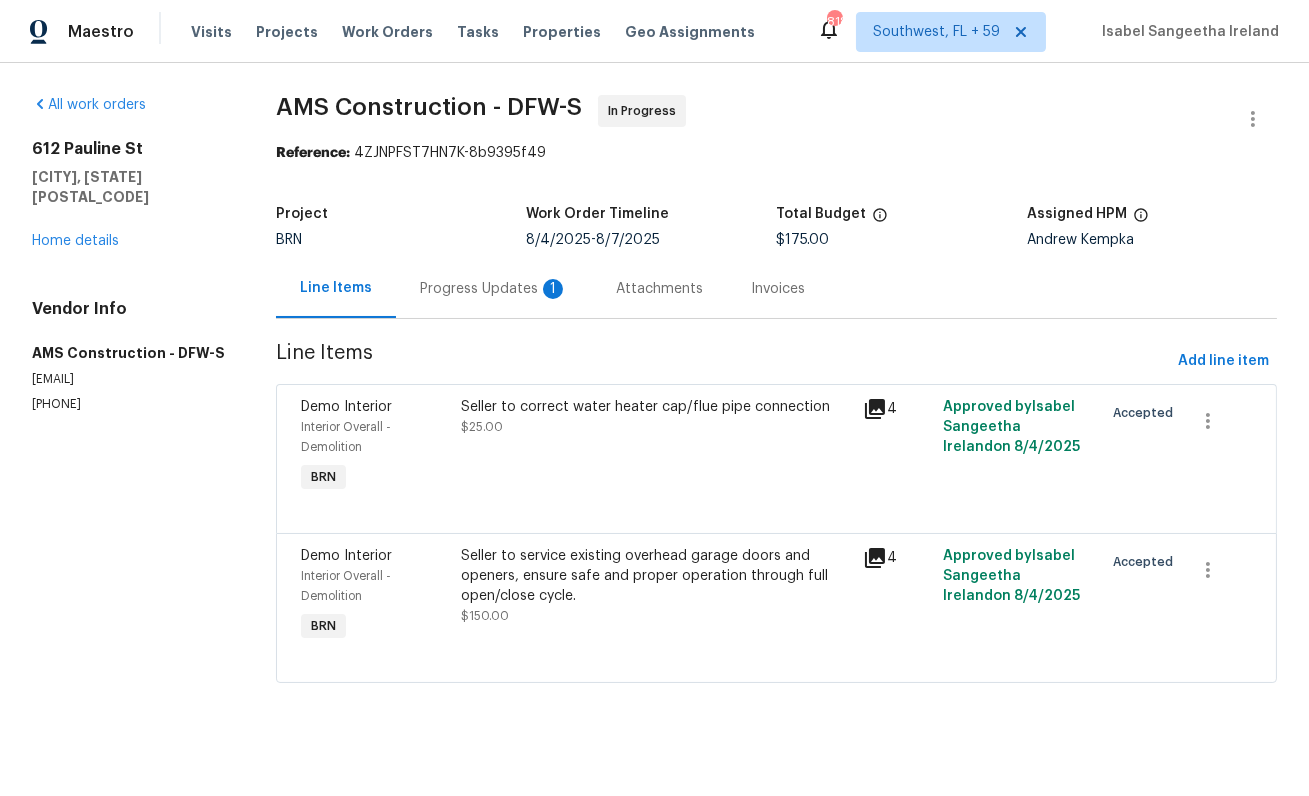click on "Progress Updates 1" at bounding box center [494, 288] 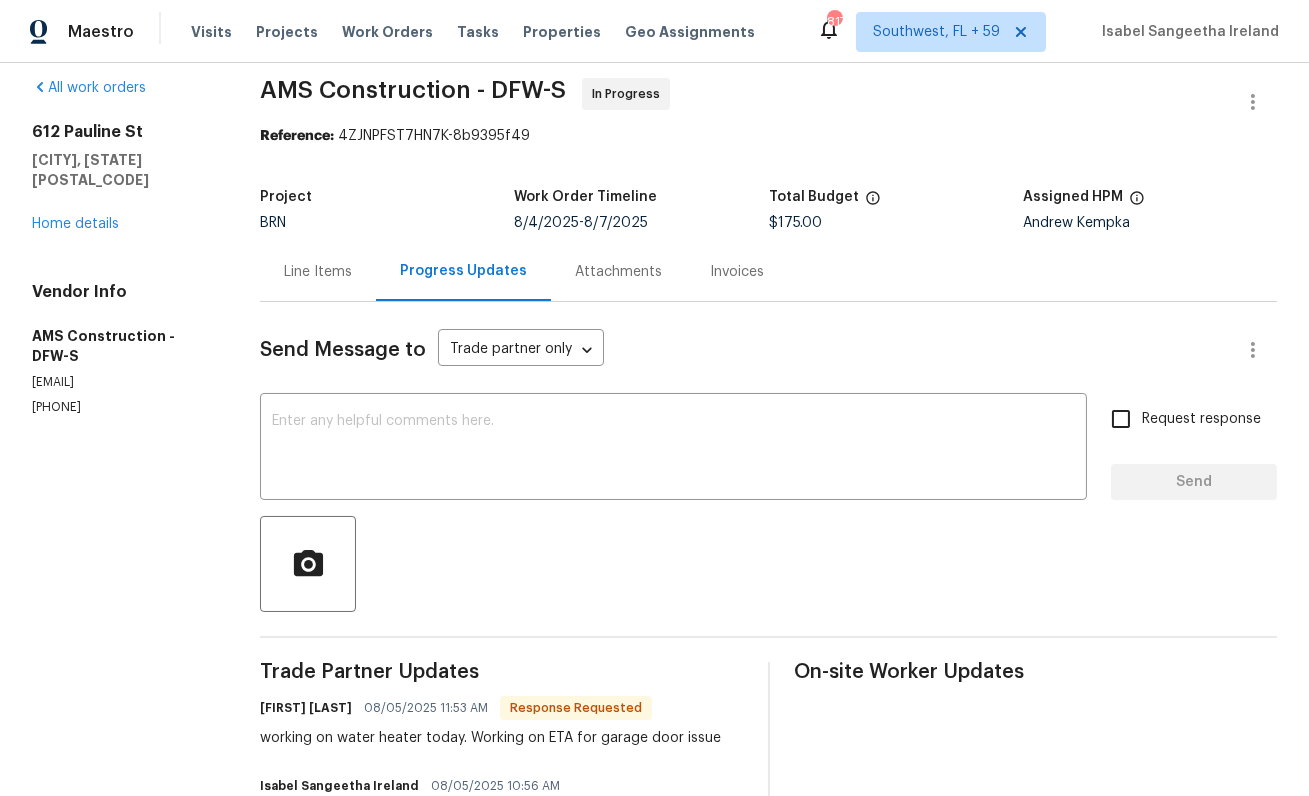 scroll, scrollTop: 19, scrollLeft: 0, axis: vertical 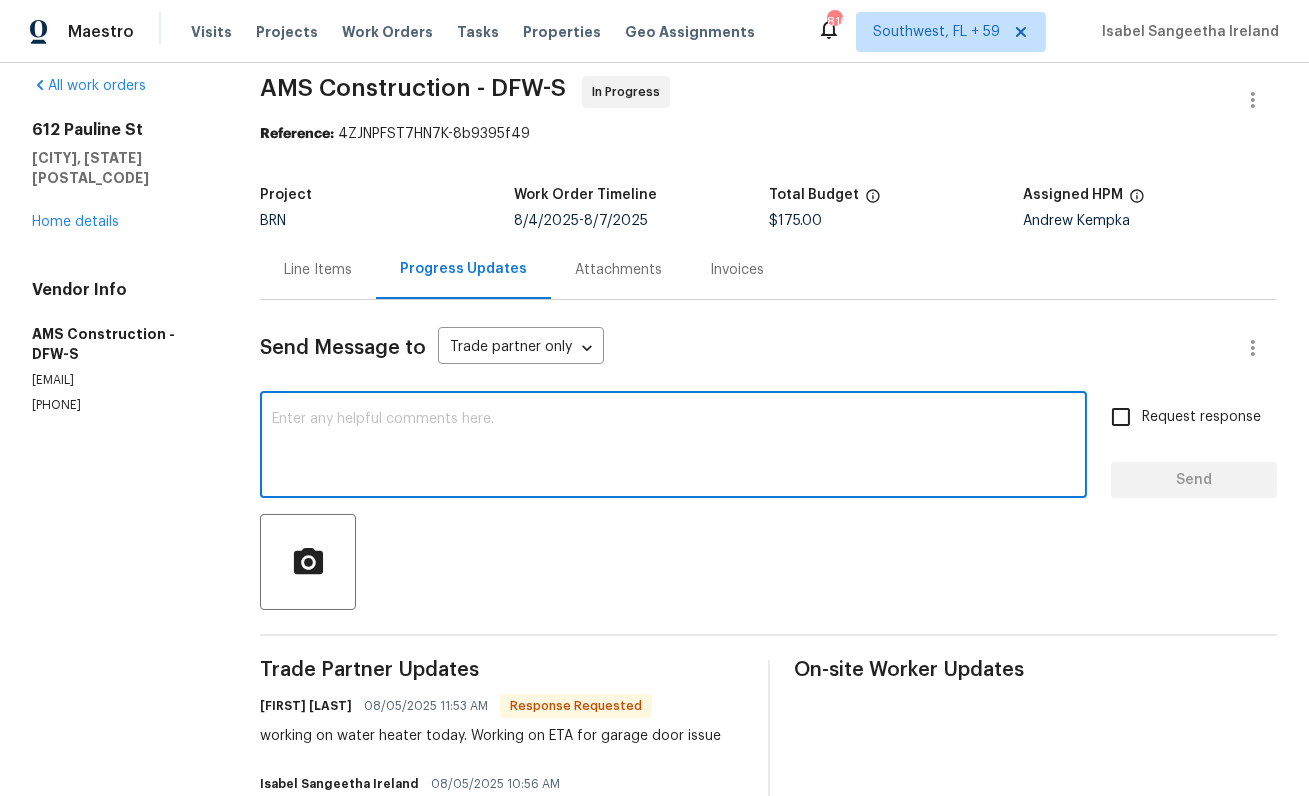 click at bounding box center [673, 447] 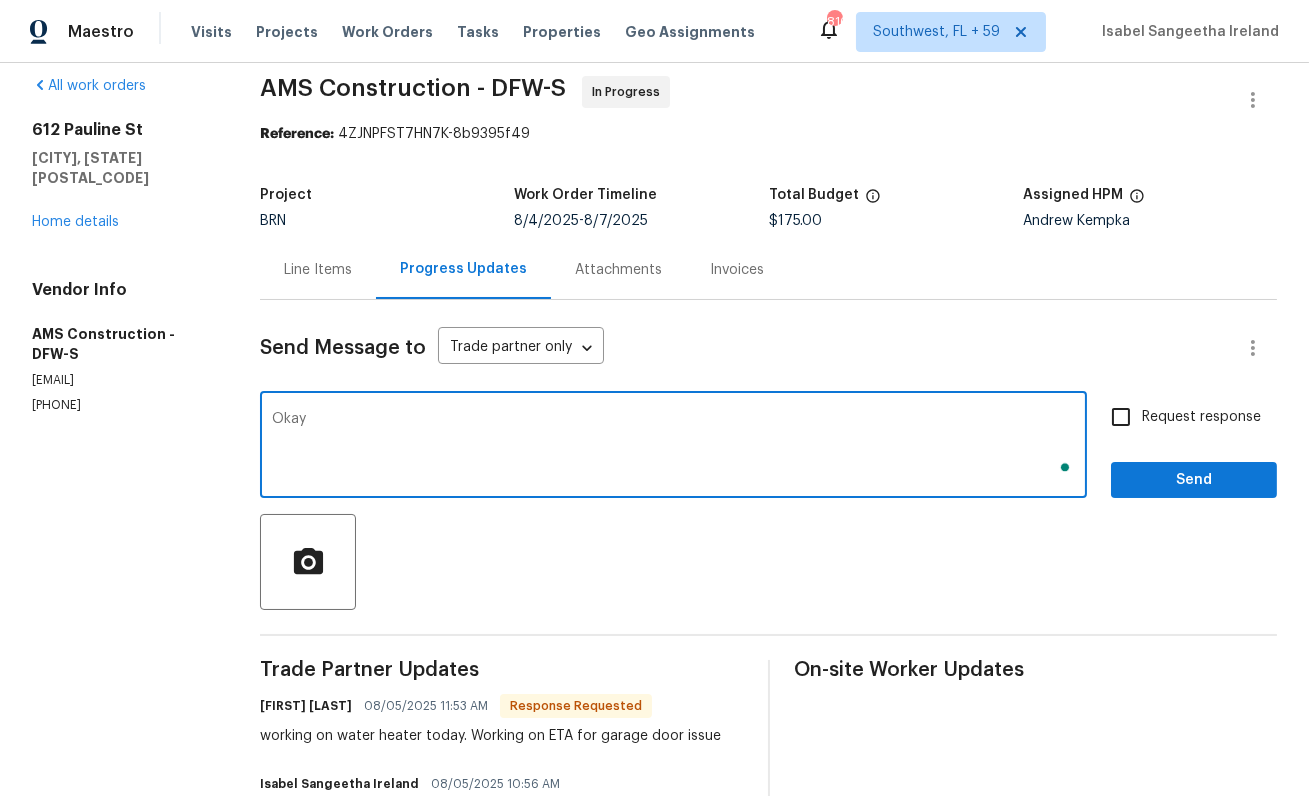 scroll, scrollTop: 19, scrollLeft: 0, axis: vertical 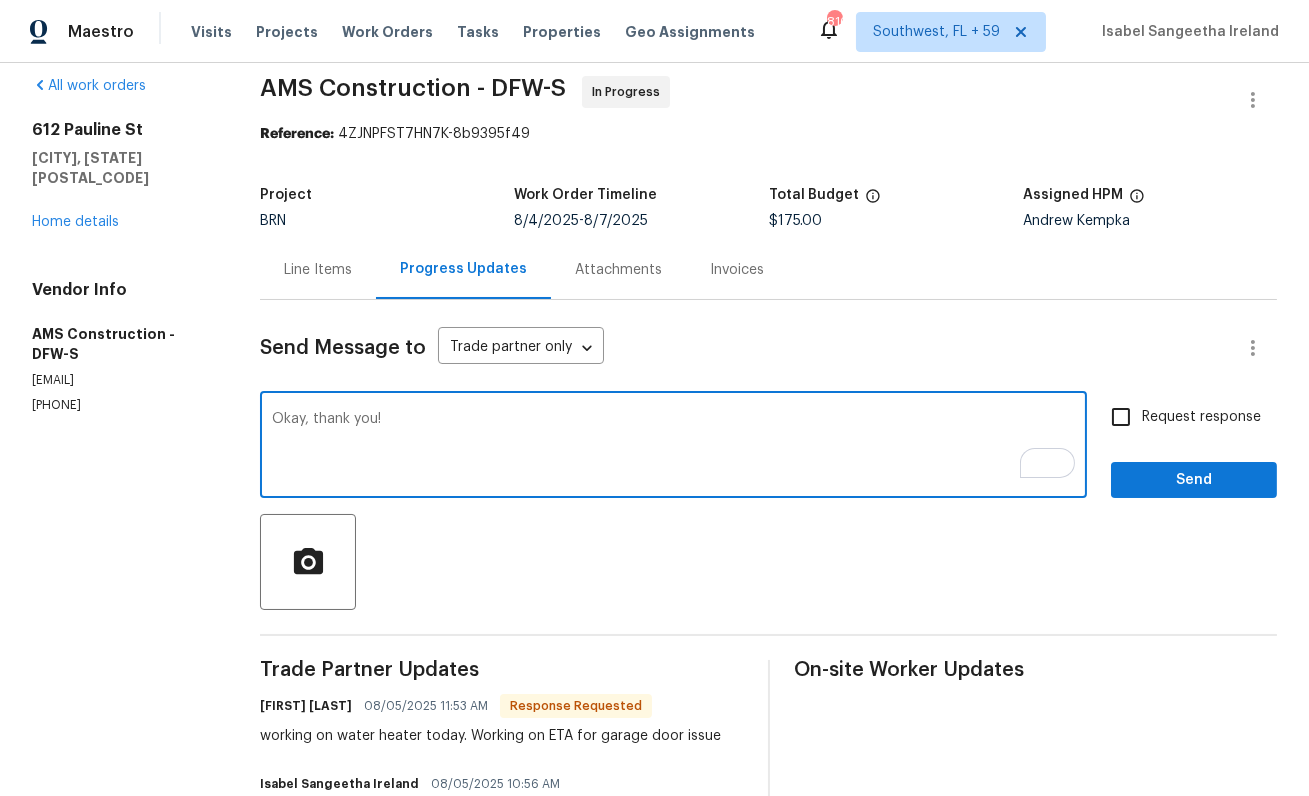 type on "Okay, thank you!" 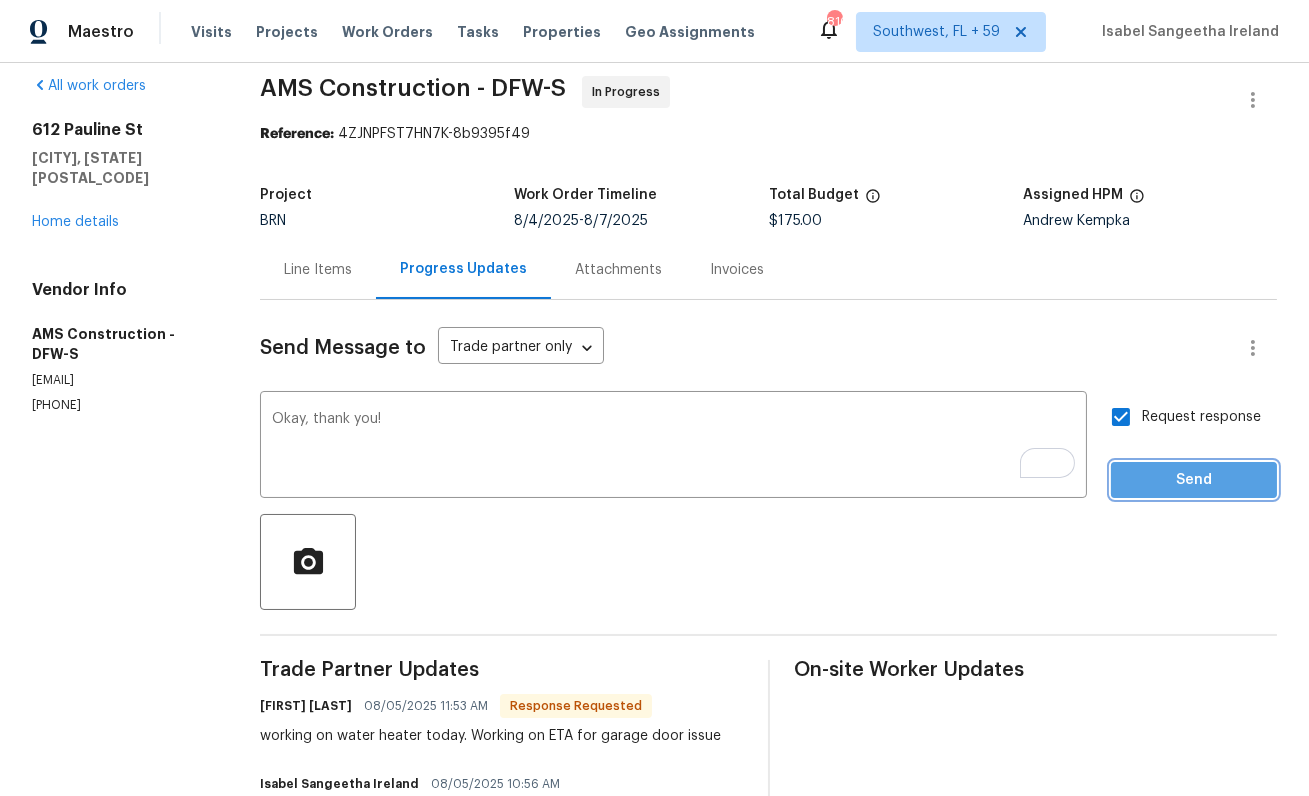 click on "Send" at bounding box center [1194, 480] 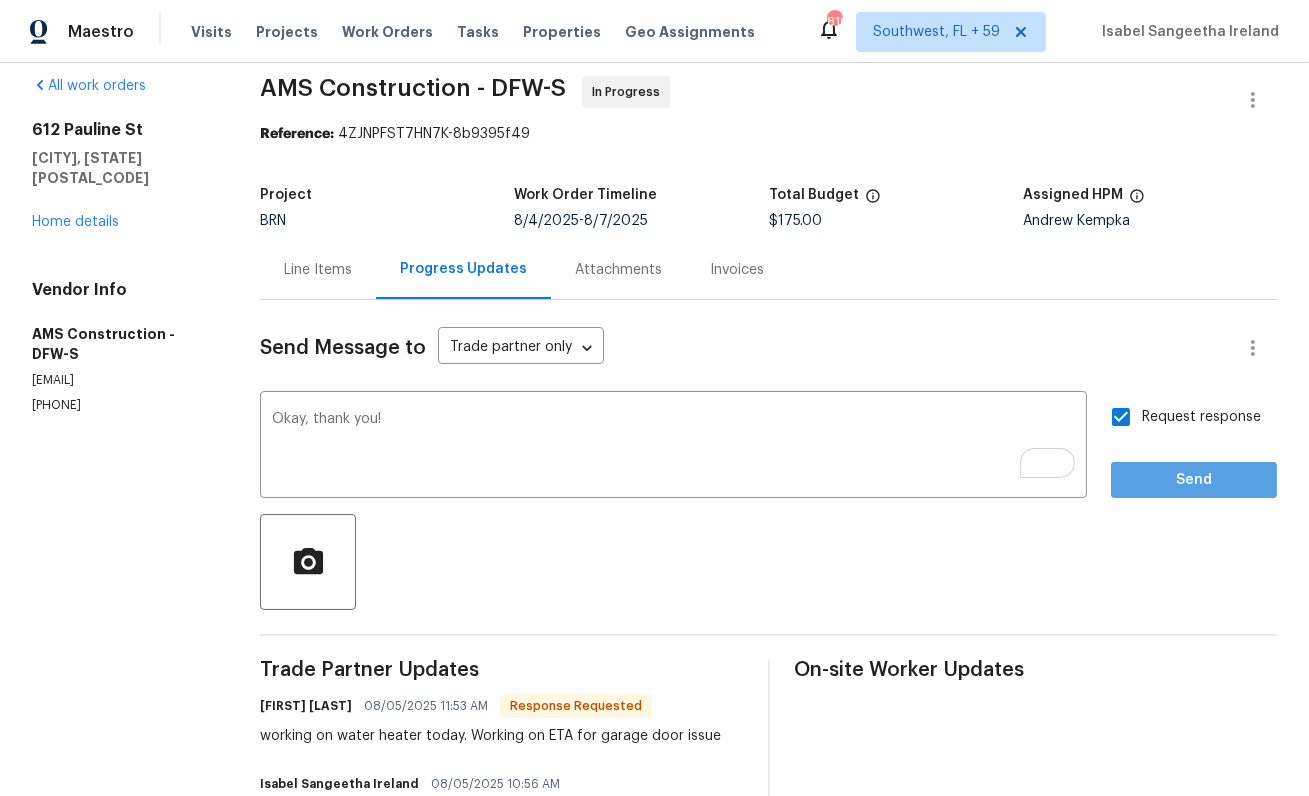 scroll, scrollTop: 0, scrollLeft: 0, axis: both 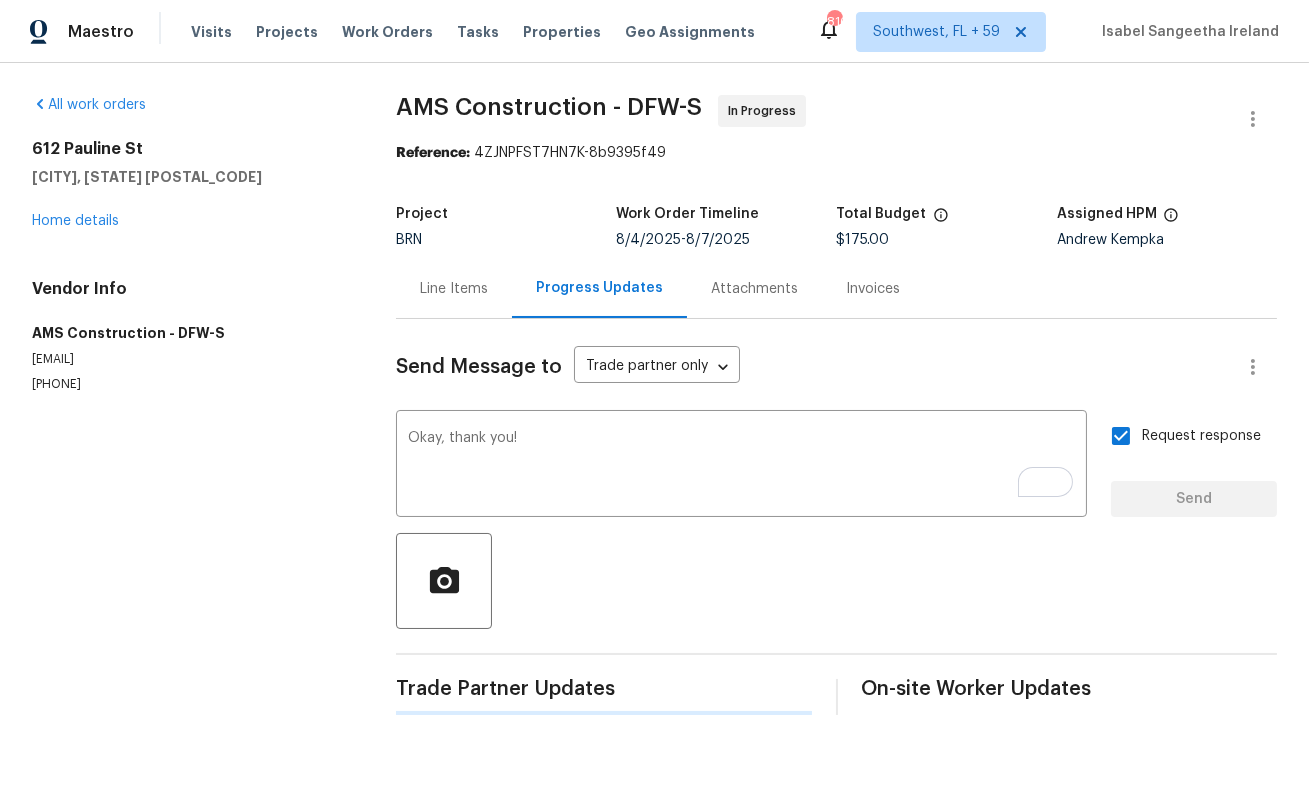 type 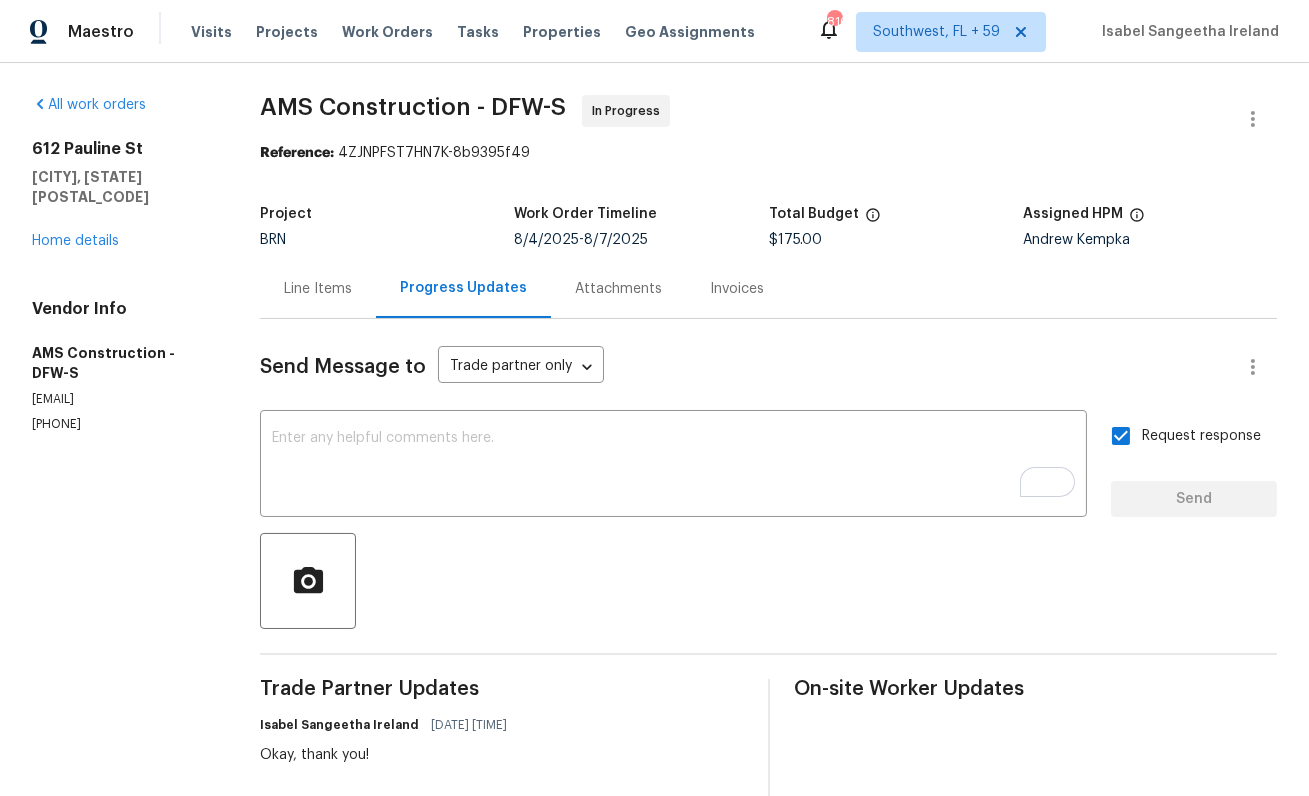 click on "AMS Construction - DFW-S In Progress" at bounding box center [744, 119] 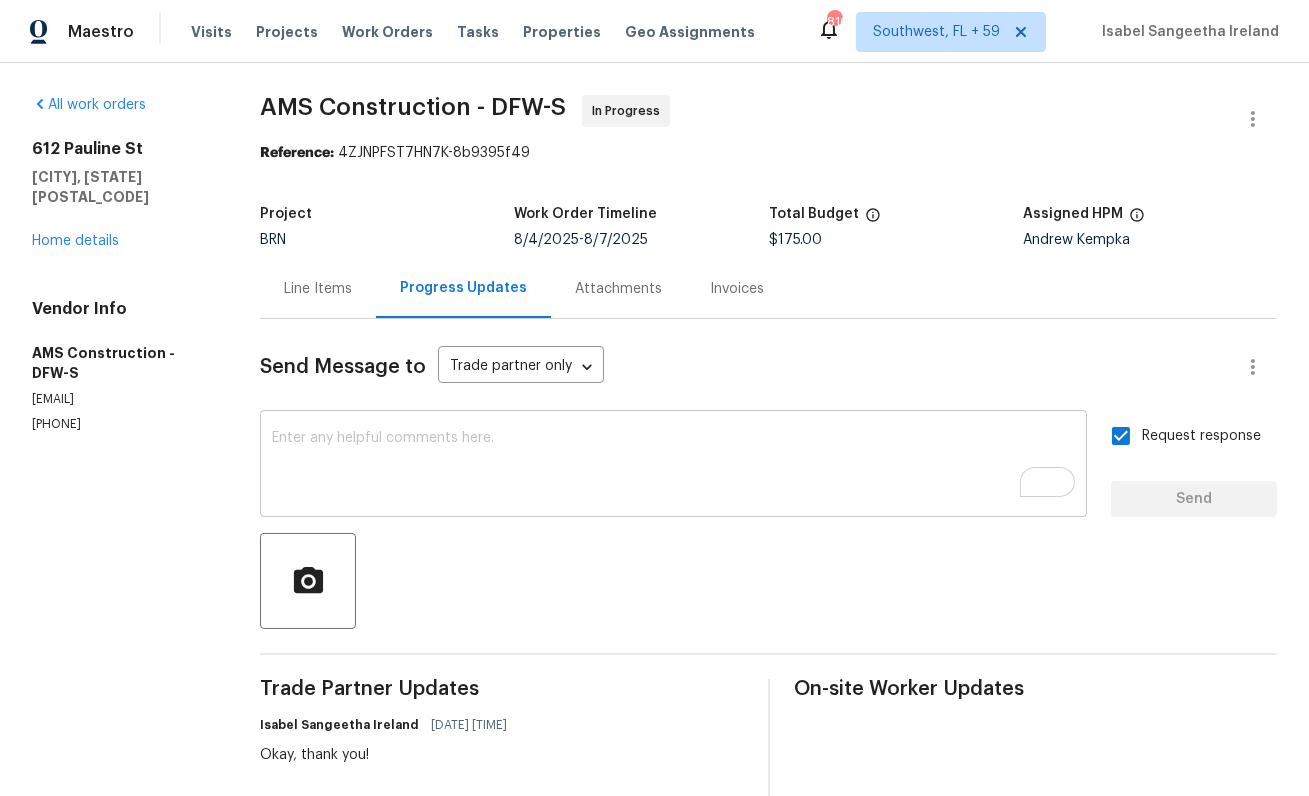 click on "x ​" at bounding box center [673, 466] 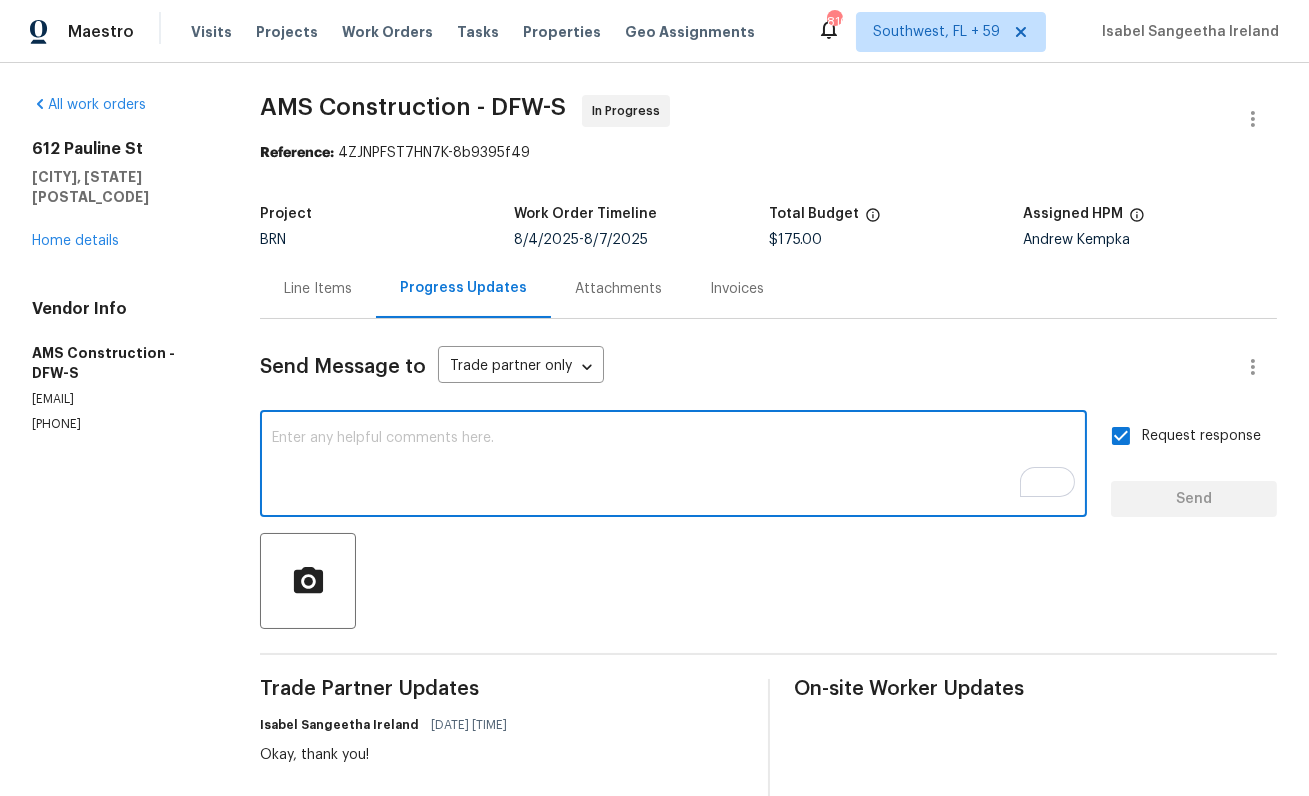 click on "x ​" at bounding box center [673, 466] 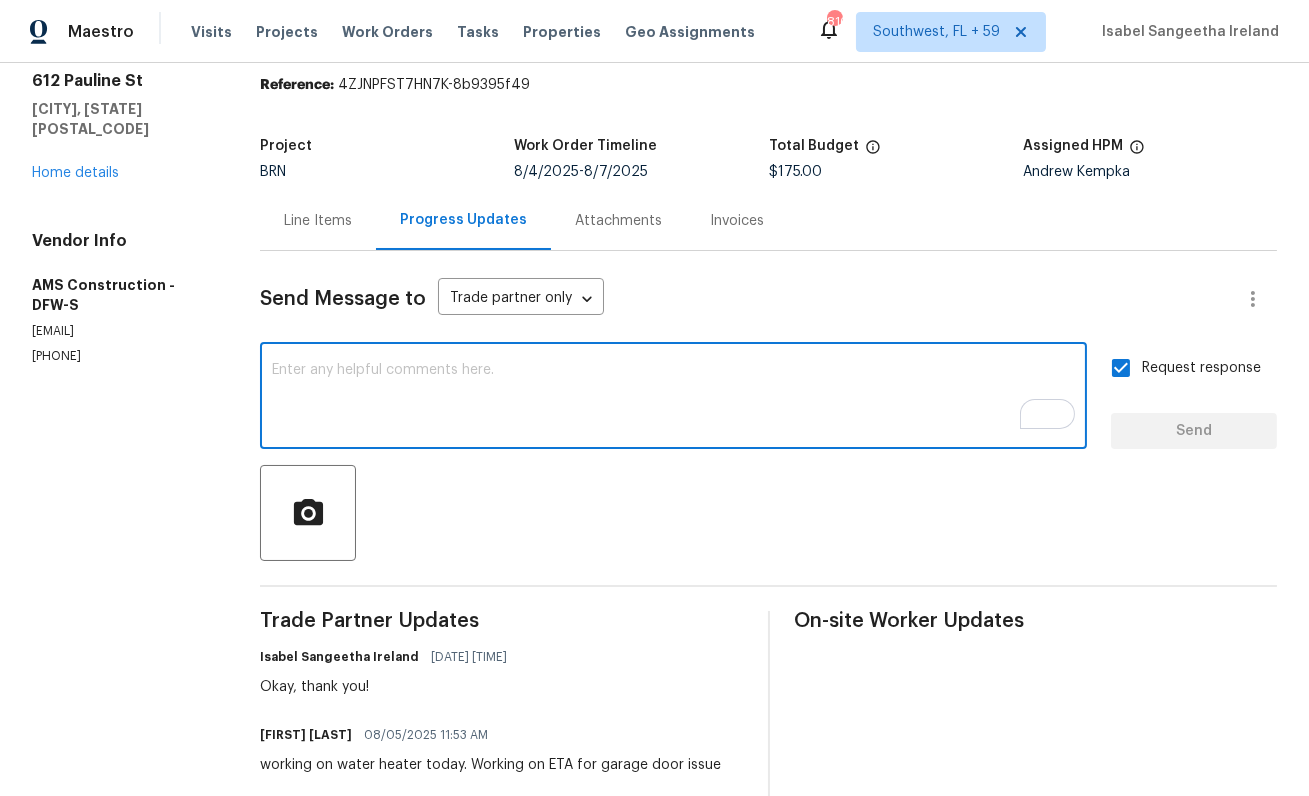 scroll, scrollTop: 93, scrollLeft: 0, axis: vertical 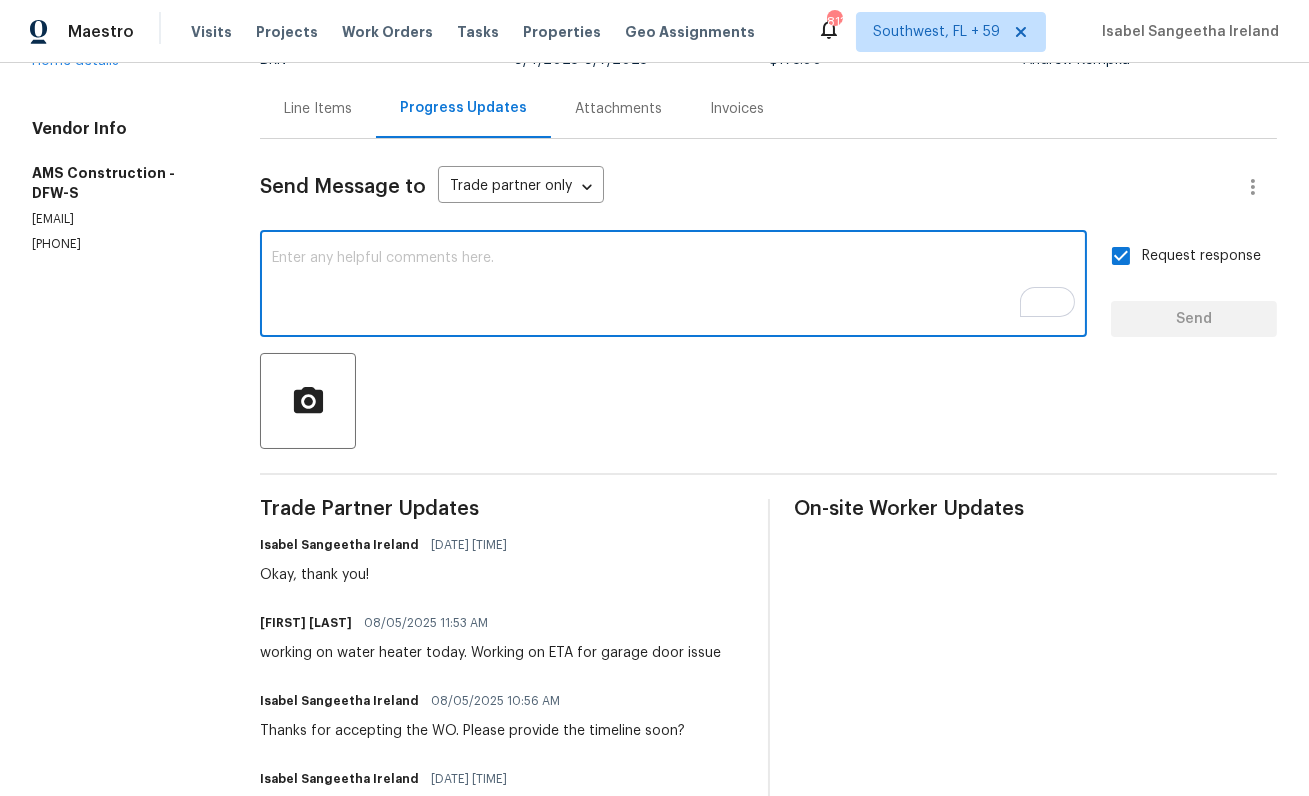 click on "working on water heater today. Working on ETA for garage door issue" at bounding box center [490, 653] 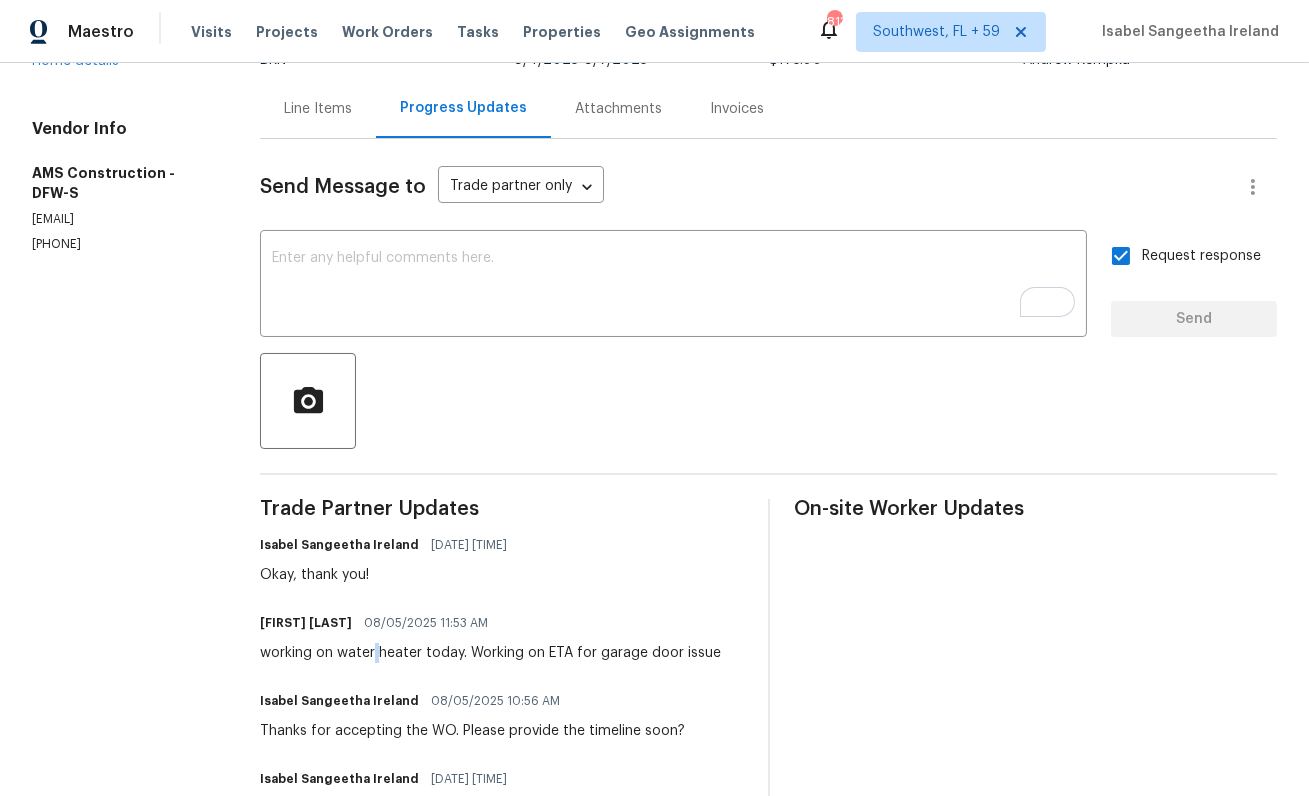 click on "working on water heater today. Working on ETA for garage door issue" at bounding box center (490, 653) 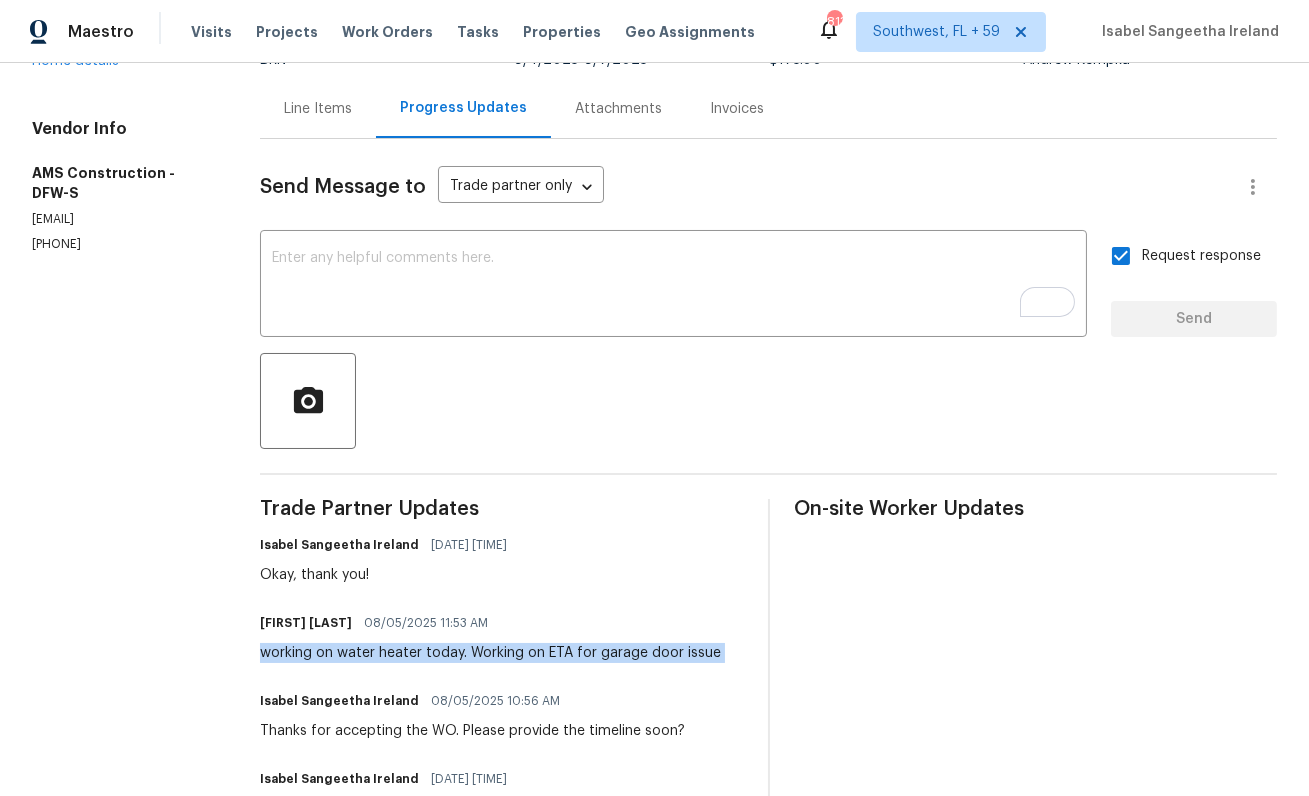 click on "working on water heater today. Working on ETA for garage door issue" at bounding box center [490, 653] 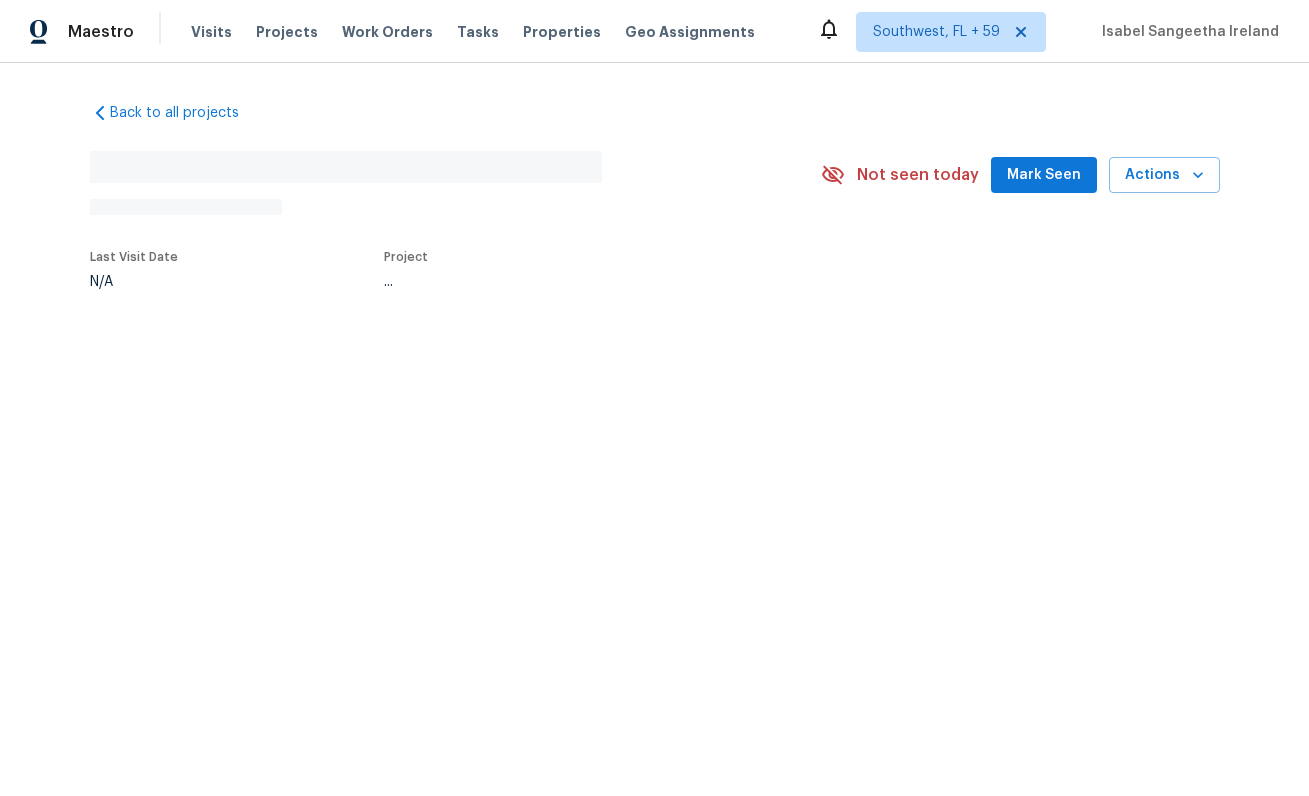 scroll, scrollTop: 0, scrollLeft: 0, axis: both 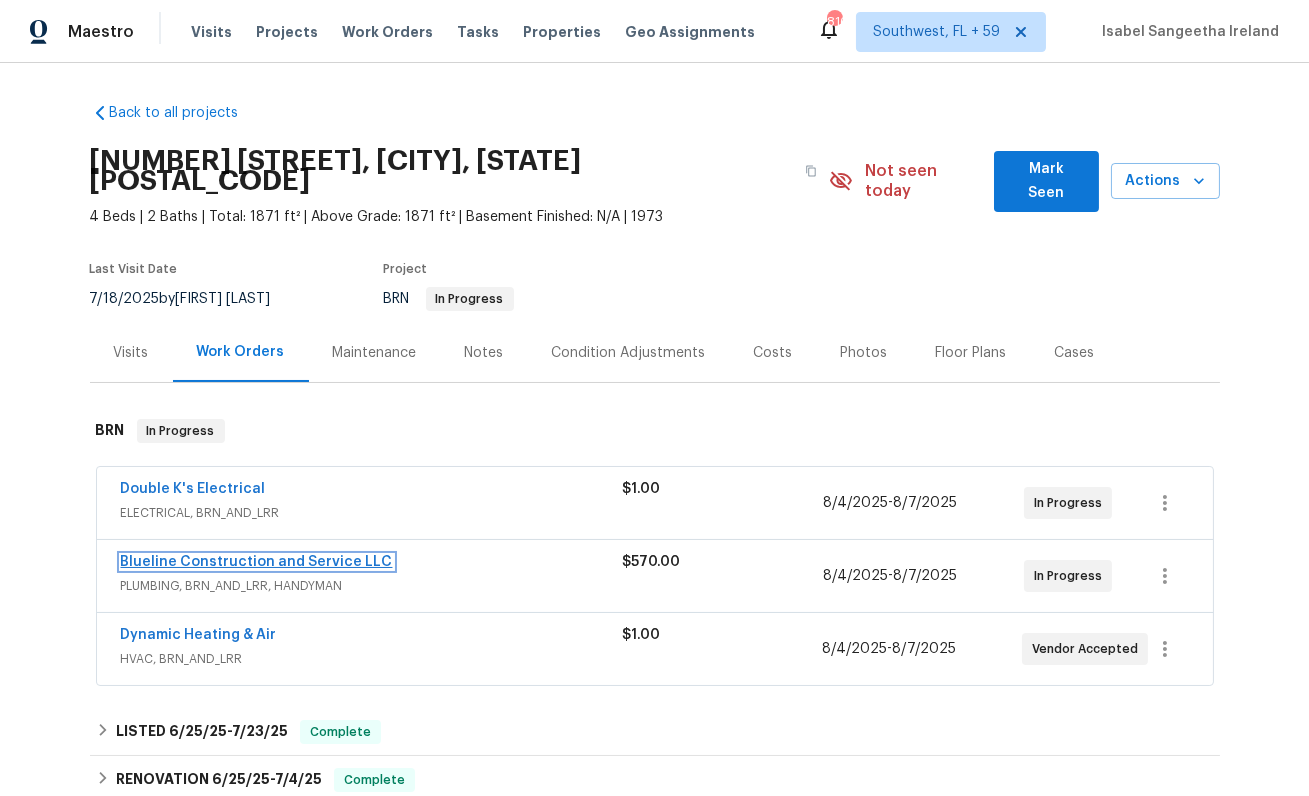 click on "Blueline Construction and Service LLC" at bounding box center [257, 562] 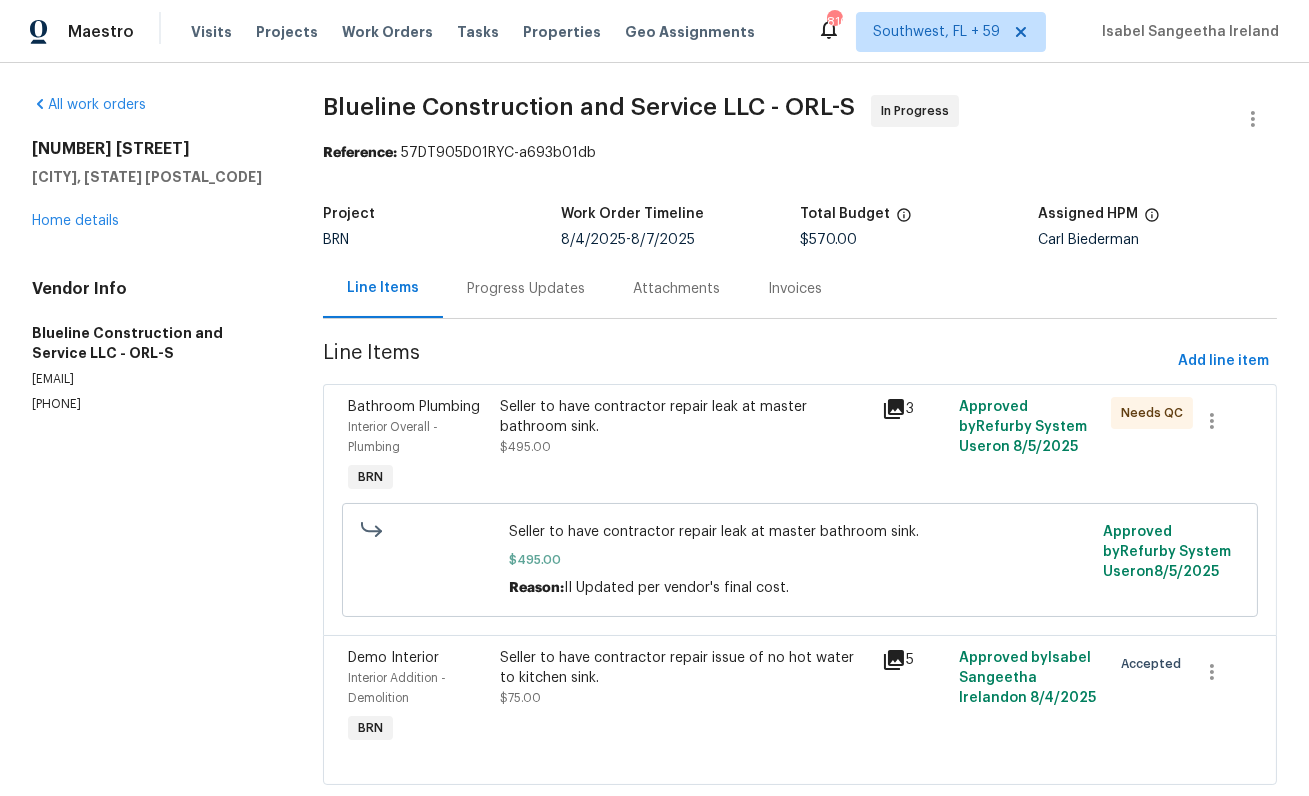 click on "Progress Updates" at bounding box center (526, 288) 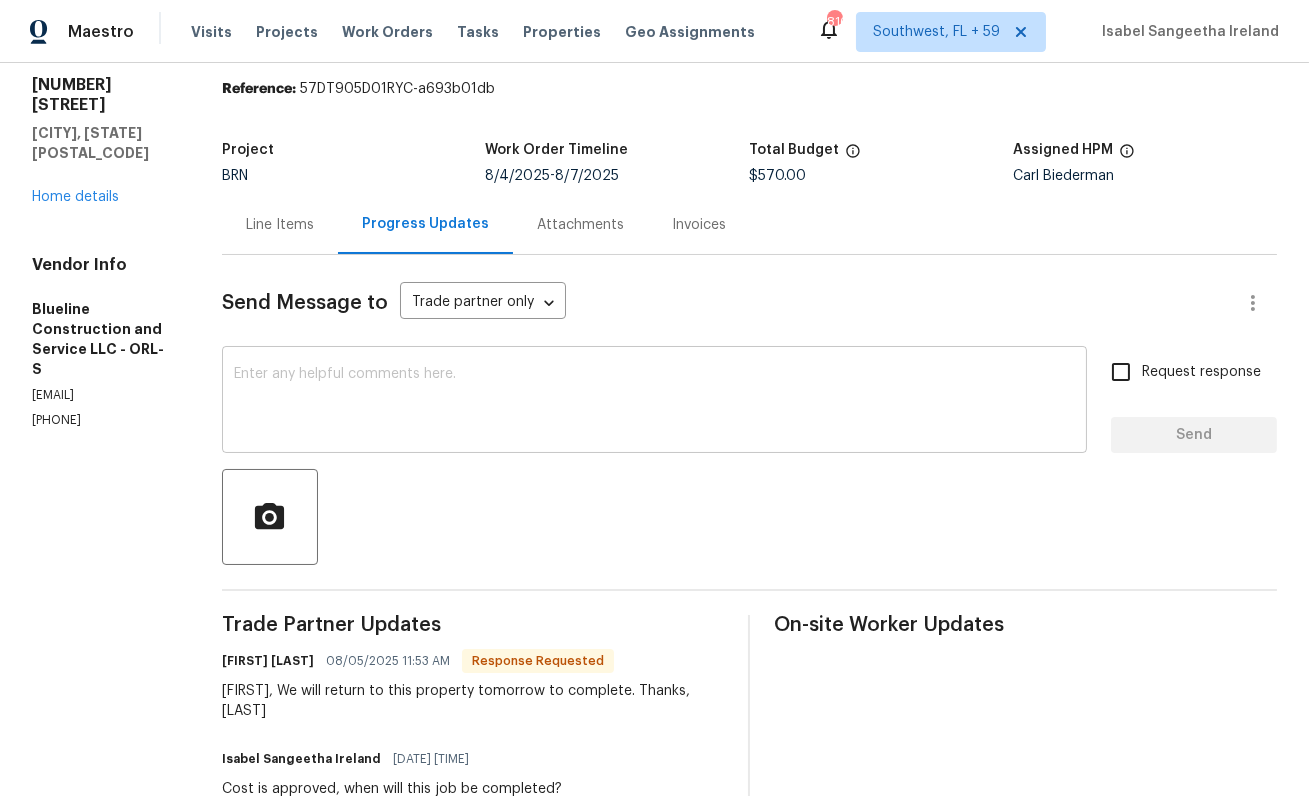 scroll, scrollTop: 67, scrollLeft: 0, axis: vertical 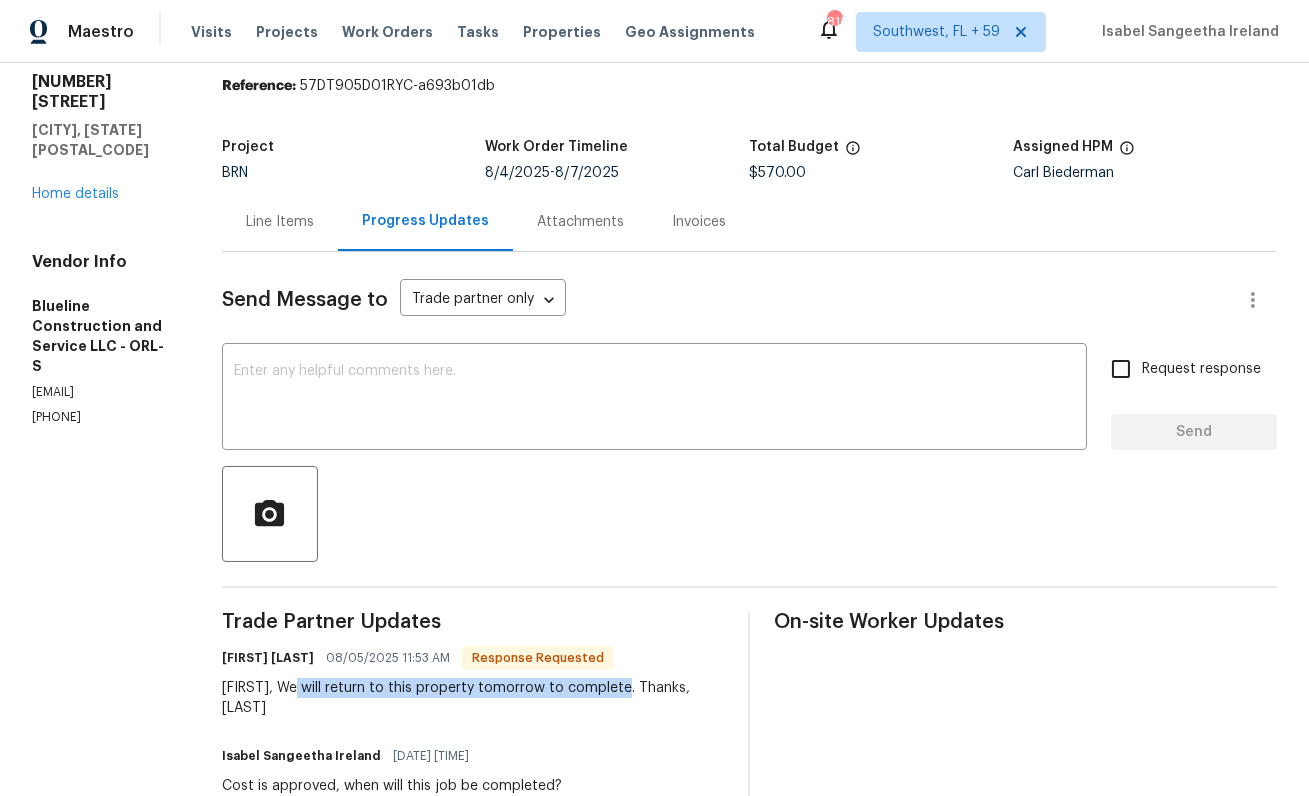drag, startPoint x: 343, startPoint y: 686, endPoint x: 665, endPoint y: 687, distance: 322.00156 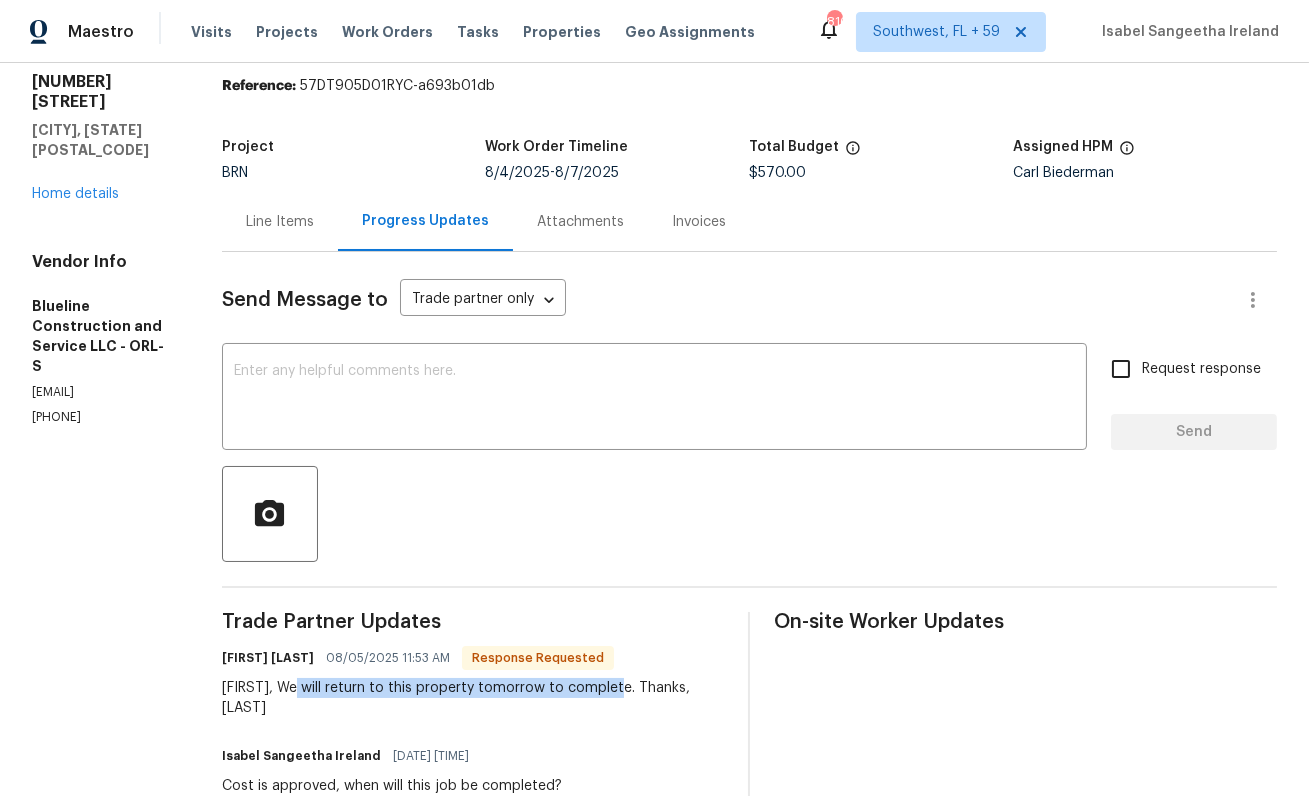 copy on "will return to this property tomorrow to complete" 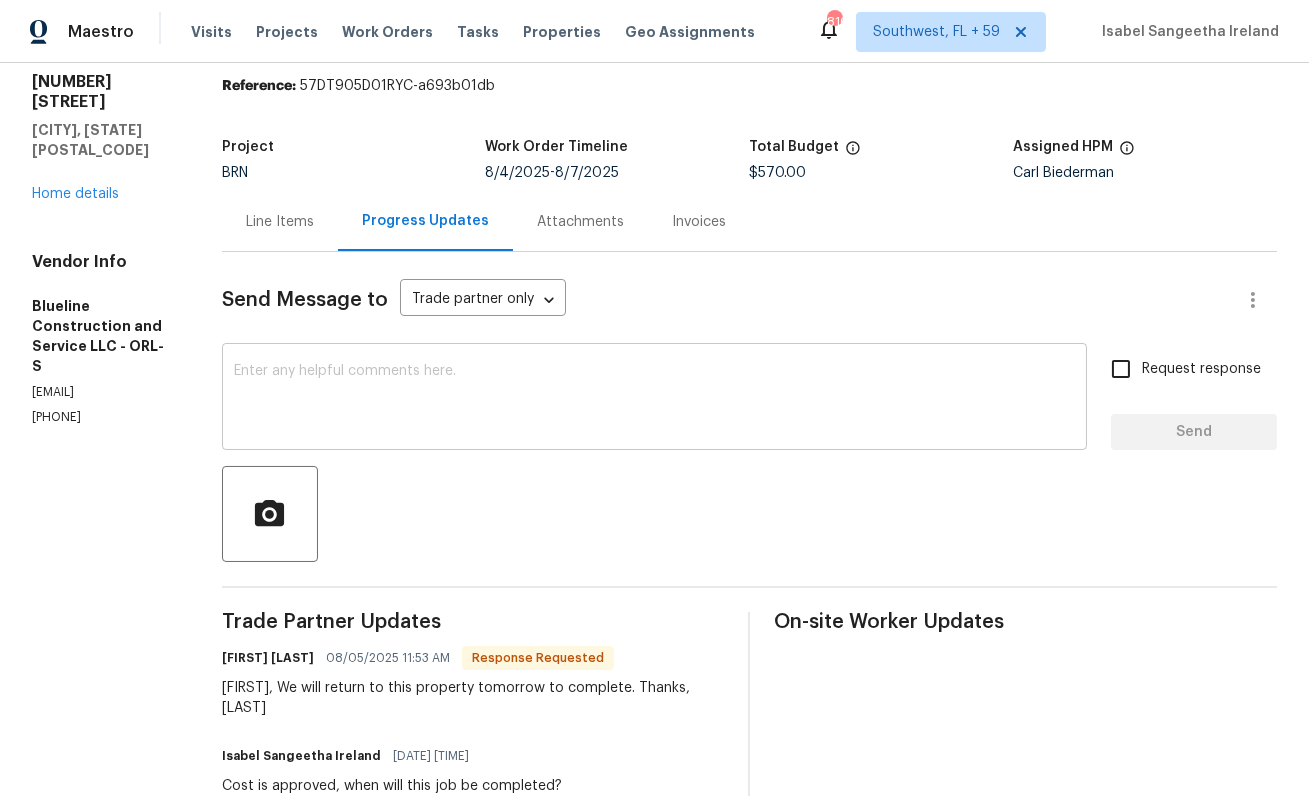 click at bounding box center (654, 399) 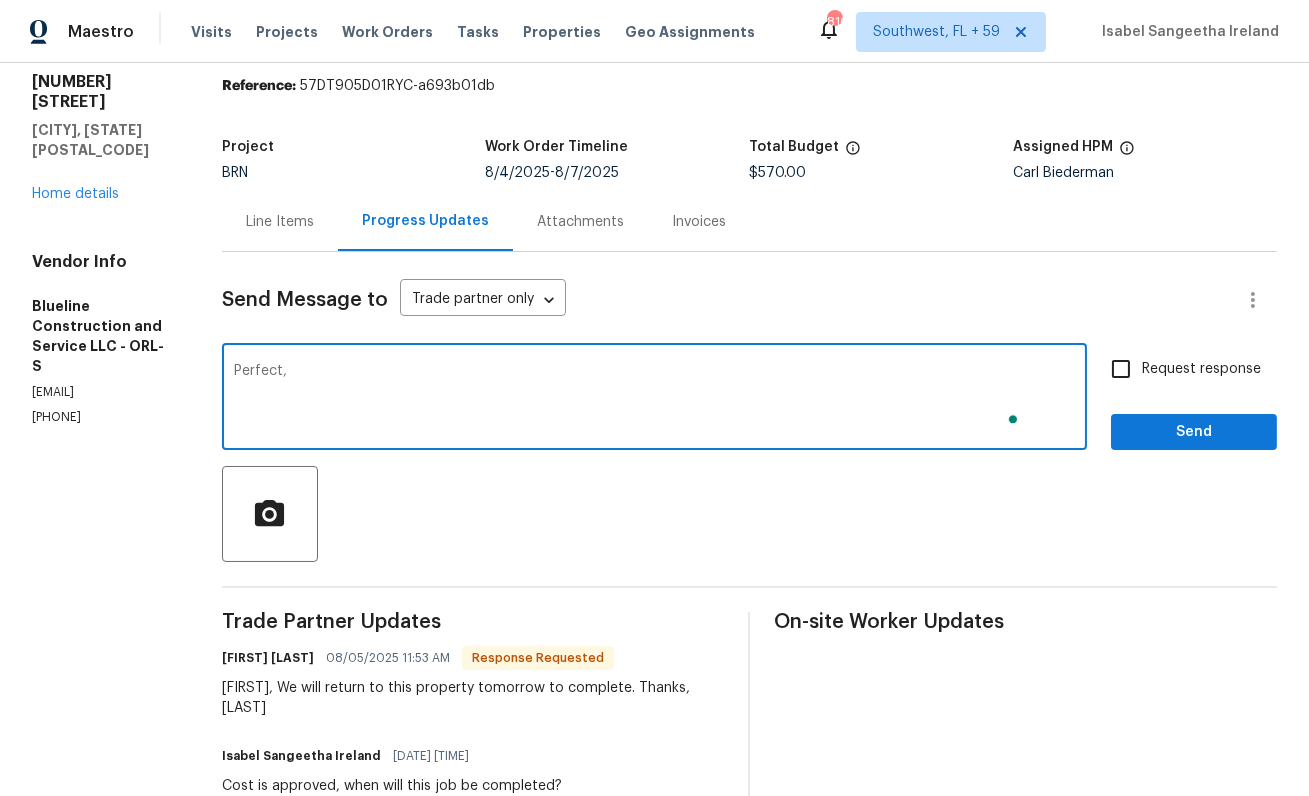 scroll, scrollTop: 67, scrollLeft: 0, axis: vertical 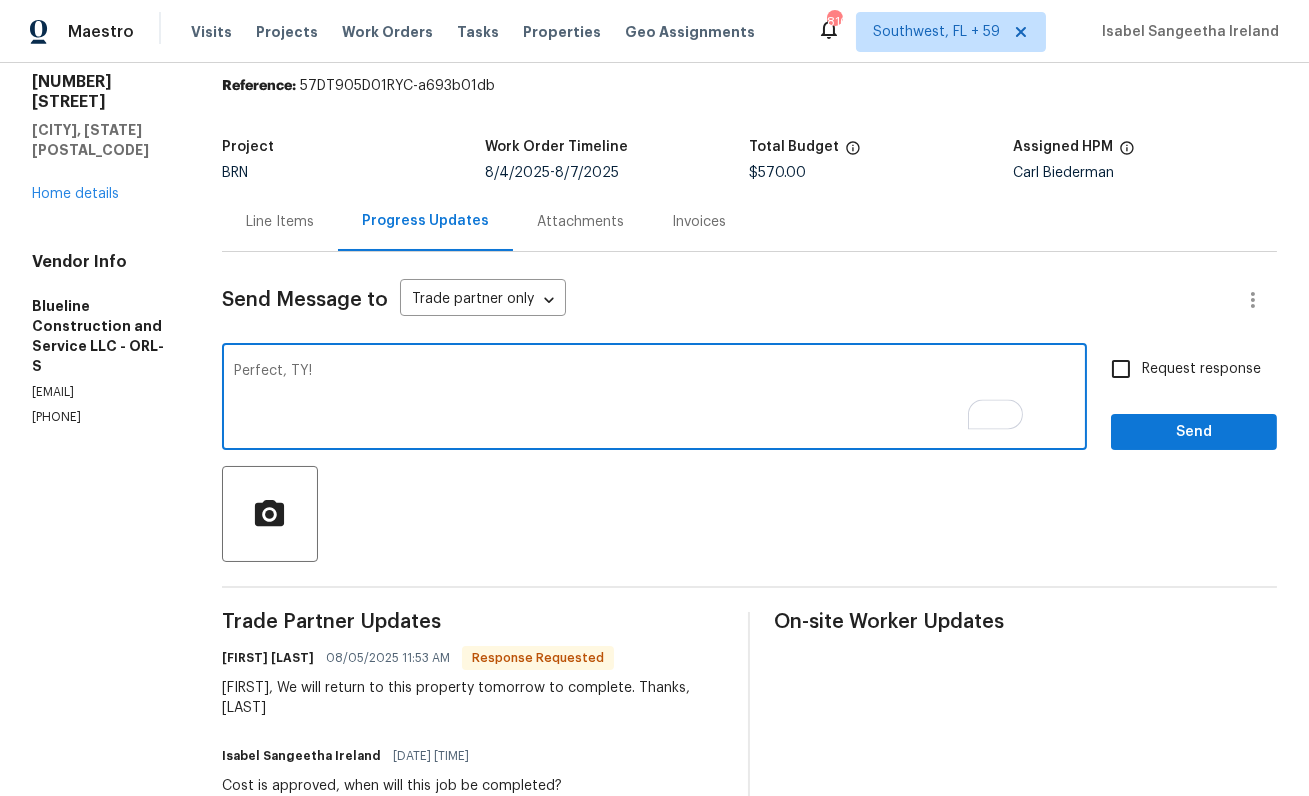 type on "Perfect, TY!" 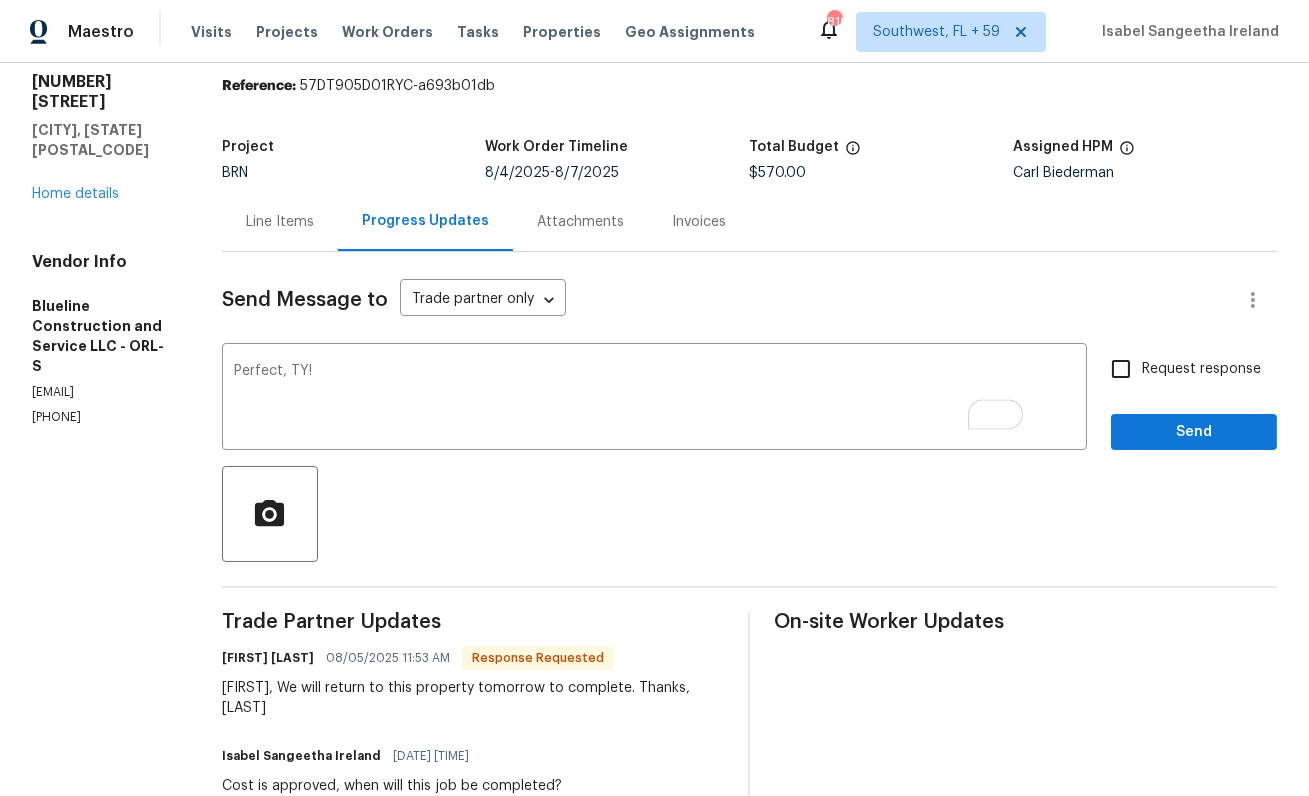 click on "Request response" at bounding box center (1201, 369) 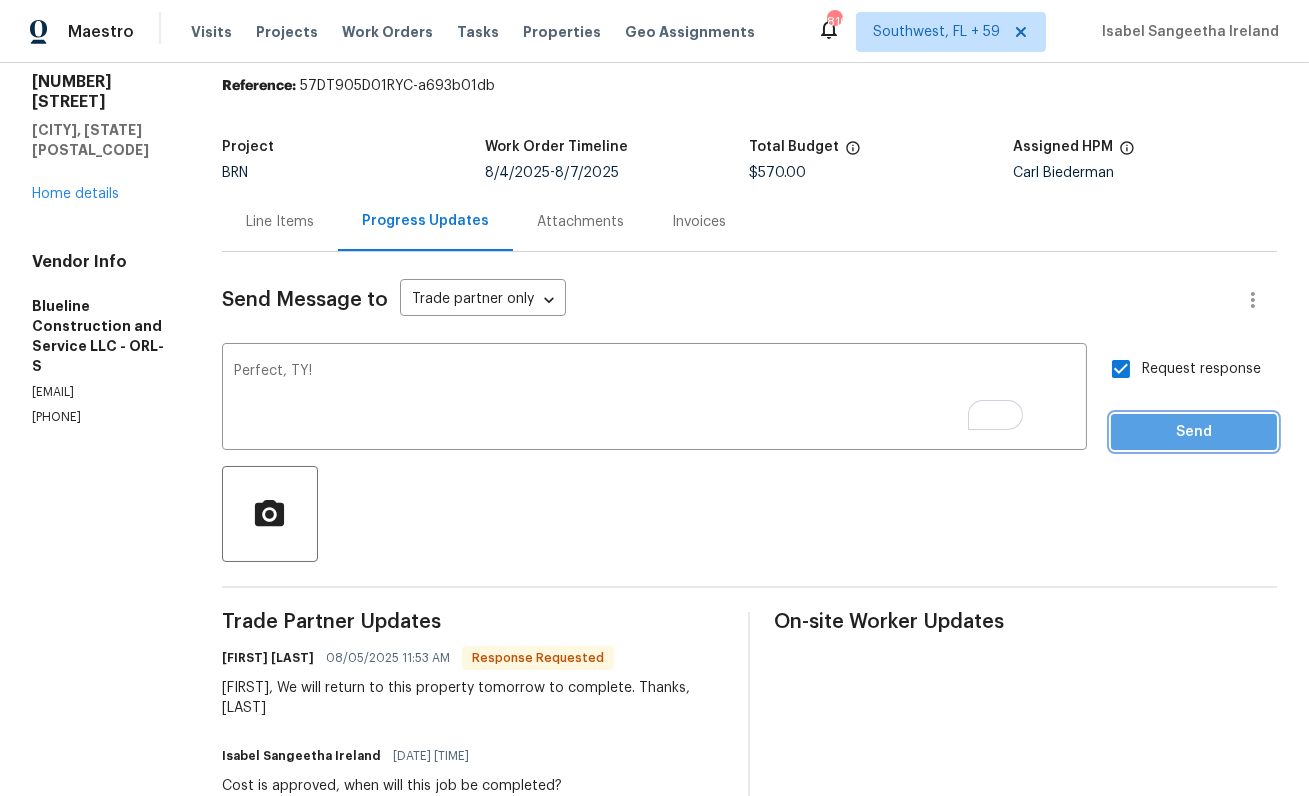 click on "Send" at bounding box center (1194, 432) 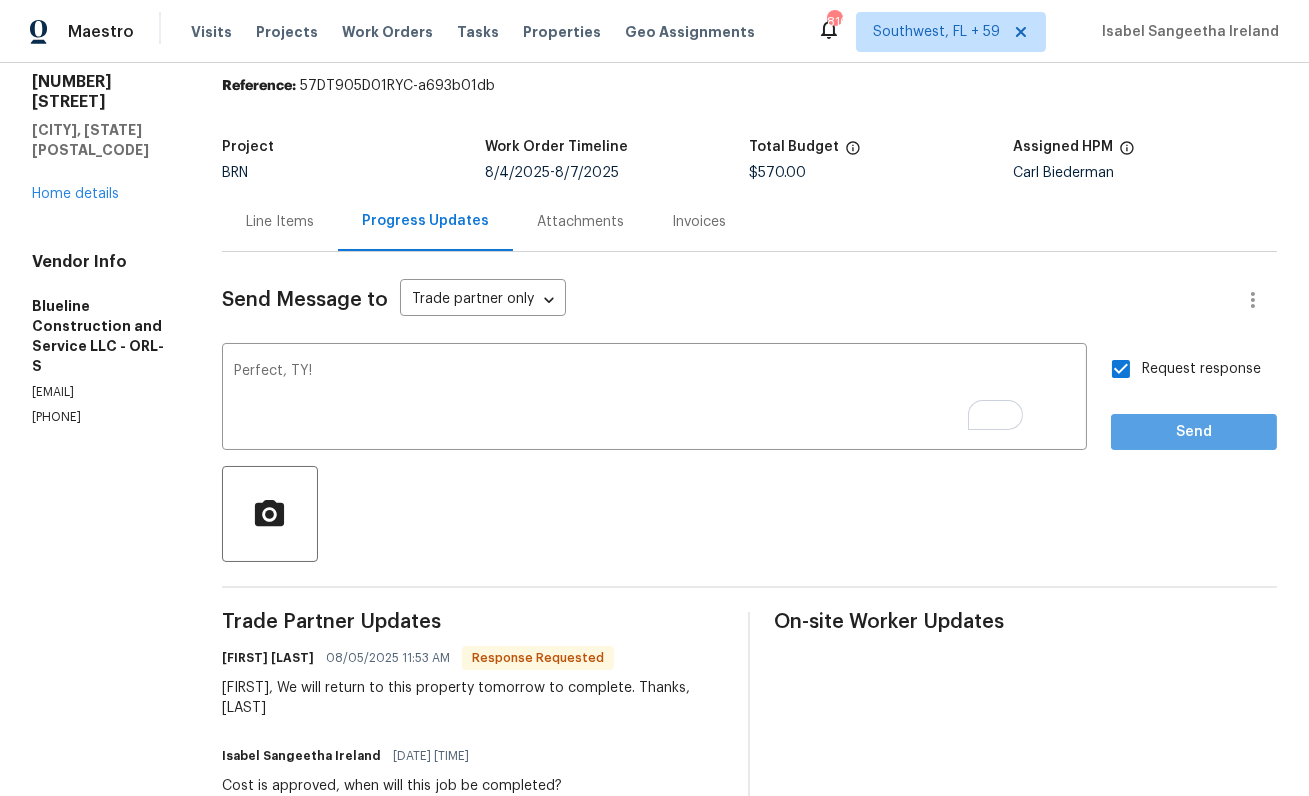 scroll, scrollTop: 0, scrollLeft: 0, axis: both 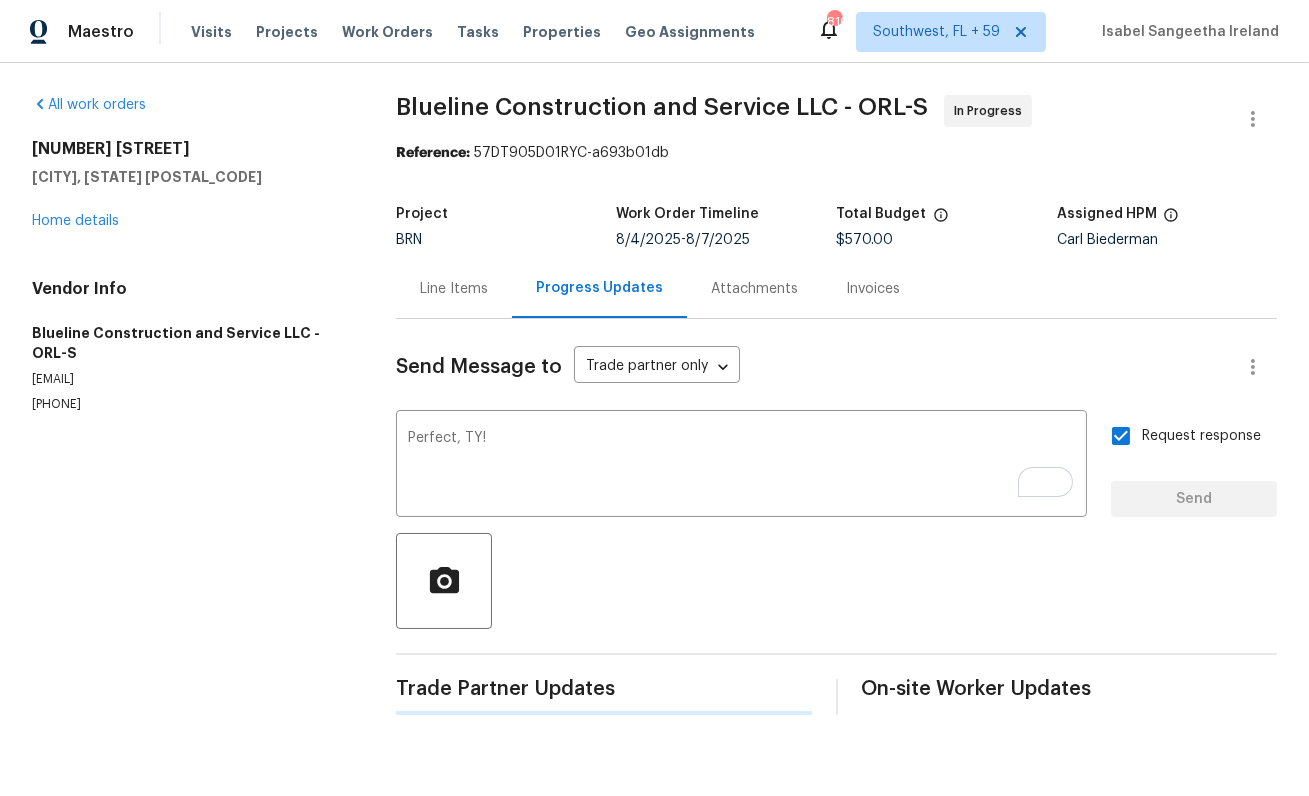 type 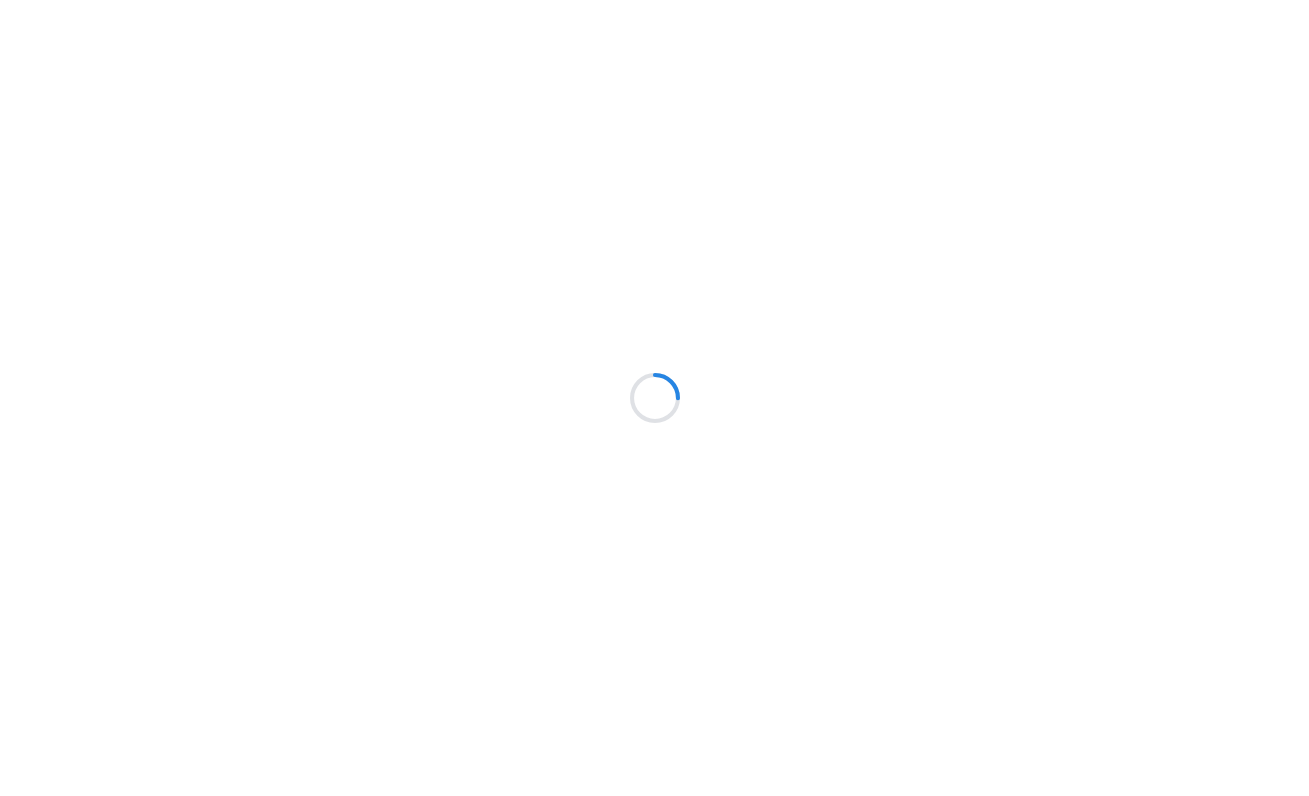 scroll, scrollTop: 0, scrollLeft: 0, axis: both 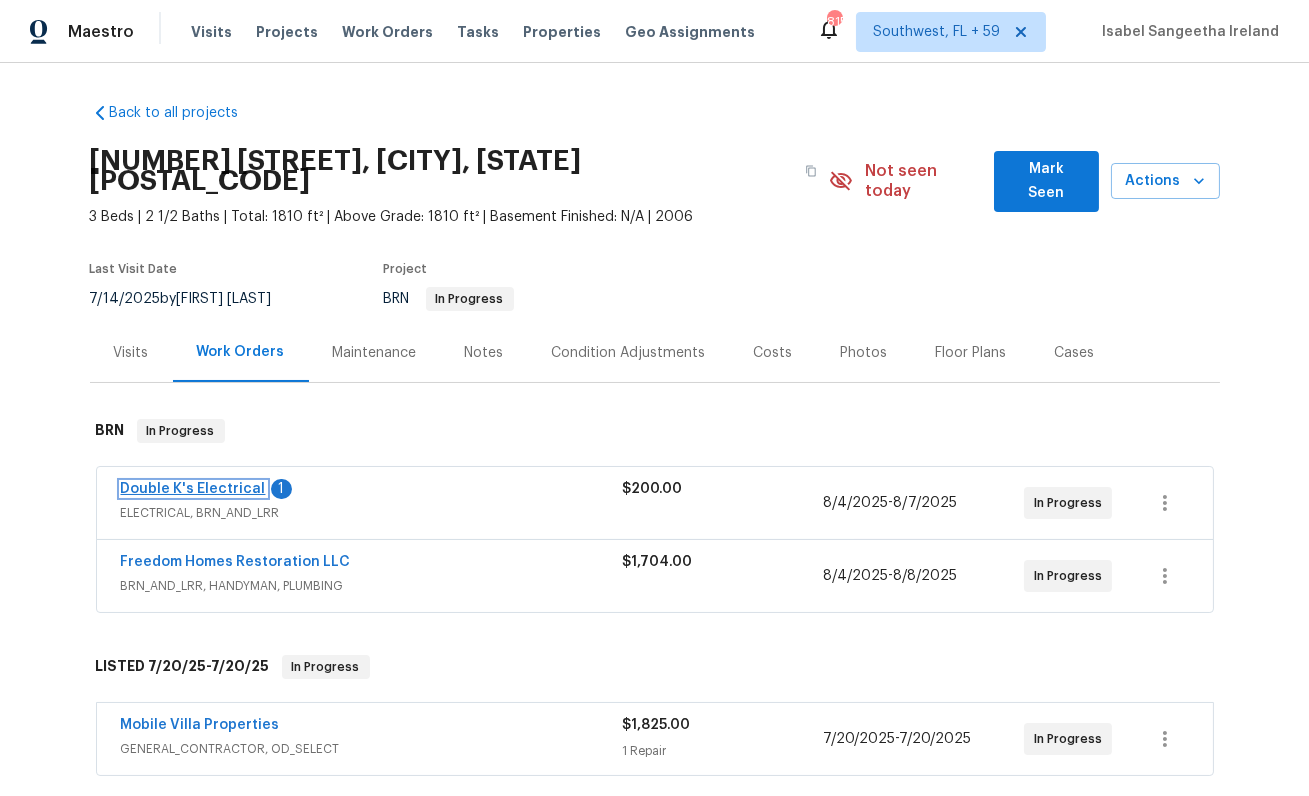 click on "Double K's Electrical" at bounding box center [193, 489] 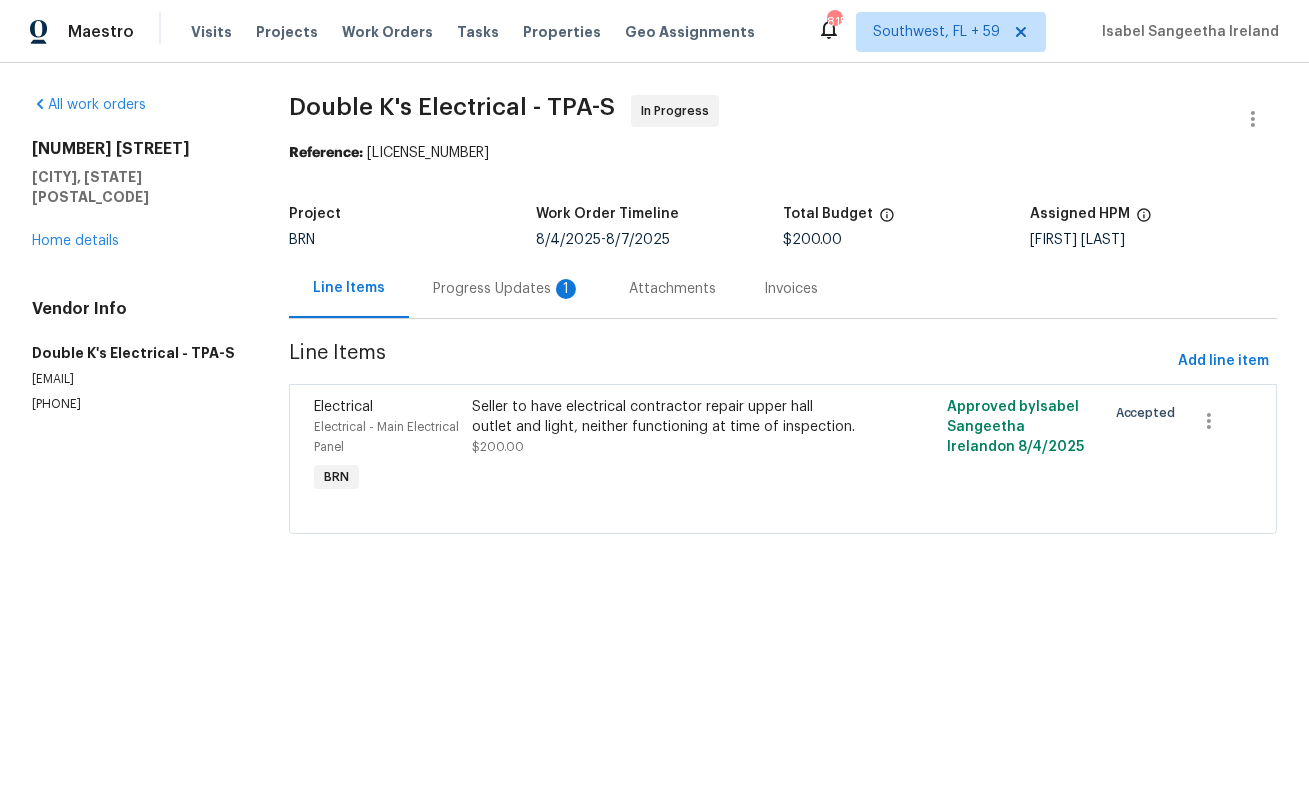 click on "Progress Updates 1" at bounding box center [507, 288] 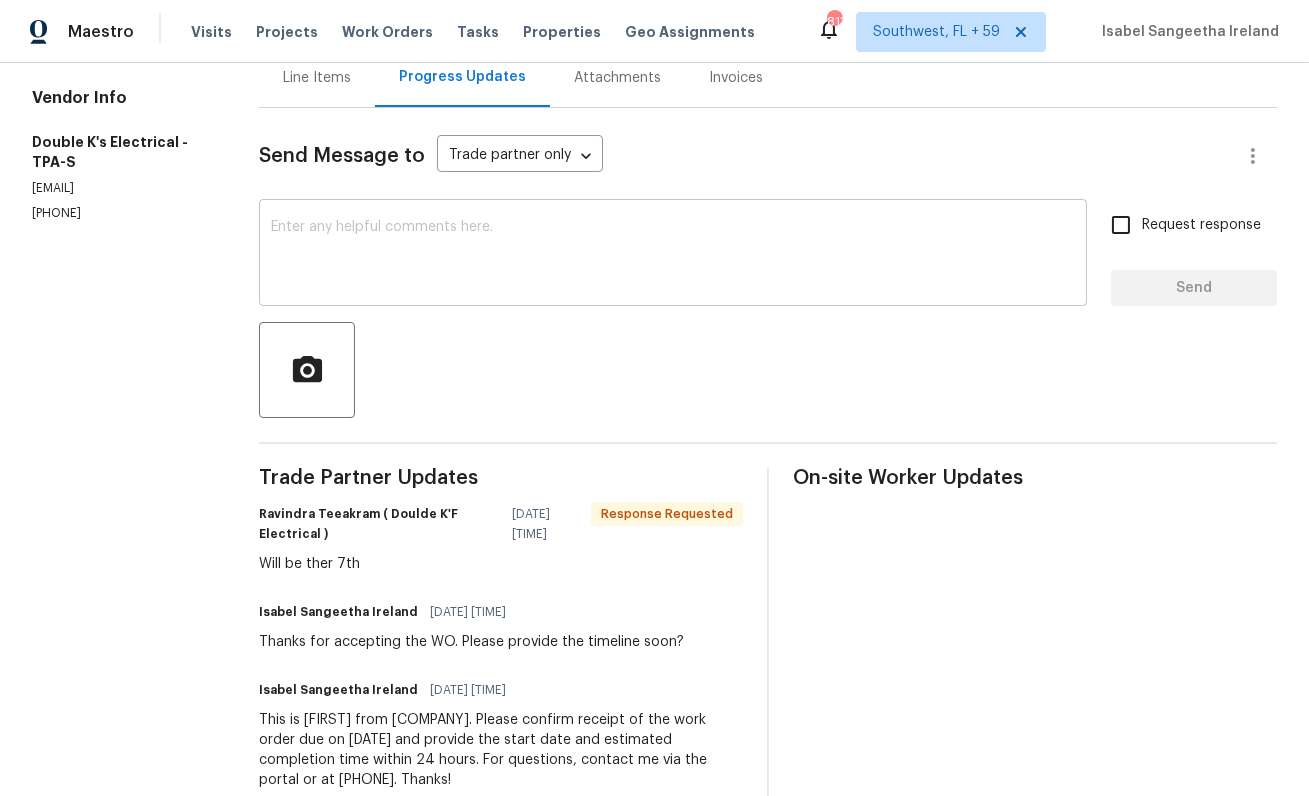 scroll, scrollTop: 261, scrollLeft: 0, axis: vertical 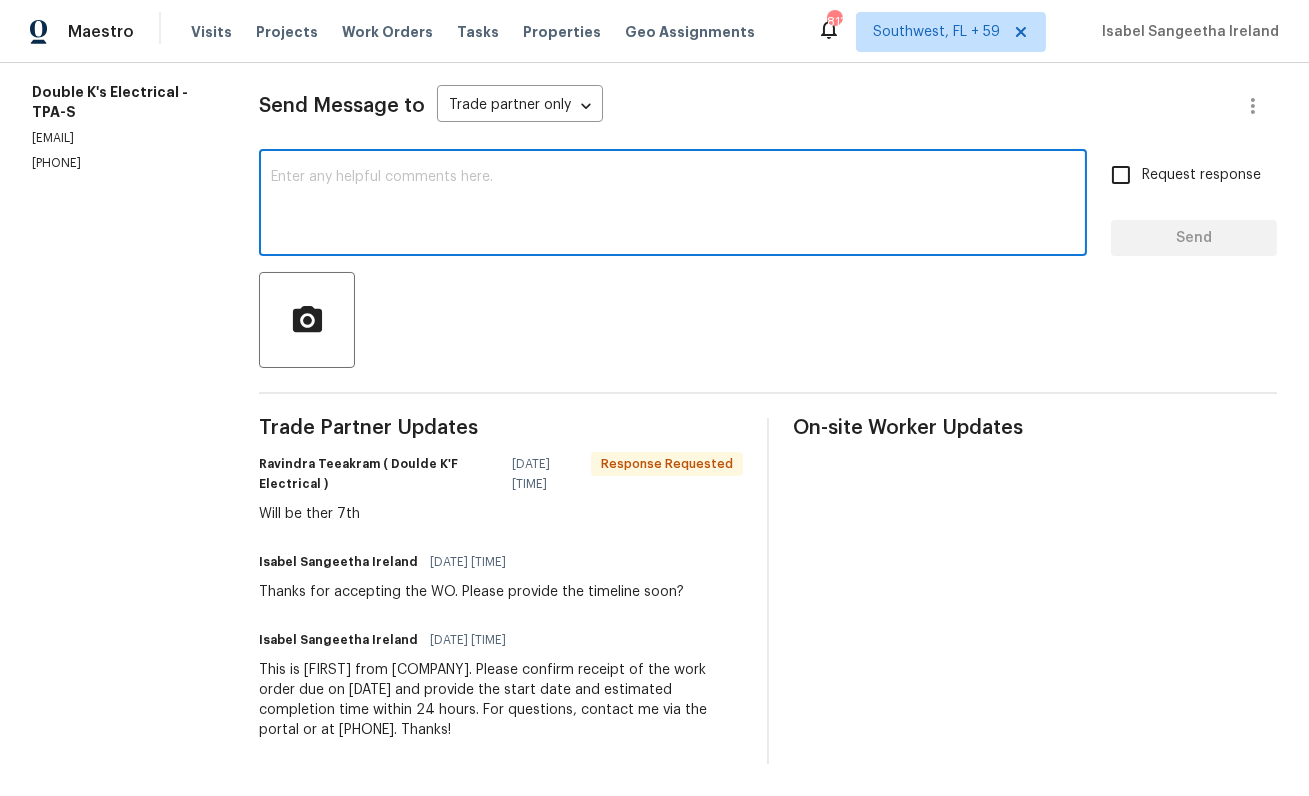 click at bounding box center [673, 205] 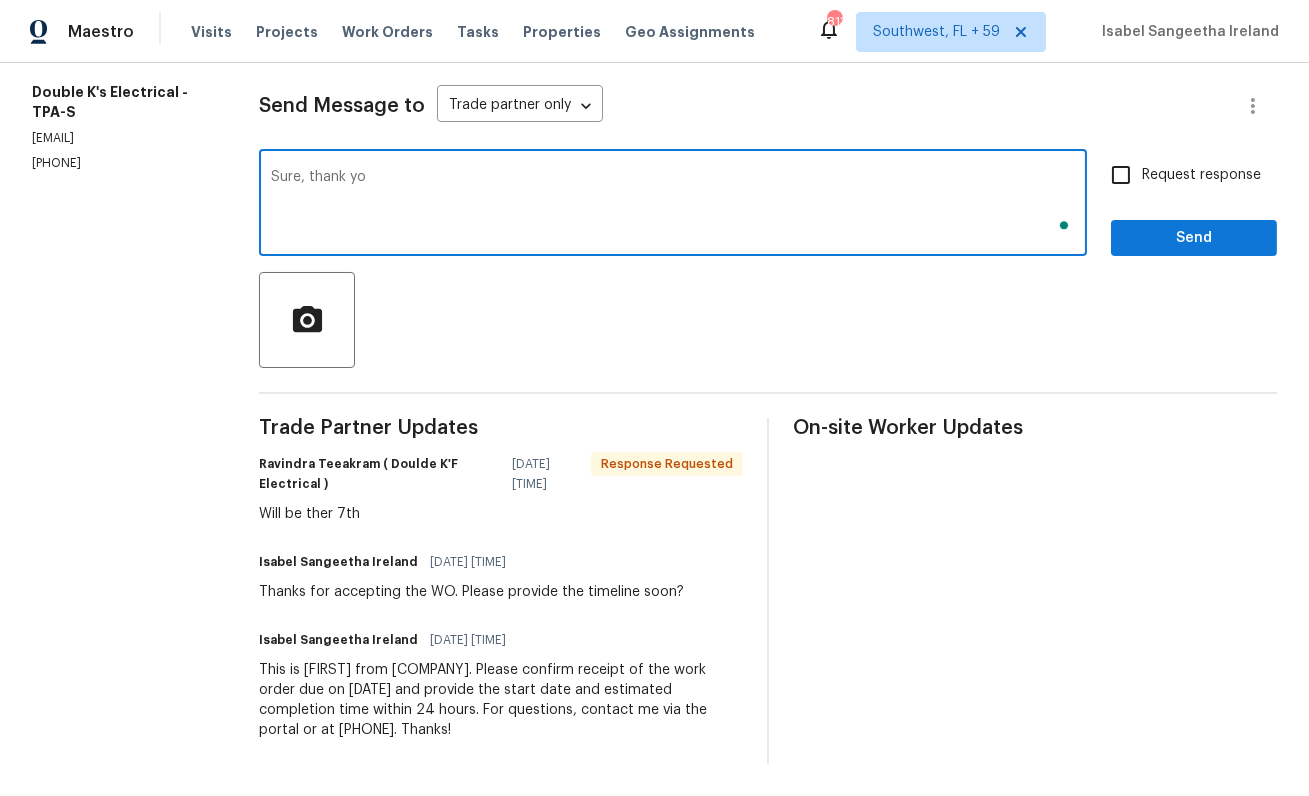 scroll, scrollTop: 261, scrollLeft: 0, axis: vertical 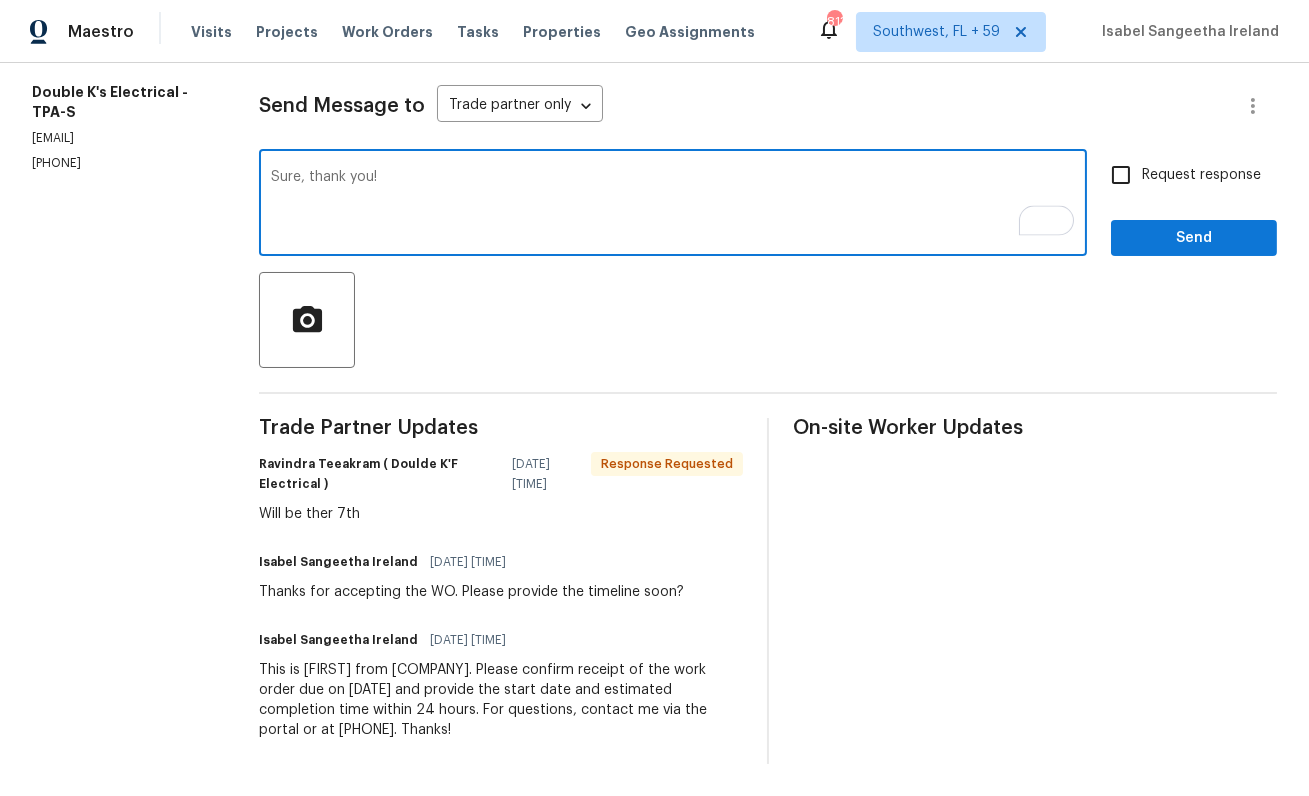 type on "Sure, thank you!" 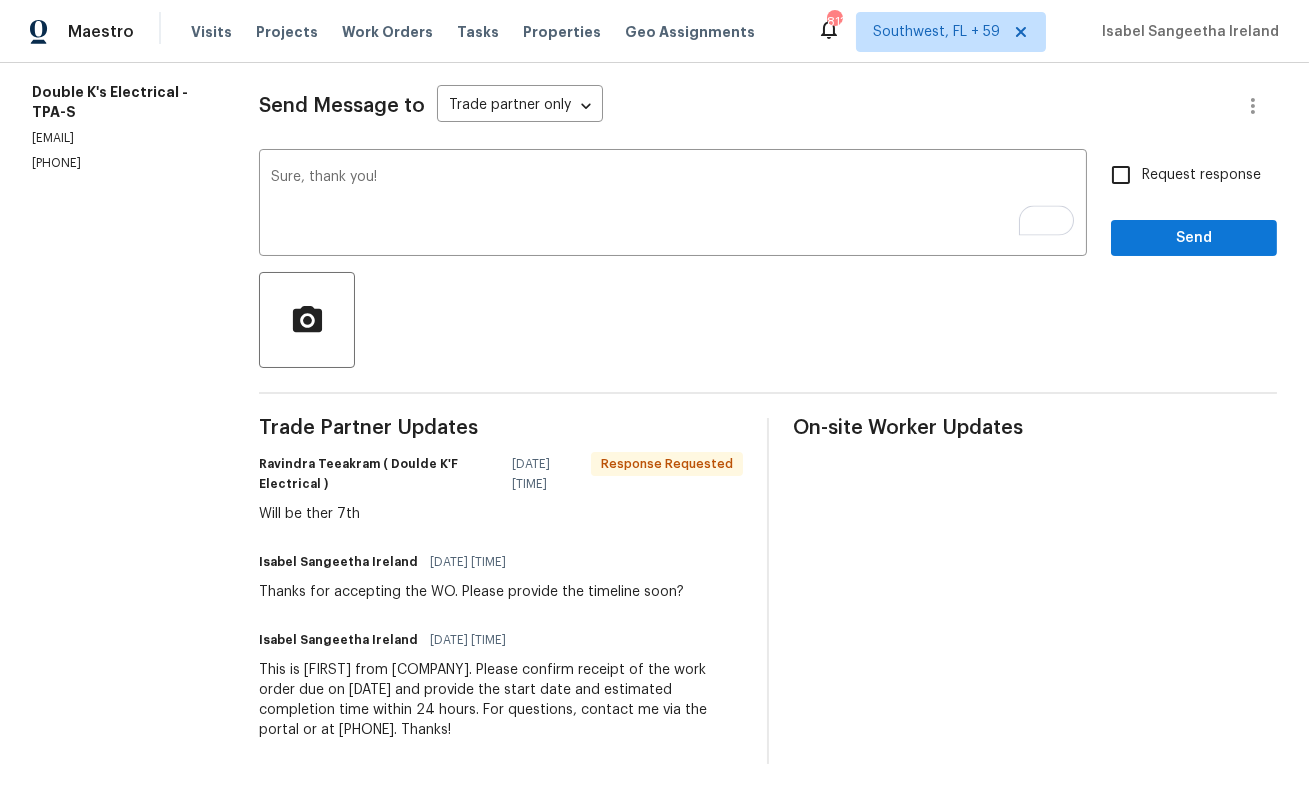 click on "Request response" at bounding box center (1180, 175) 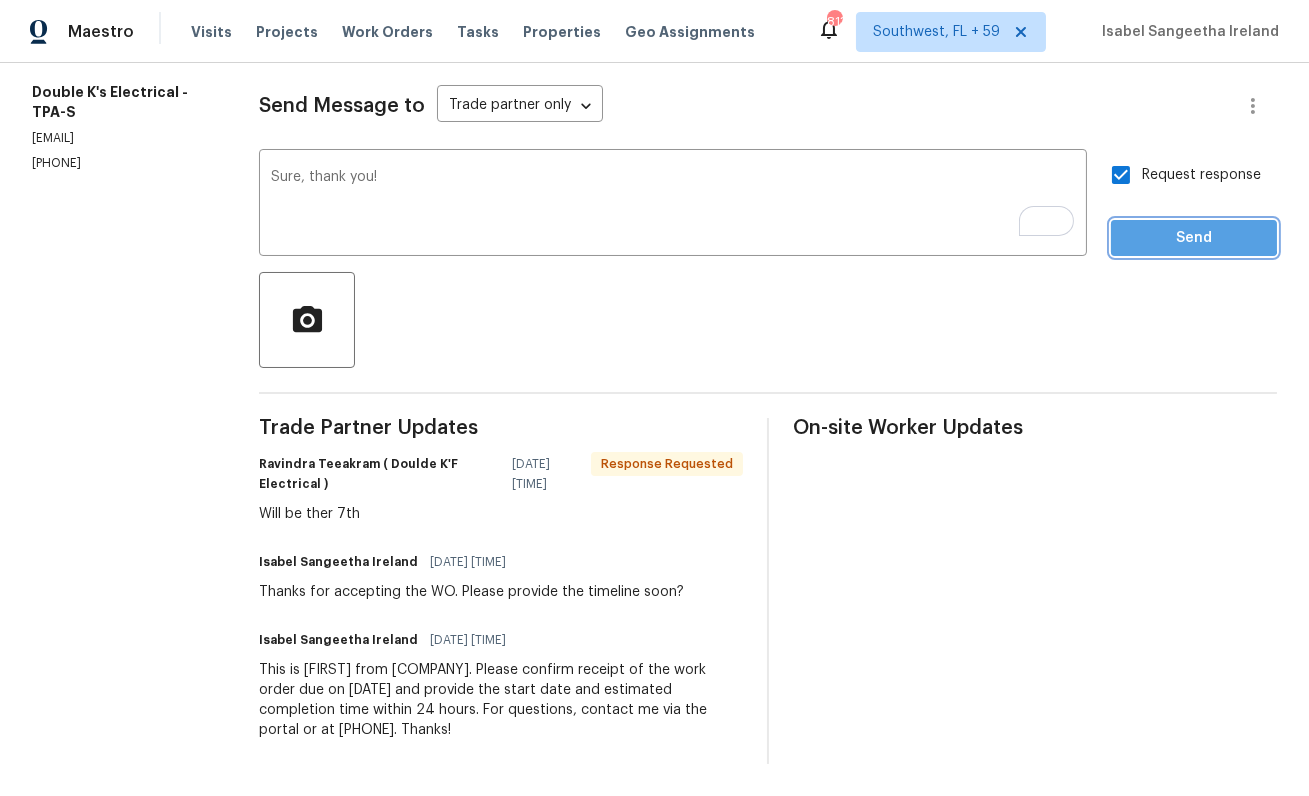 click on "Send" at bounding box center (1194, 238) 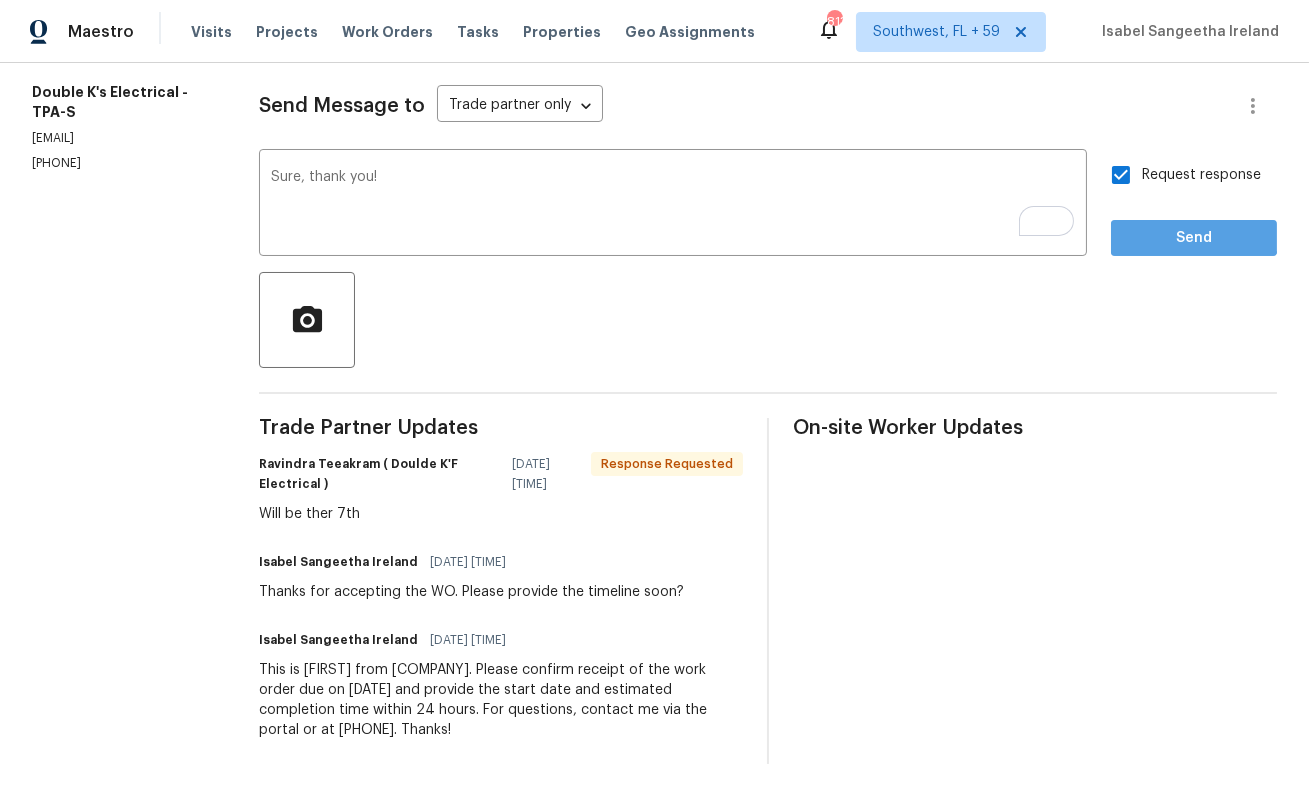 scroll, scrollTop: 0, scrollLeft: 0, axis: both 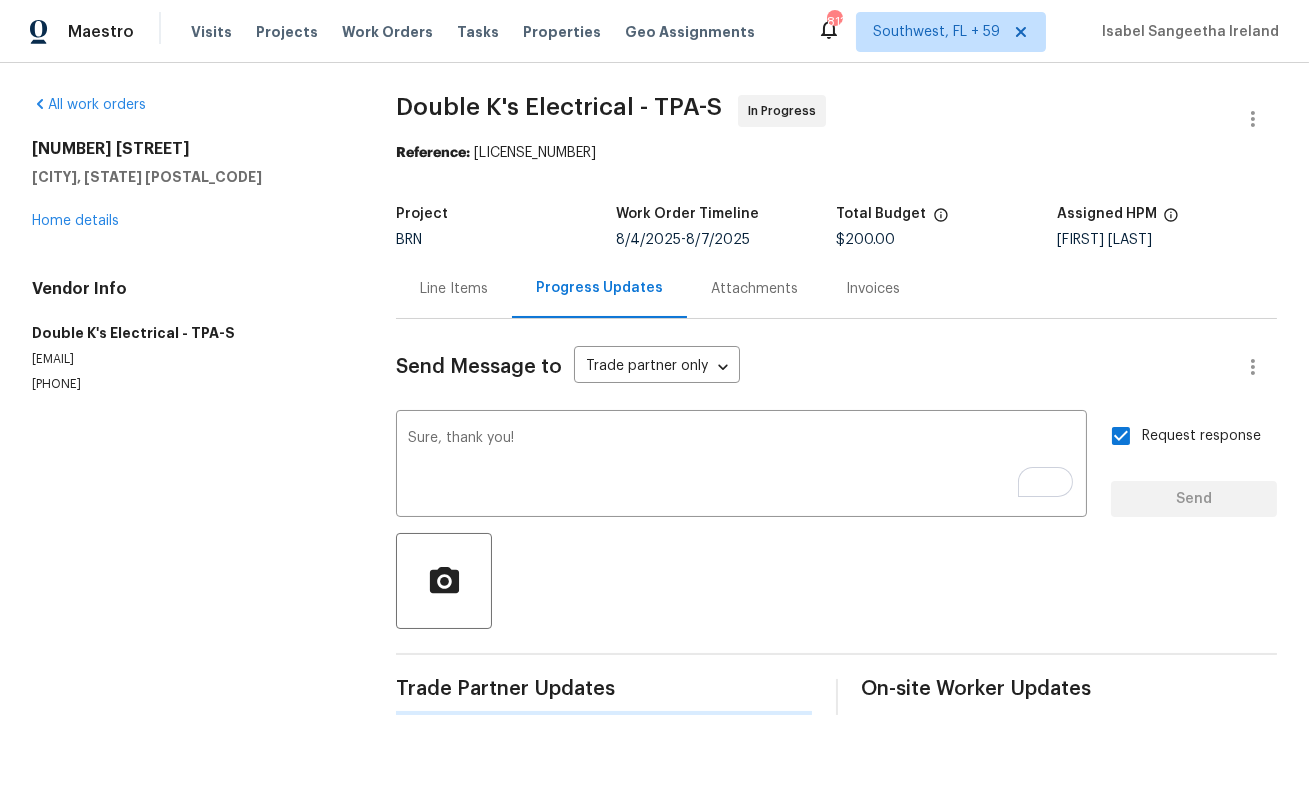 type 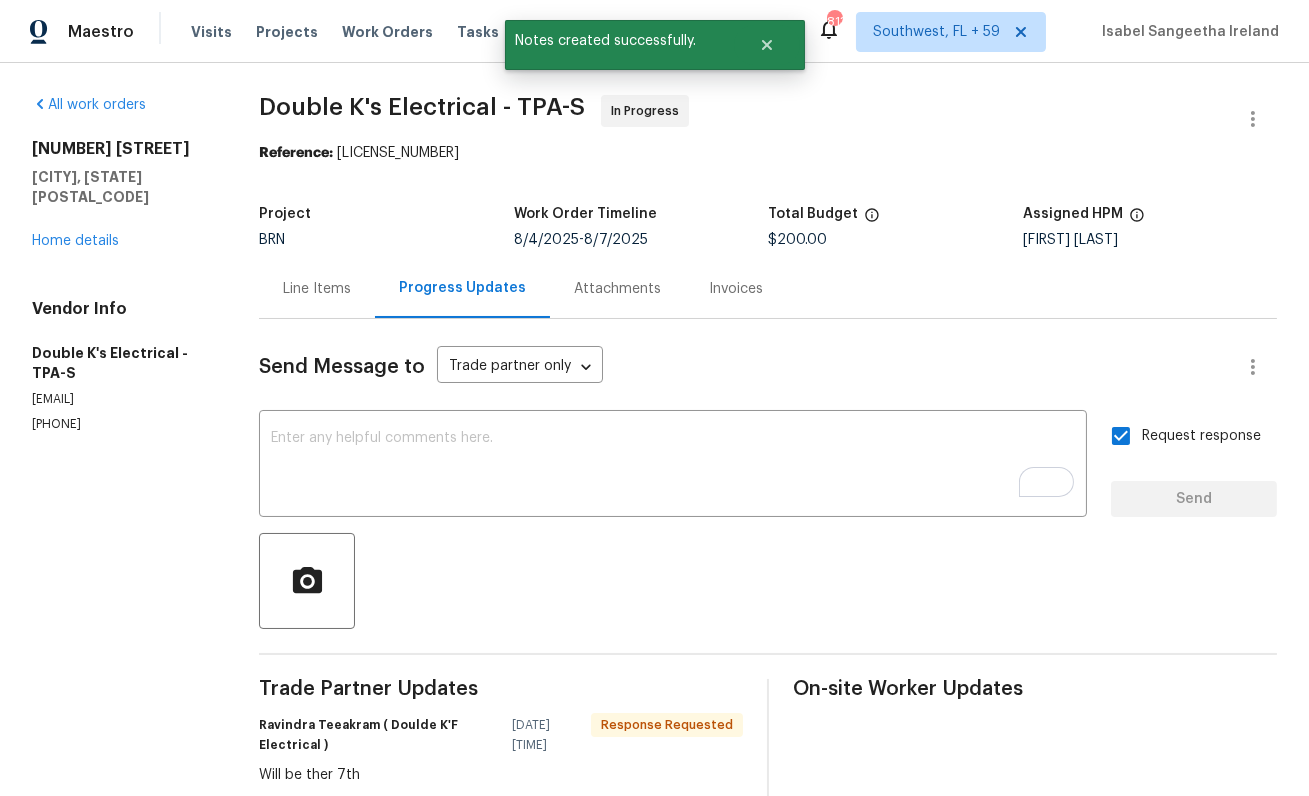click on "Double K's Electrical - TPA-S" at bounding box center (422, 107) 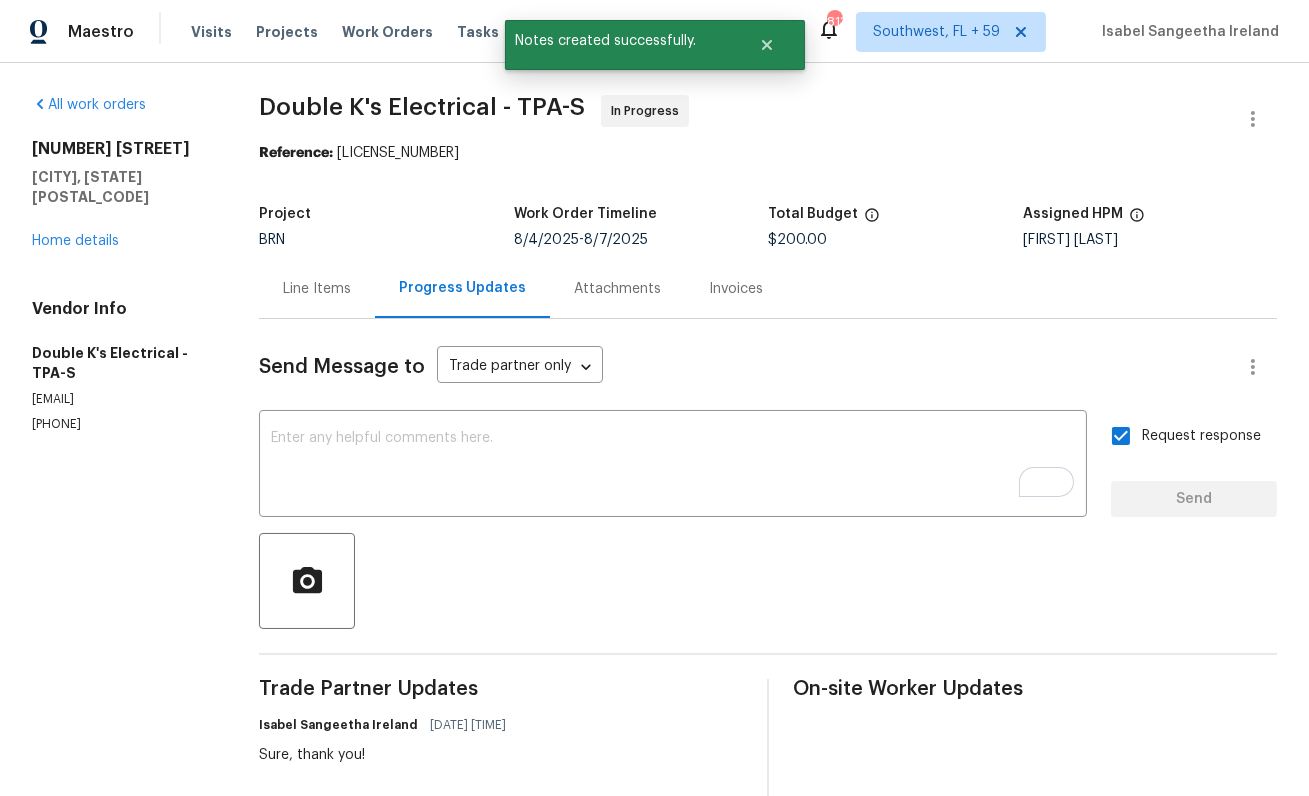 click on "Double K's Electrical - TPA-S" at bounding box center [422, 107] 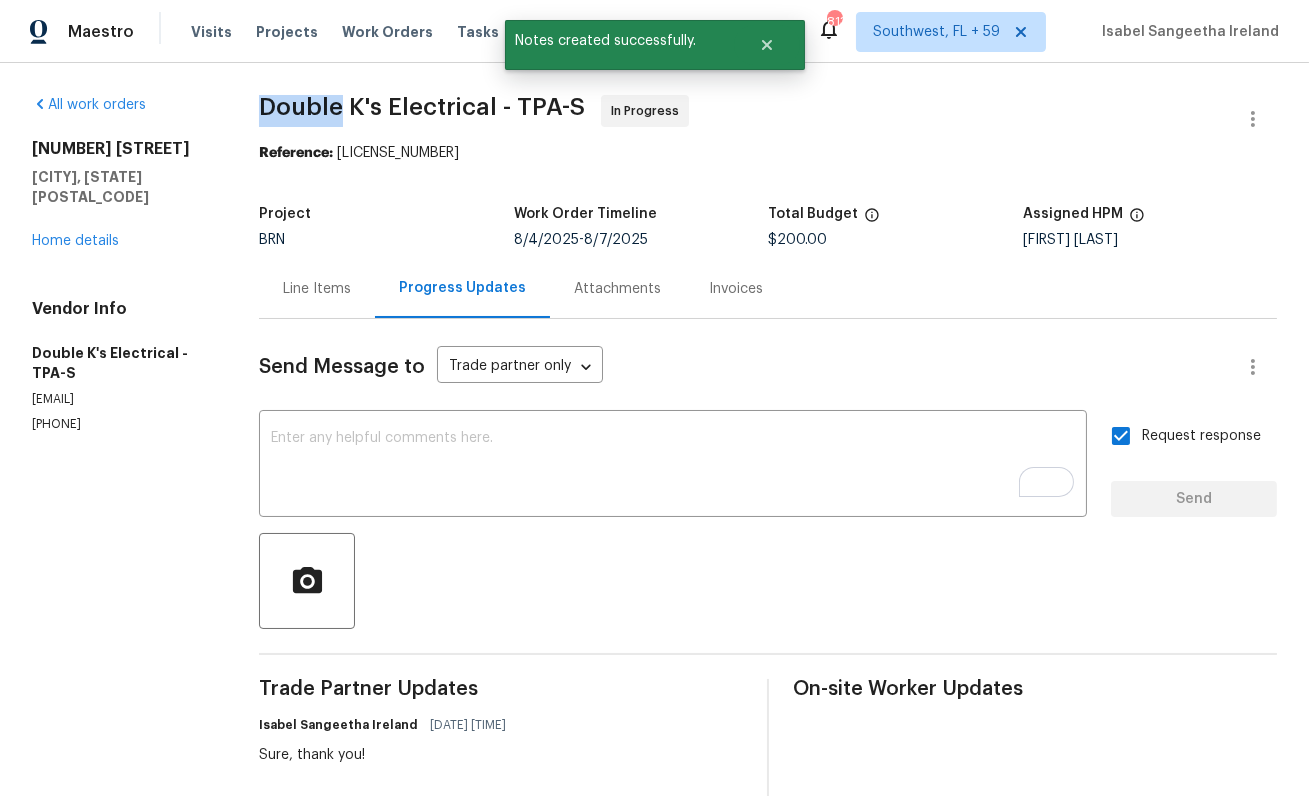 click on "Double K's Electrical - TPA-S" at bounding box center [422, 107] 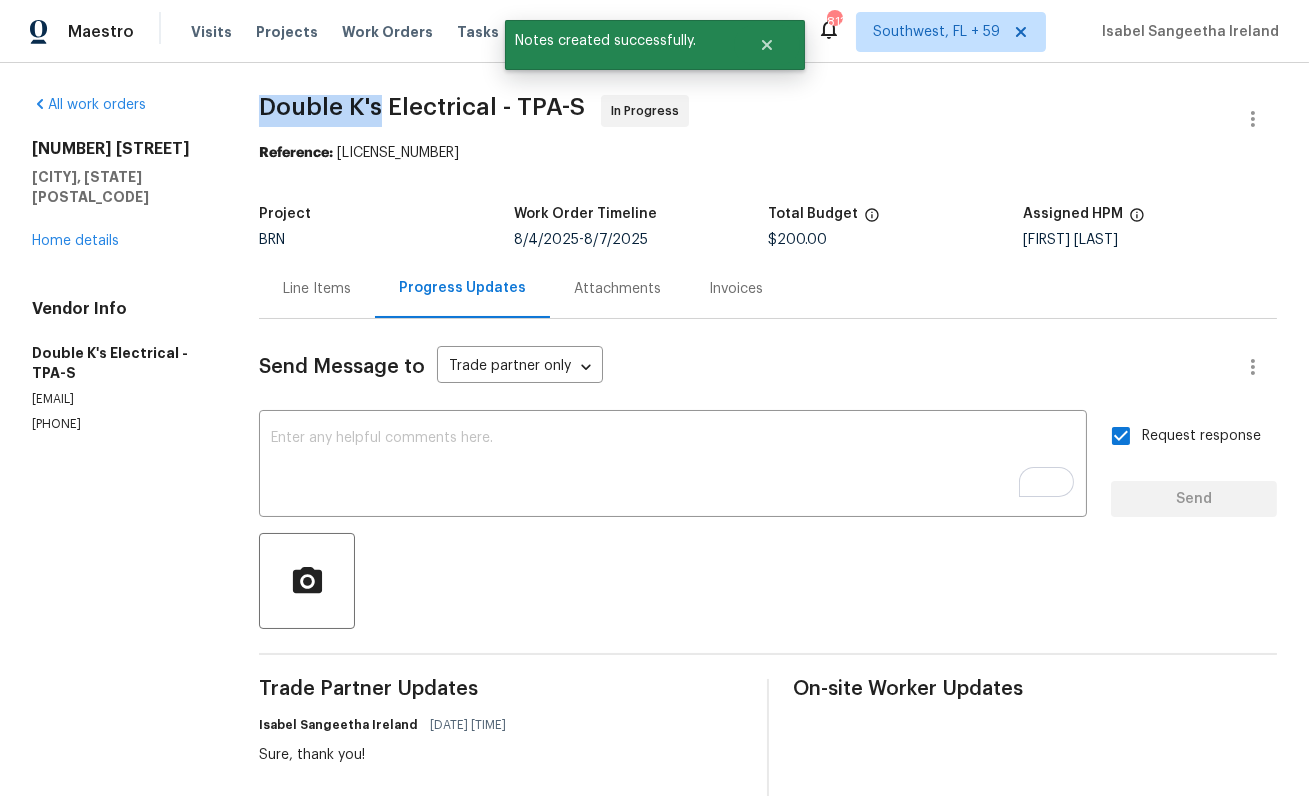 click on "Double K's Electrical - TPA-S" at bounding box center (422, 107) 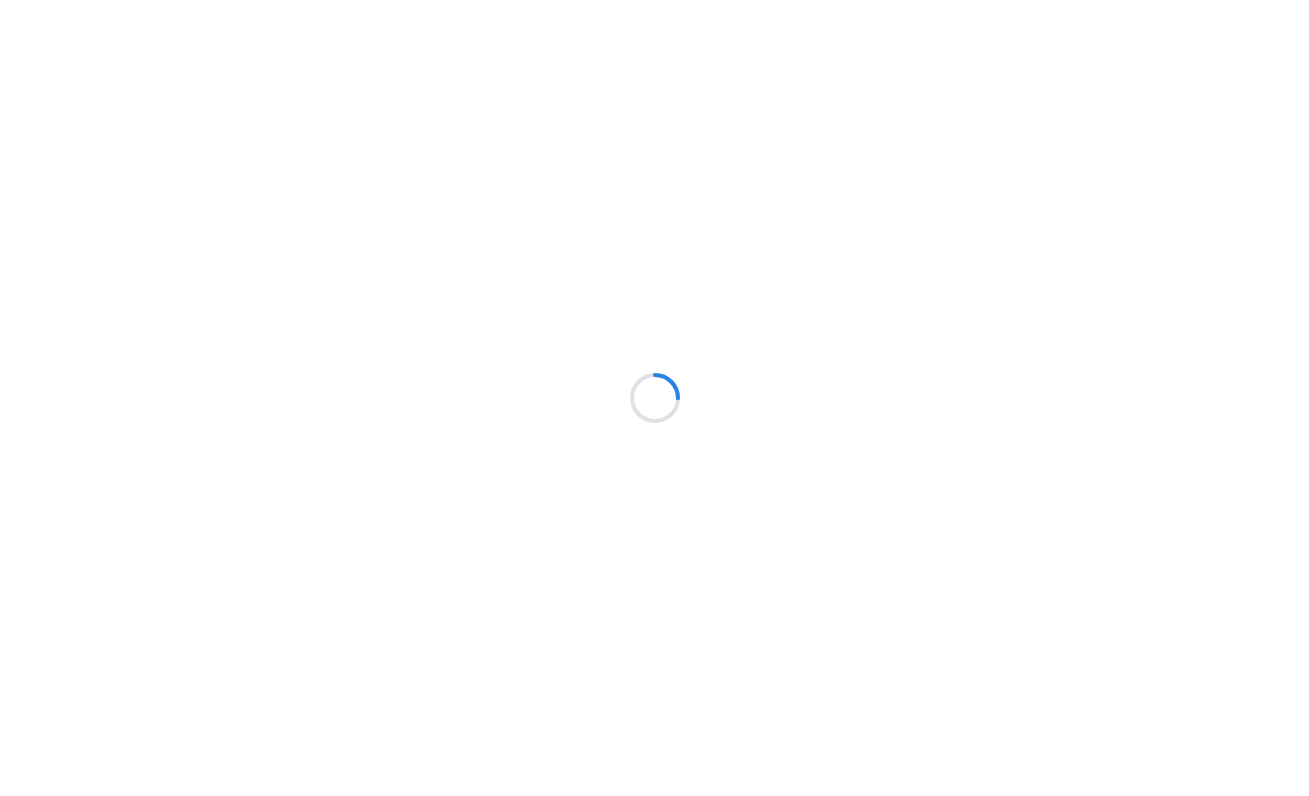 scroll, scrollTop: 0, scrollLeft: 0, axis: both 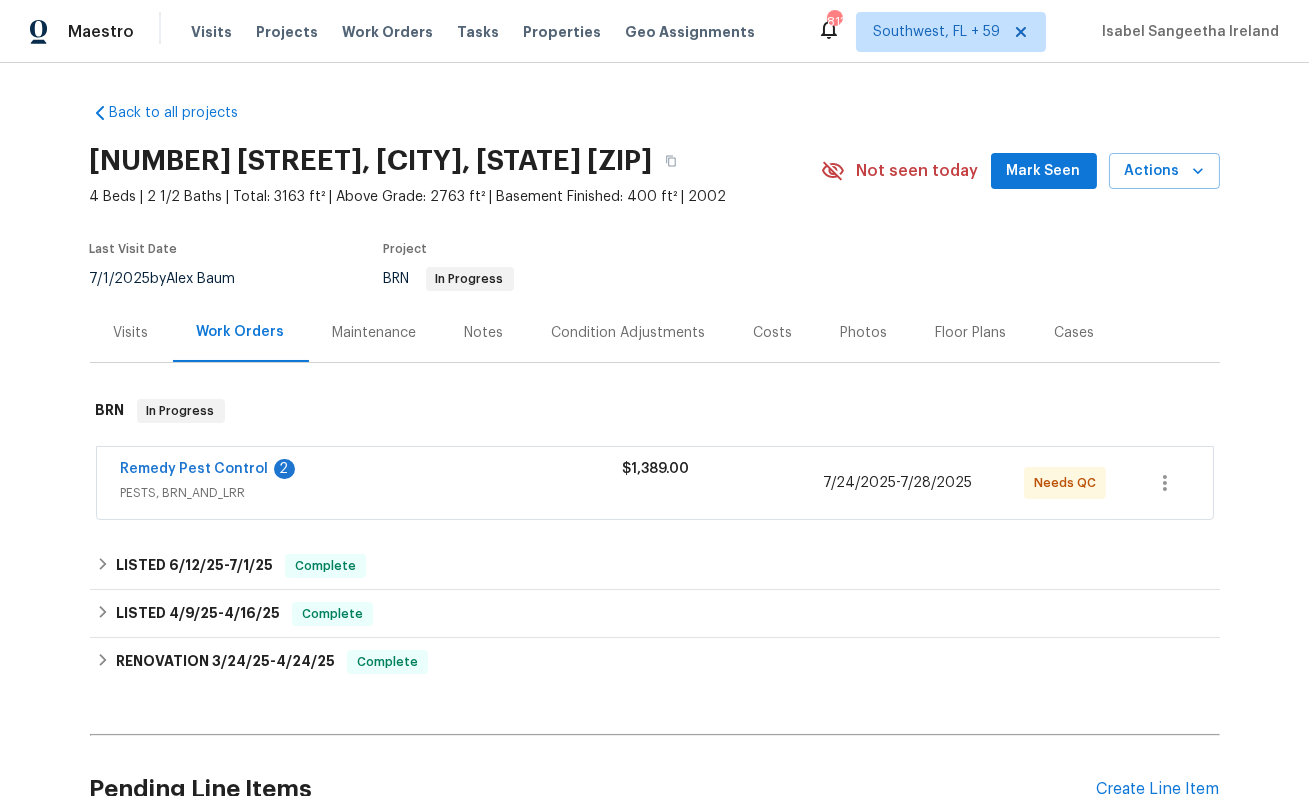click on "Remedy Pest Control" at bounding box center (195, 469) 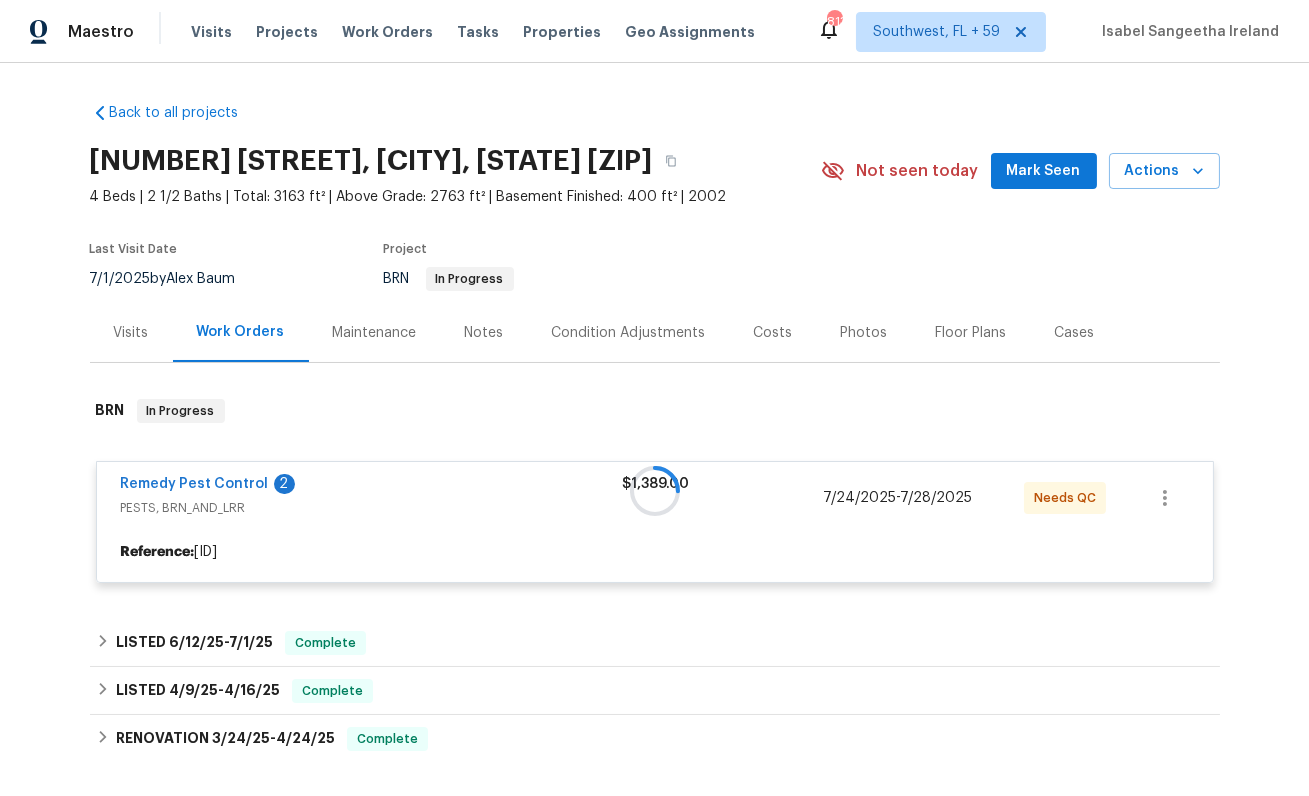click at bounding box center (655, 491) 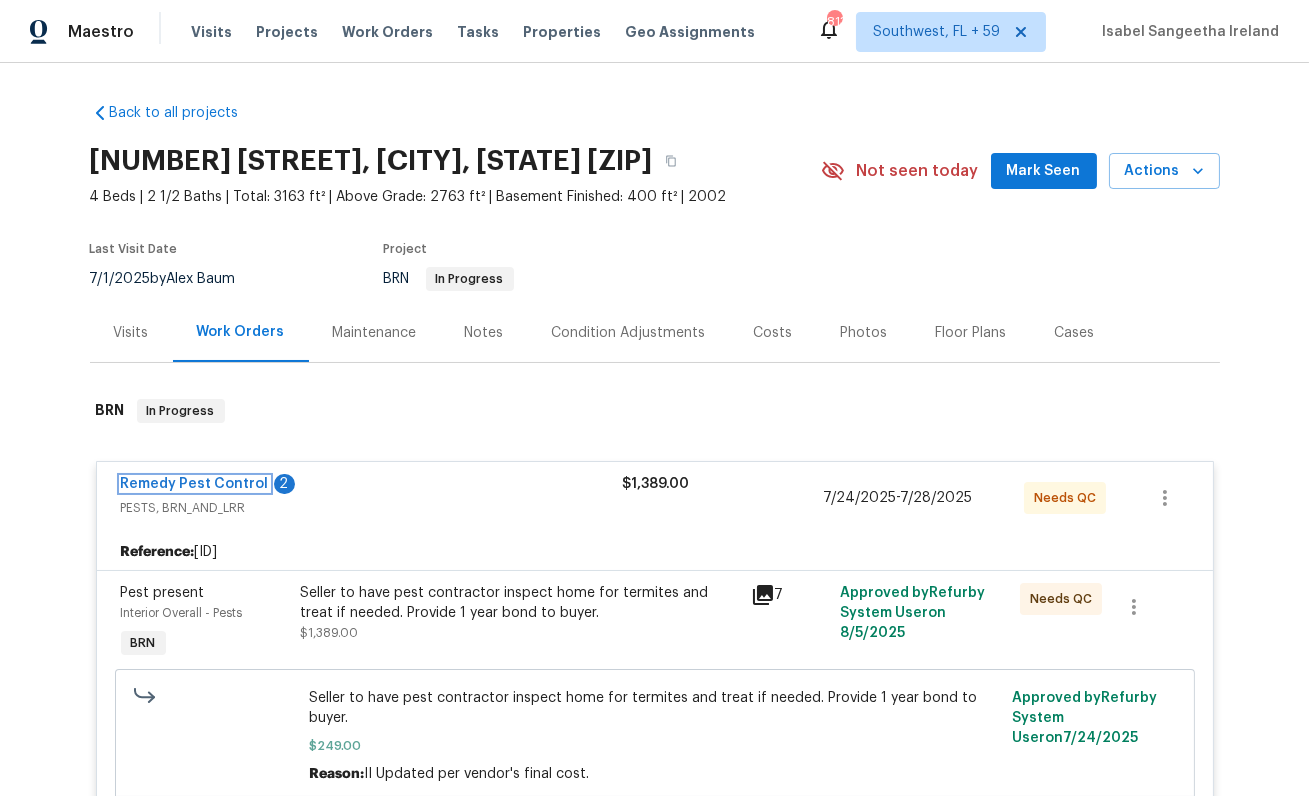 click on "Remedy Pest Control" at bounding box center [195, 484] 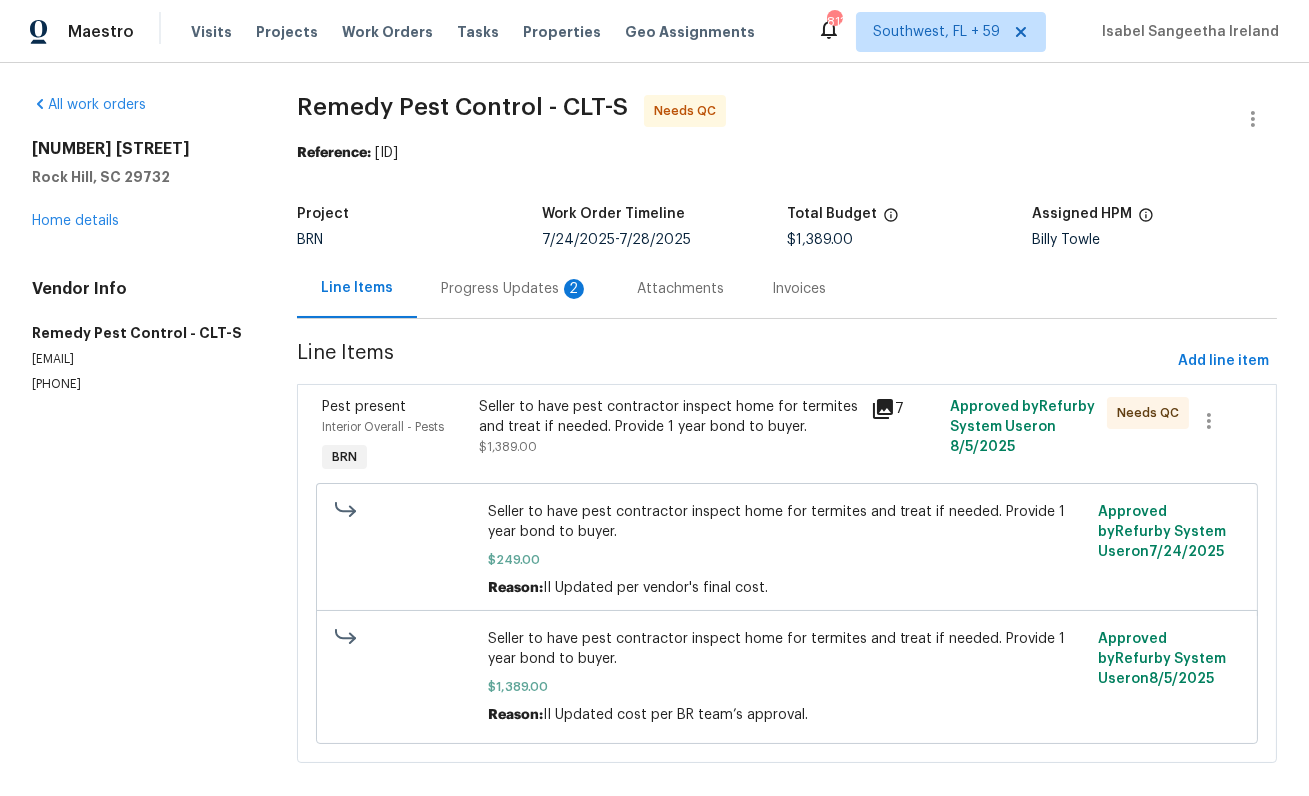 click on "Progress Updates 2" at bounding box center (515, 289) 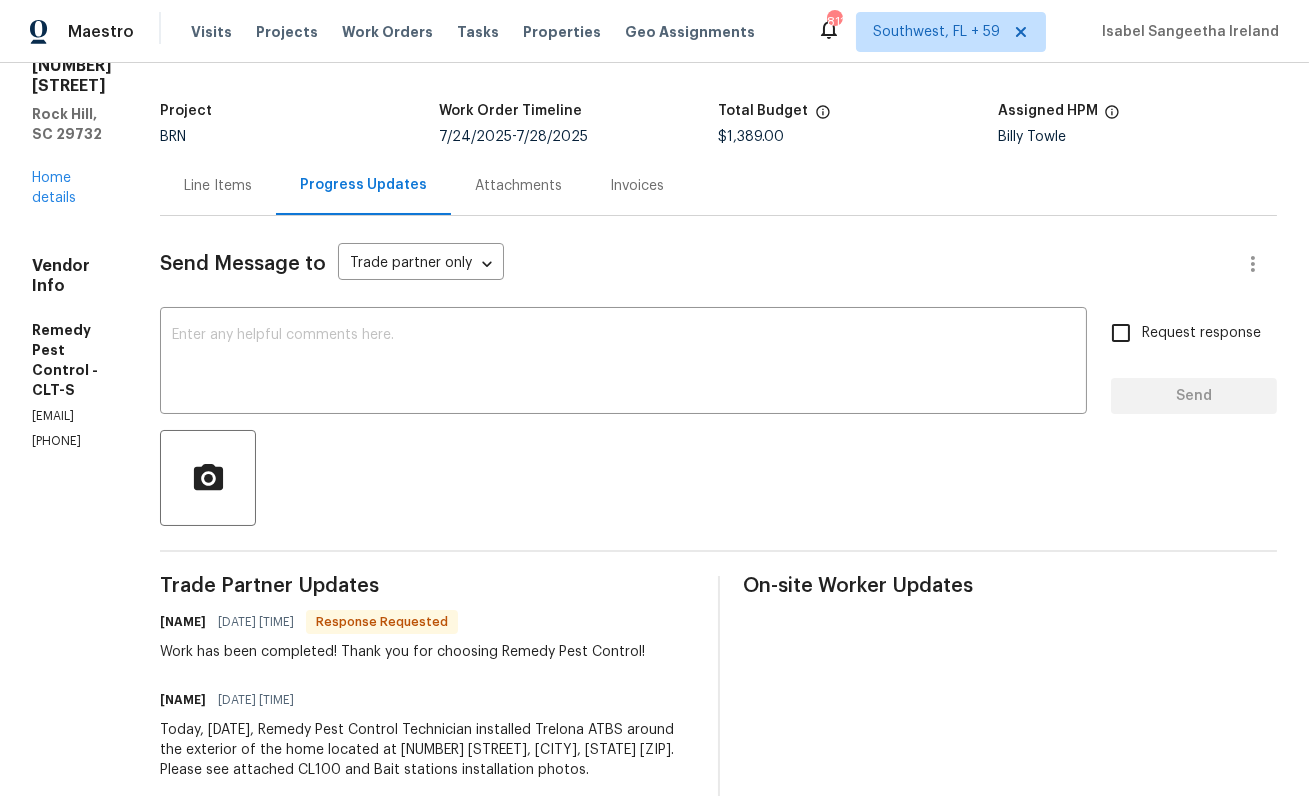 scroll, scrollTop: 118, scrollLeft: 0, axis: vertical 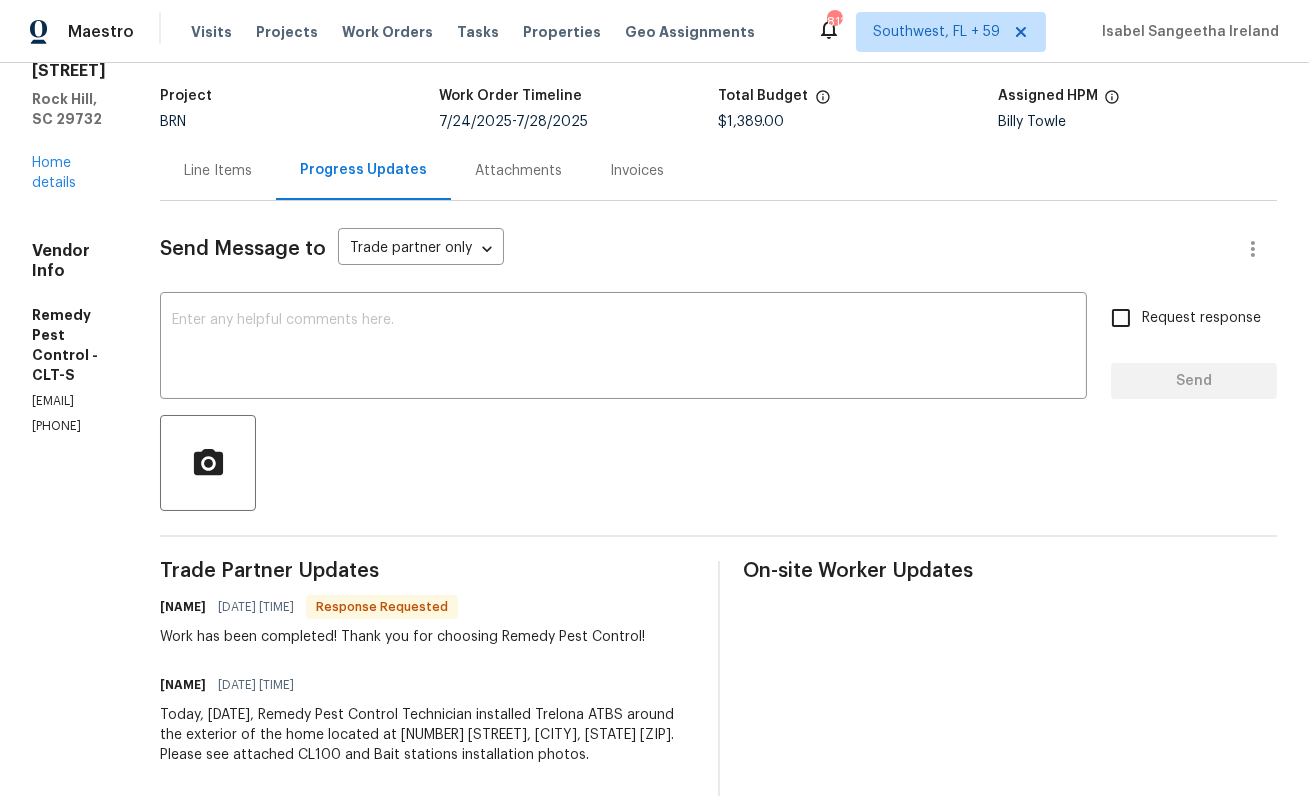 click on "Line Items" at bounding box center [218, 171] 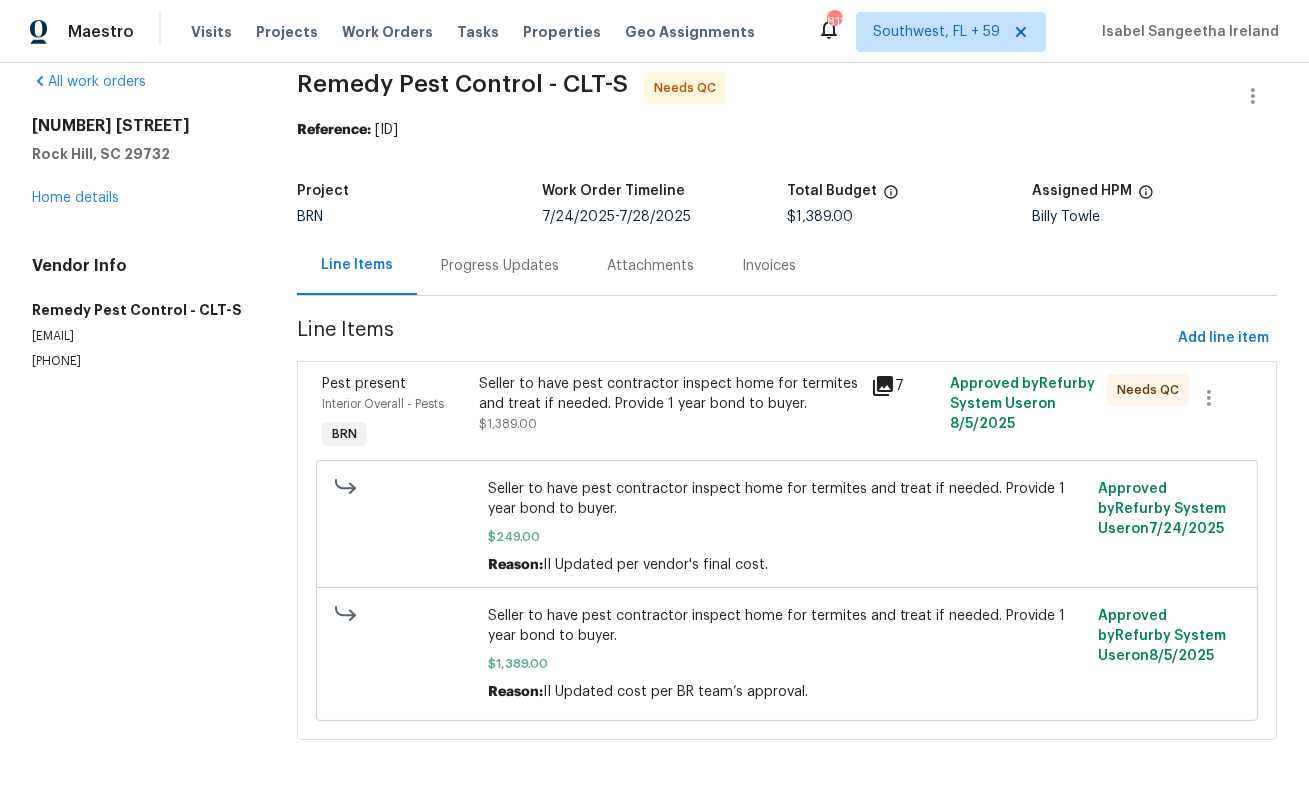 scroll, scrollTop: 24, scrollLeft: 0, axis: vertical 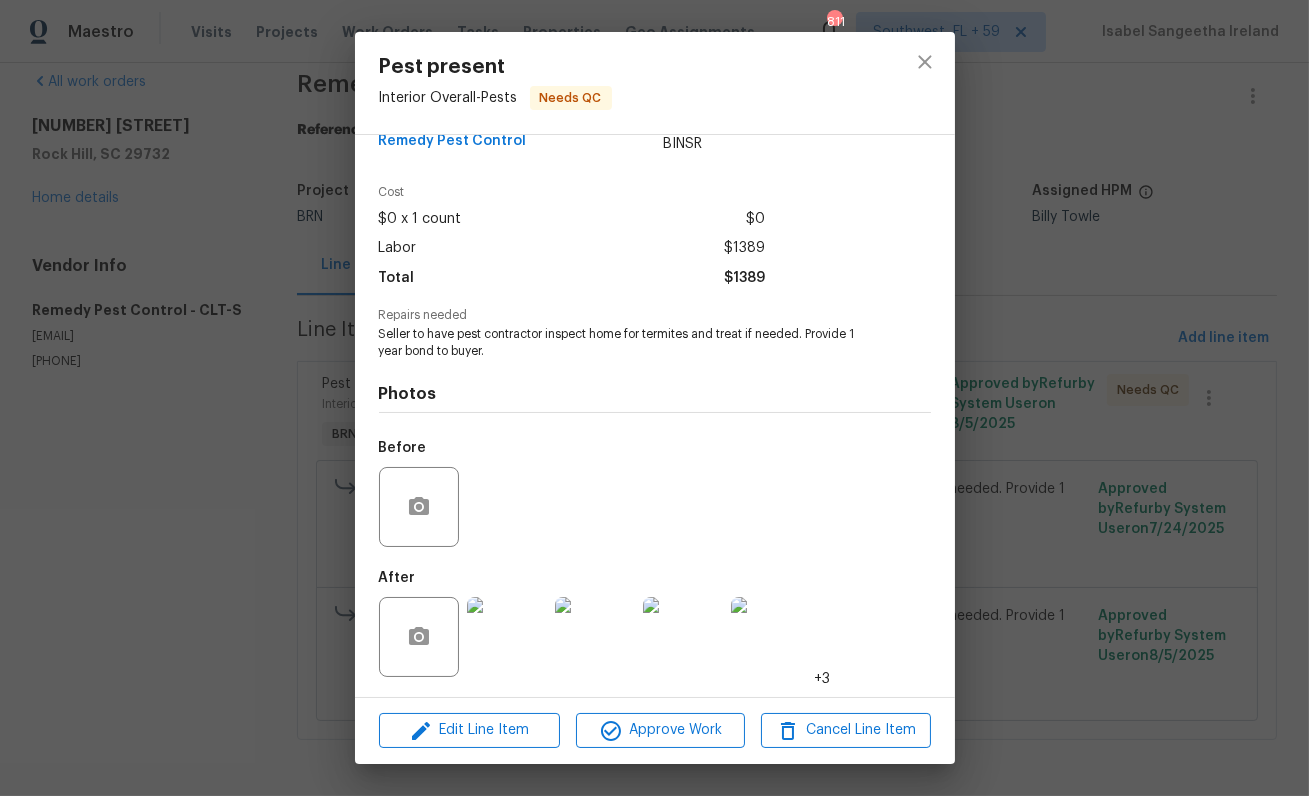 click on "Pest present Interior Overall  -  Pests Needs QC Vendor Remedy Pest Control Account Category BINSR Cost $0 x 1 count $0 Labor $1389 Total $1389 Repairs needed Seller to have pest contractor inspect home for termites and treat if needed. Provide 1 year bond to buyer. Photos Before After  +3  Edit Line Item  Approve Work  Cancel Line Item" at bounding box center [654, 398] 